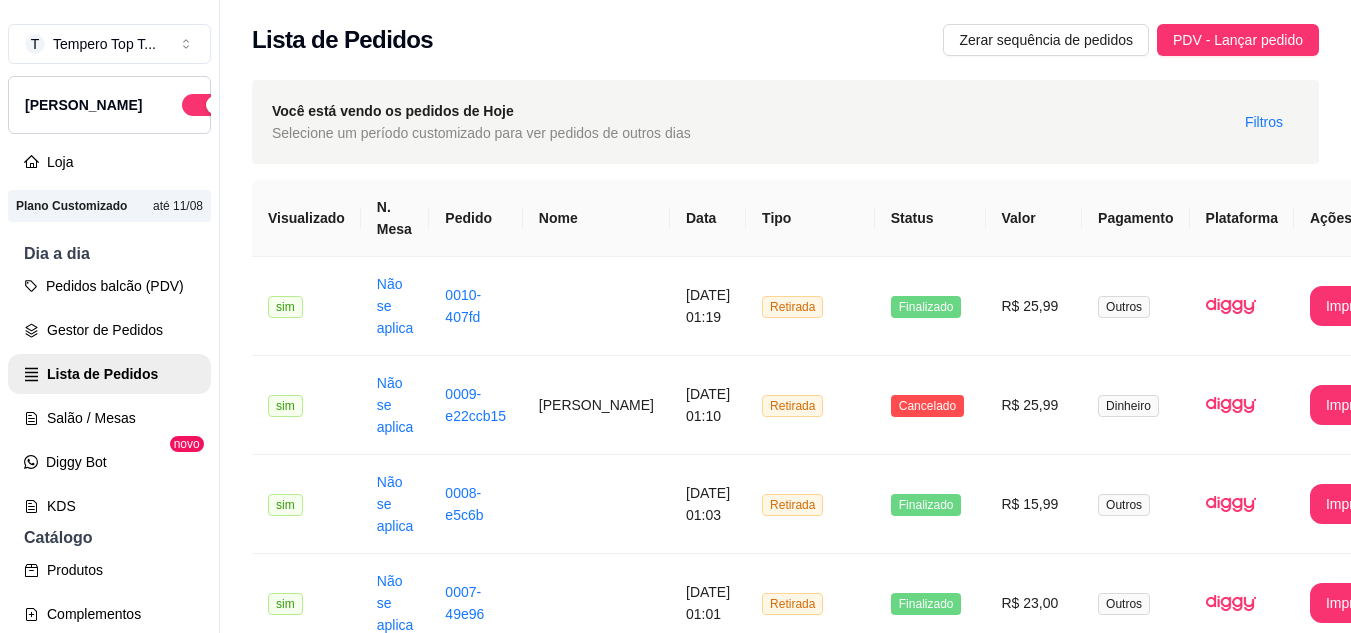 scroll, scrollTop: 0, scrollLeft: 0, axis: both 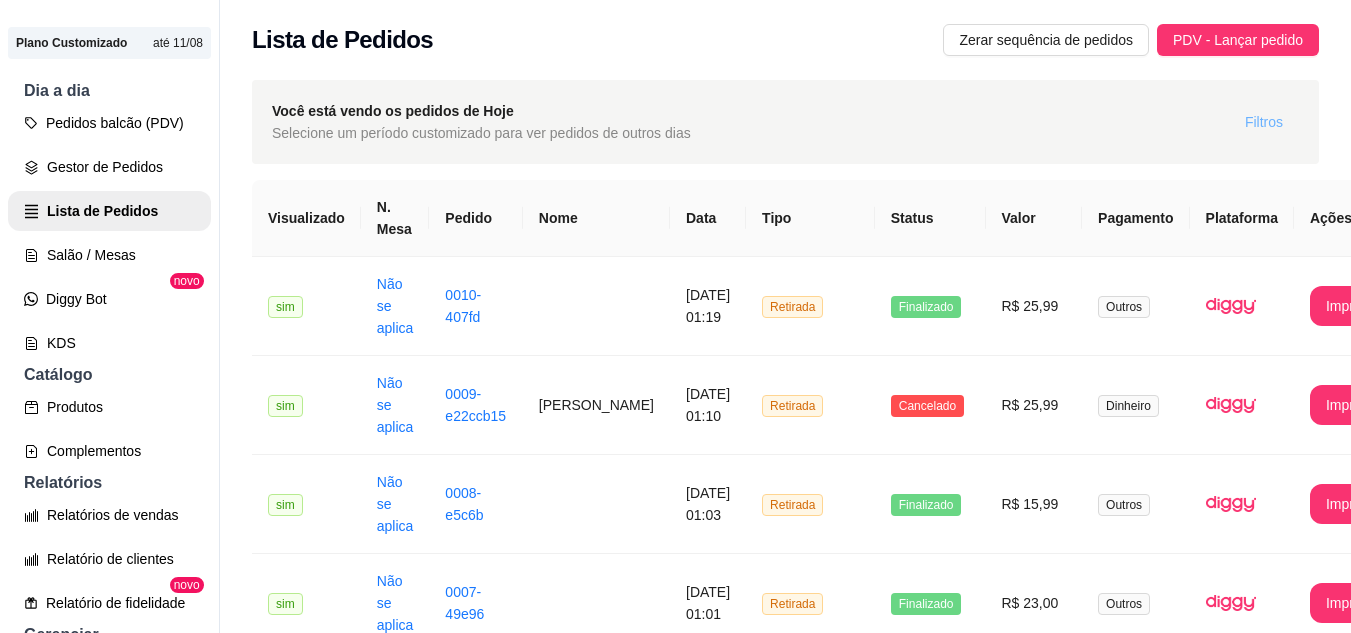 click on "Filtros" at bounding box center [1264, 122] 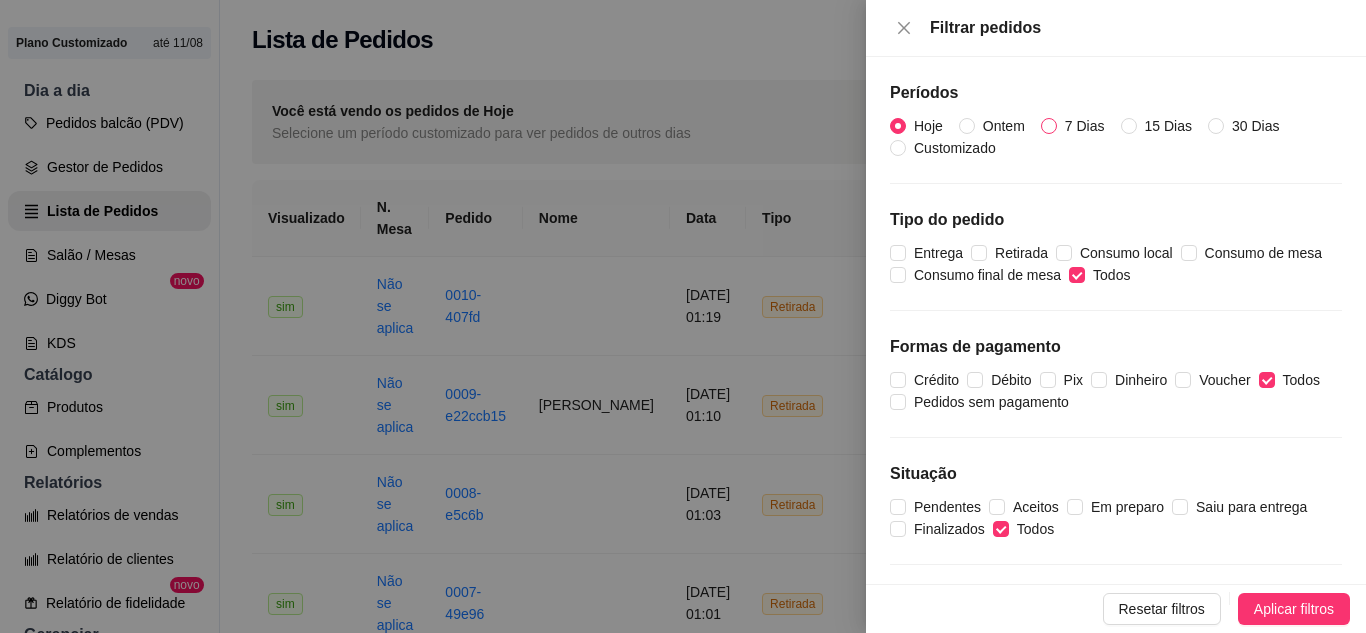click on "7 Dias" at bounding box center (1085, 126) 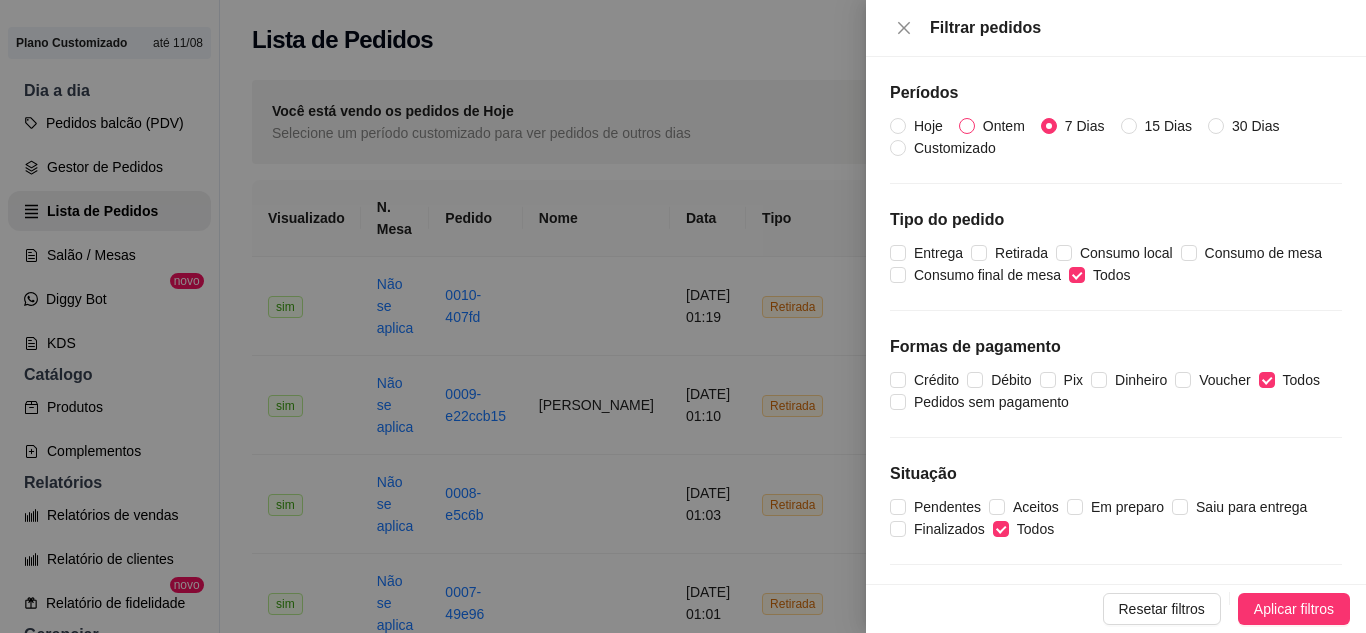 click on "Ontem" at bounding box center (967, 126) 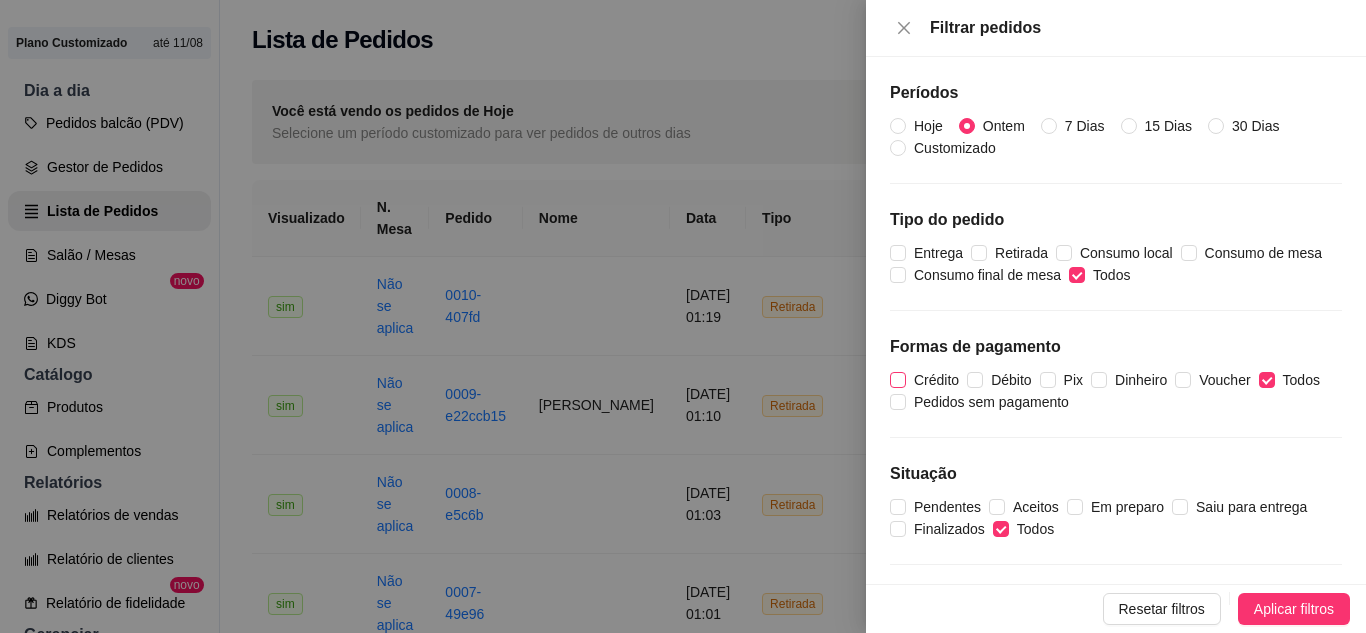click on "Crédito" at bounding box center [936, 380] 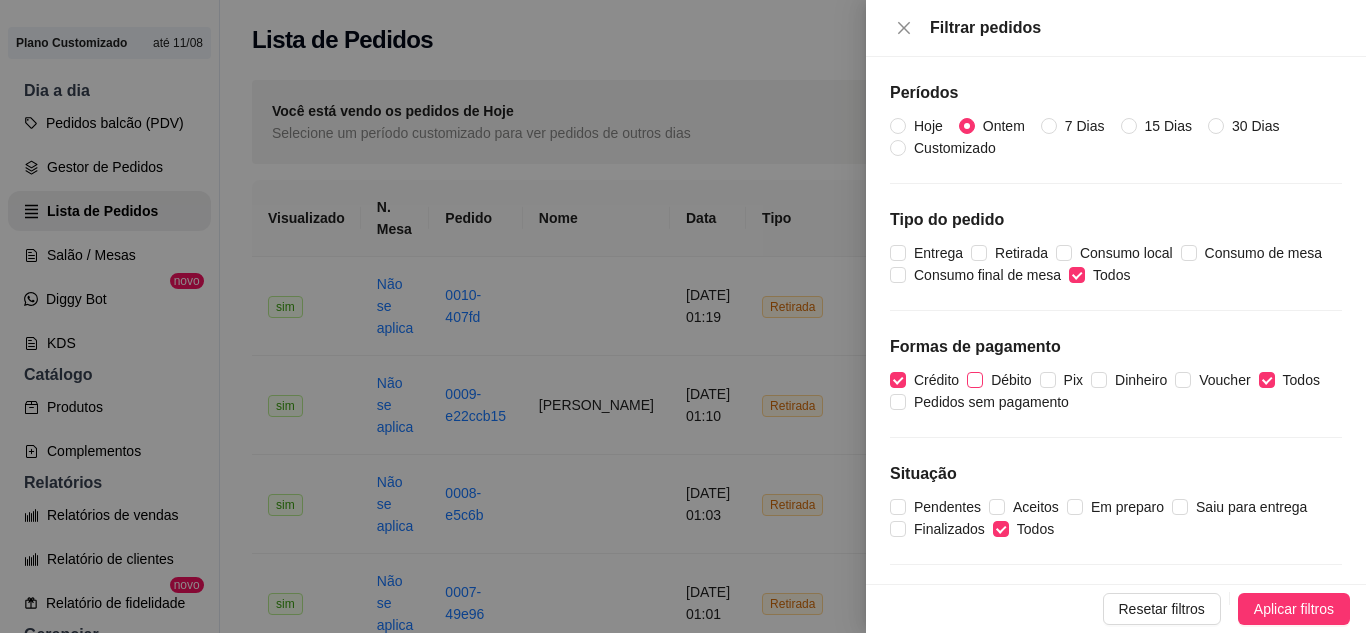 click on "Débito" at bounding box center [1011, 380] 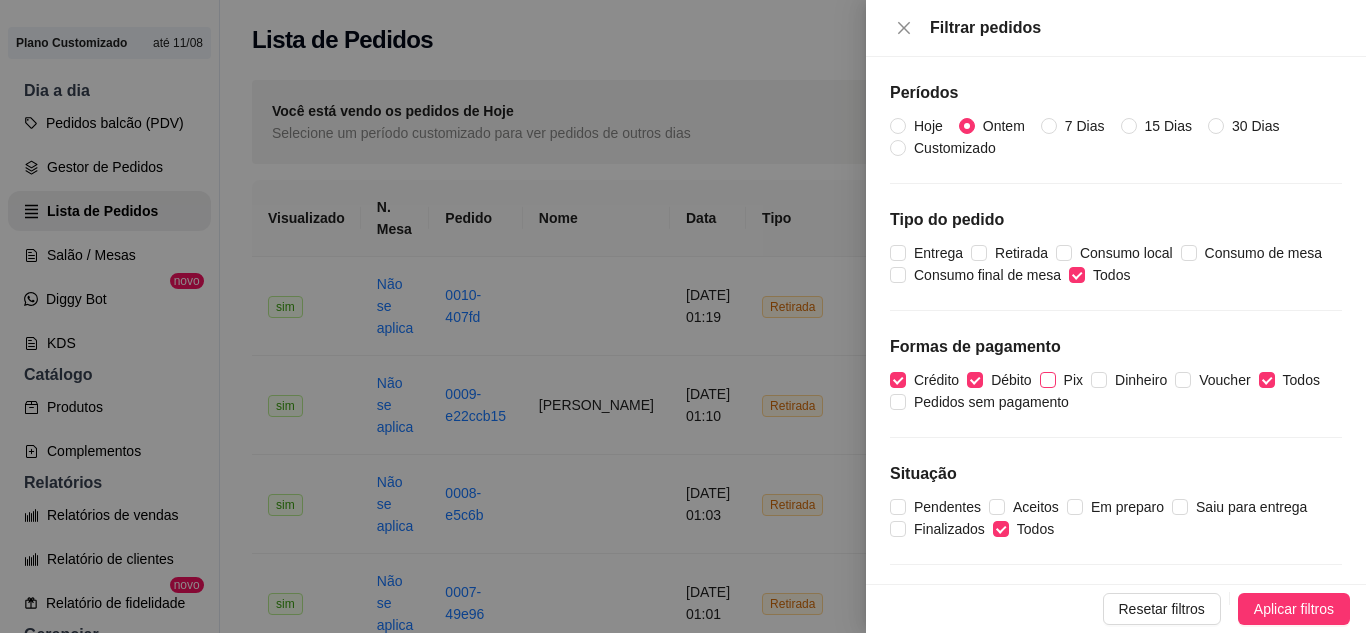 click on "Pix" at bounding box center [1073, 380] 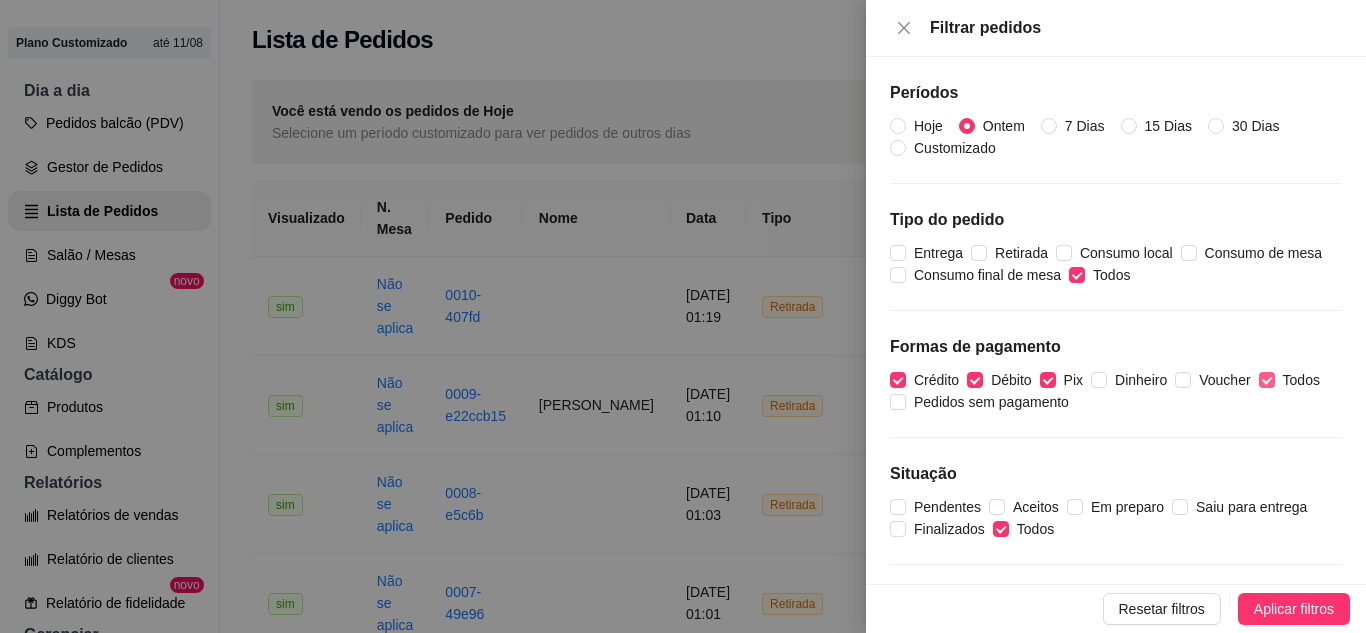 click on "Todos" at bounding box center (1267, 380) 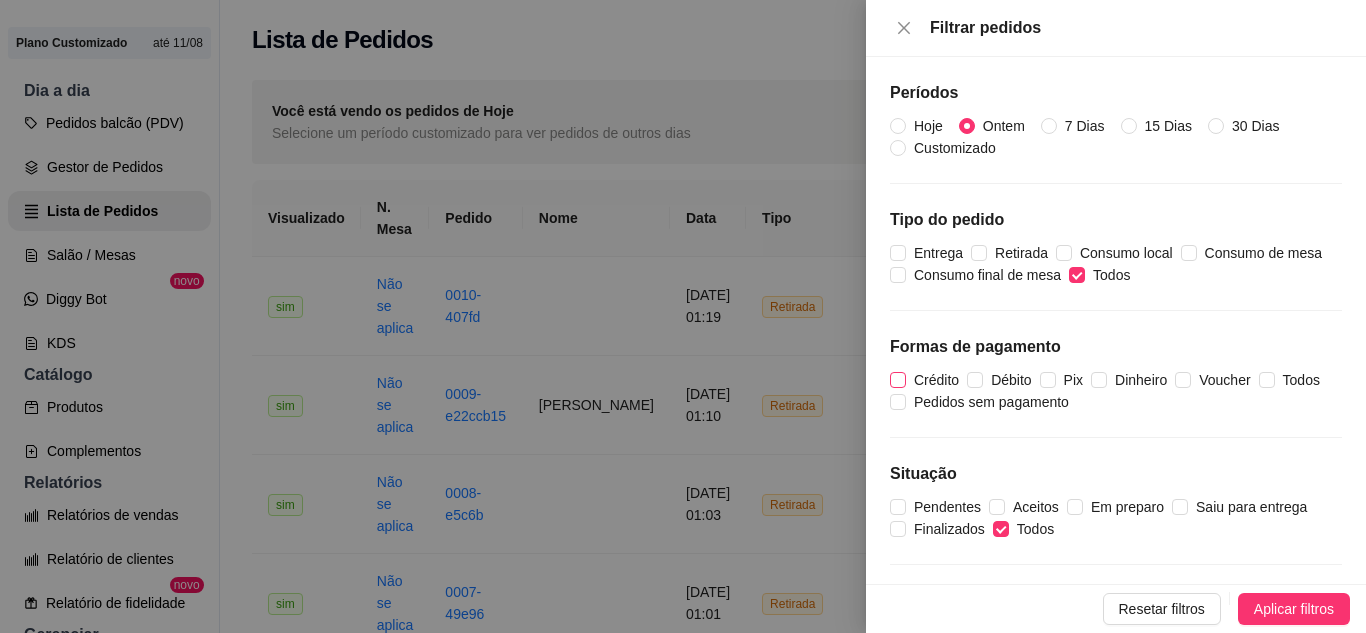 click on "Crédito" at bounding box center [936, 380] 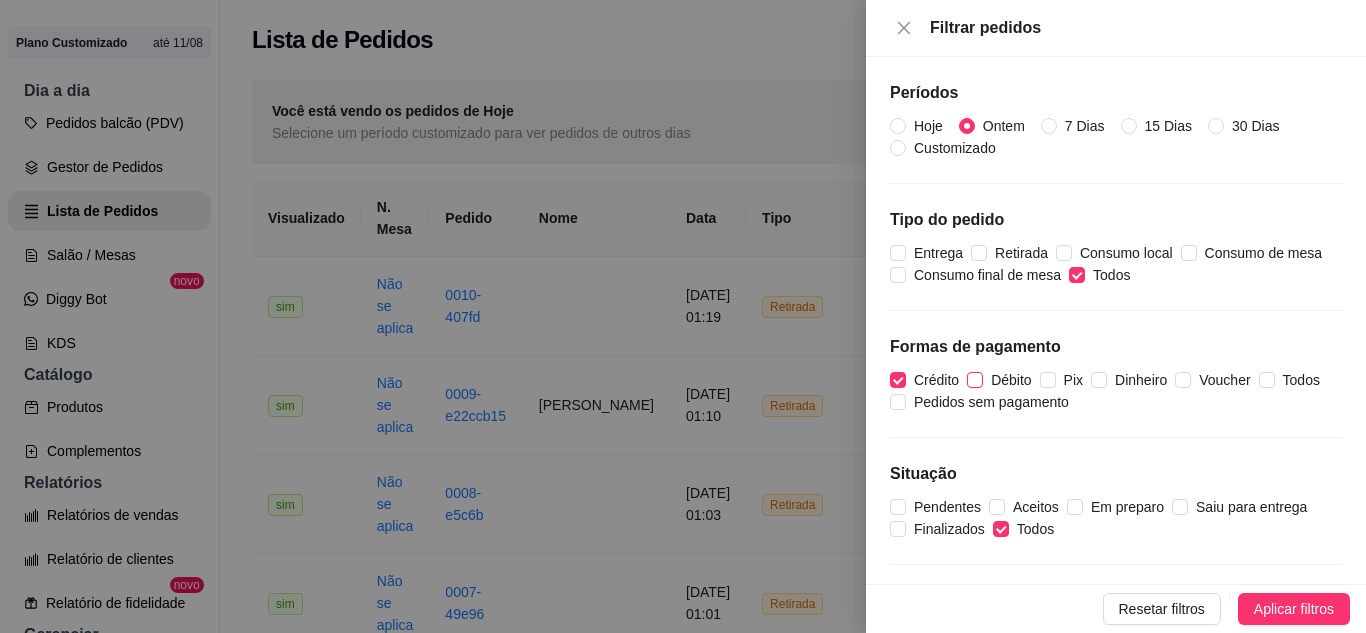 click on "Débito" at bounding box center (1011, 380) 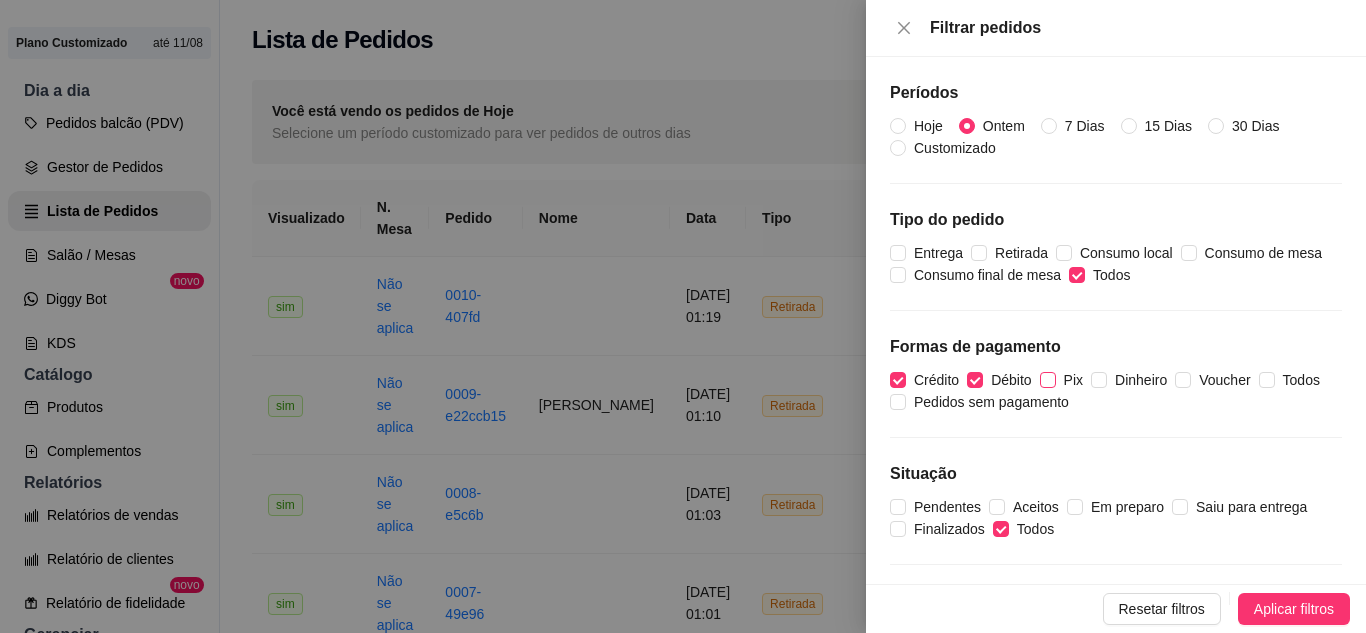 click on "Pix" at bounding box center (1073, 380) 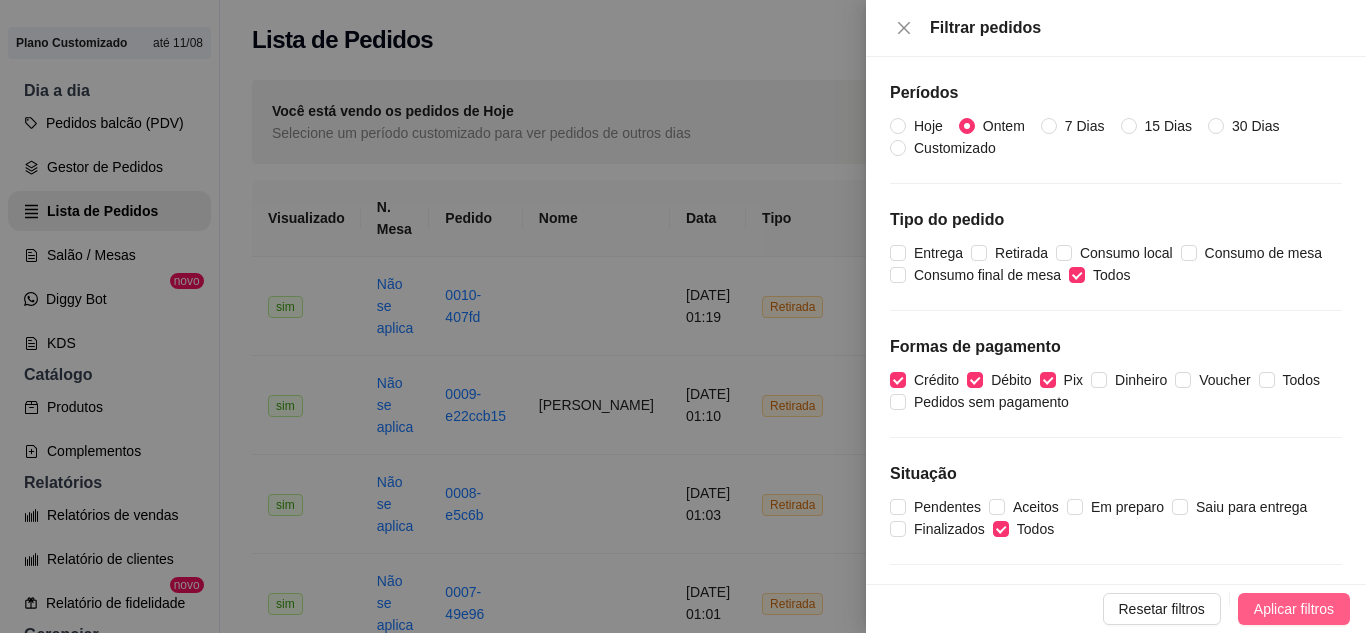 click on "Aplicar filtros" at bounding box center (1294, 609) 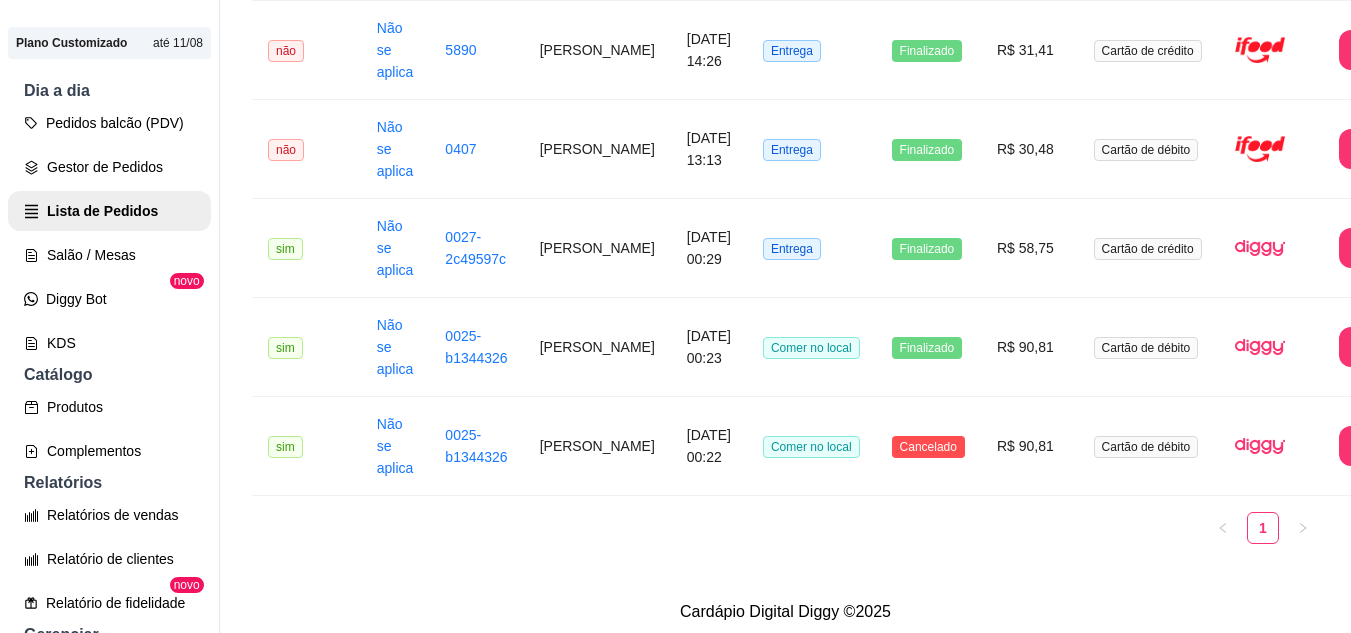 scroll, scrollTop: 795, scrollLeft: 0, axis: vertical 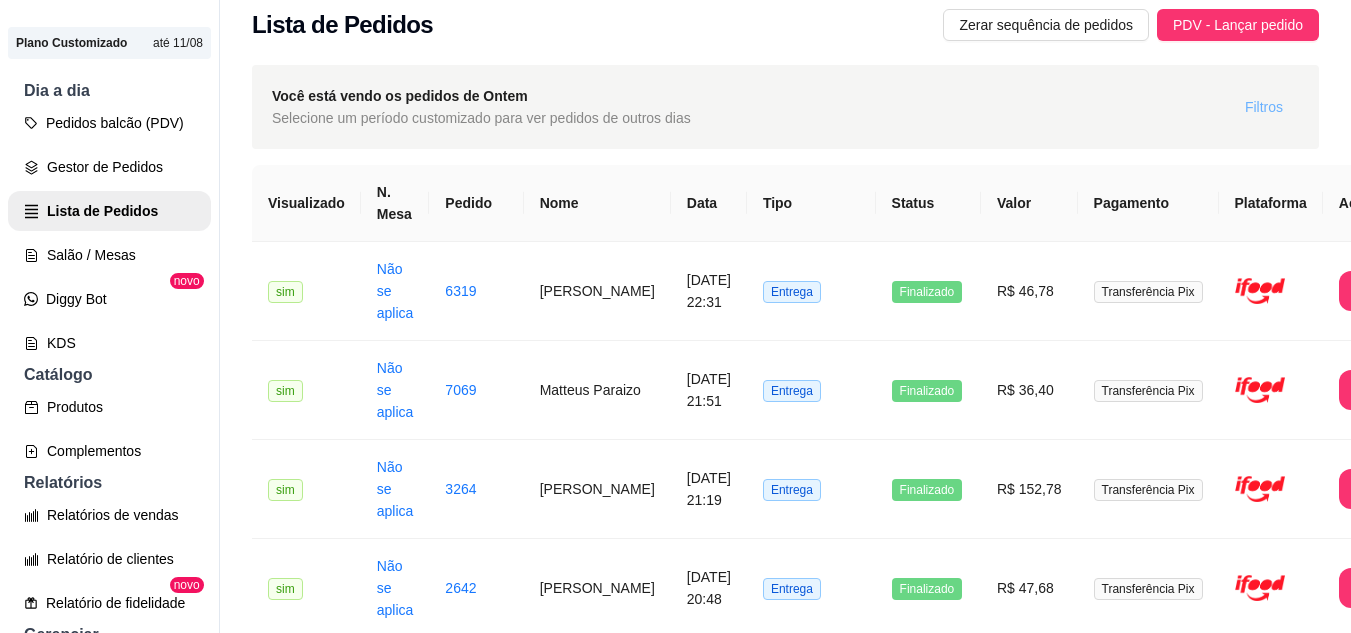 click on "Filtros" at bounding box center (1264, 107) 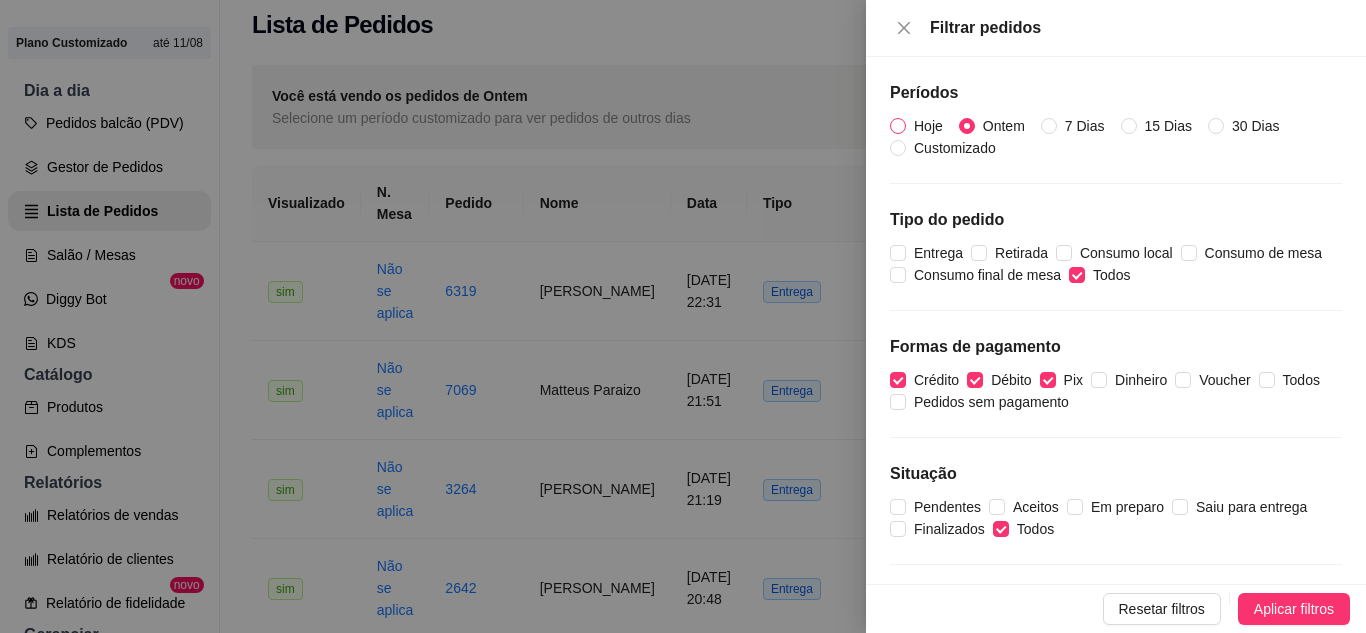 click on "Hoje" at bounding box center (928, 126) 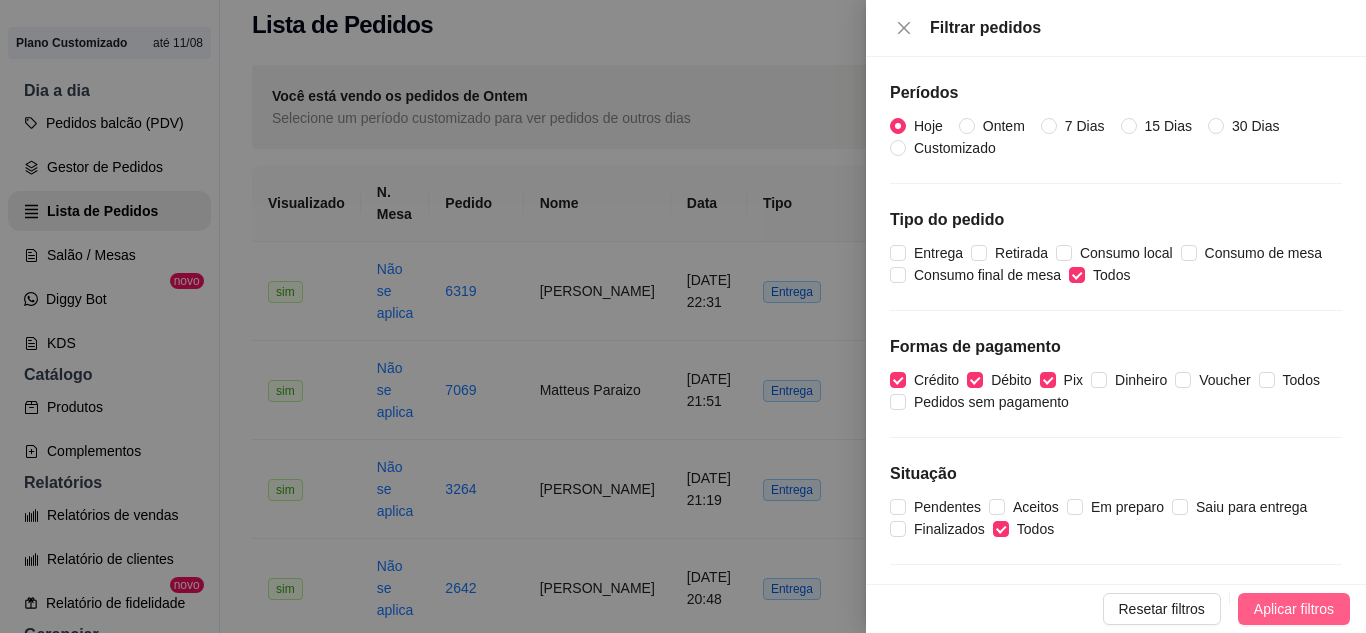 click on "Aplicar filtros" at bounding box center (1294, 609) 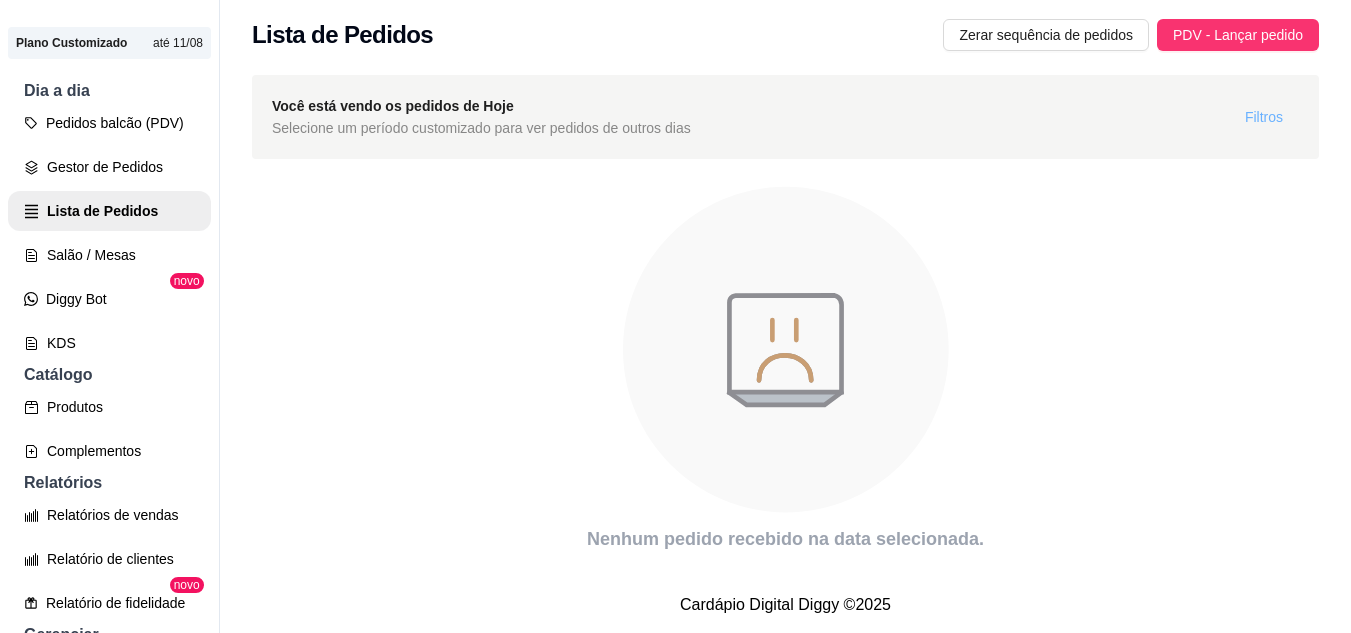 click on "Filtros" at bounding box center [1264, 117] 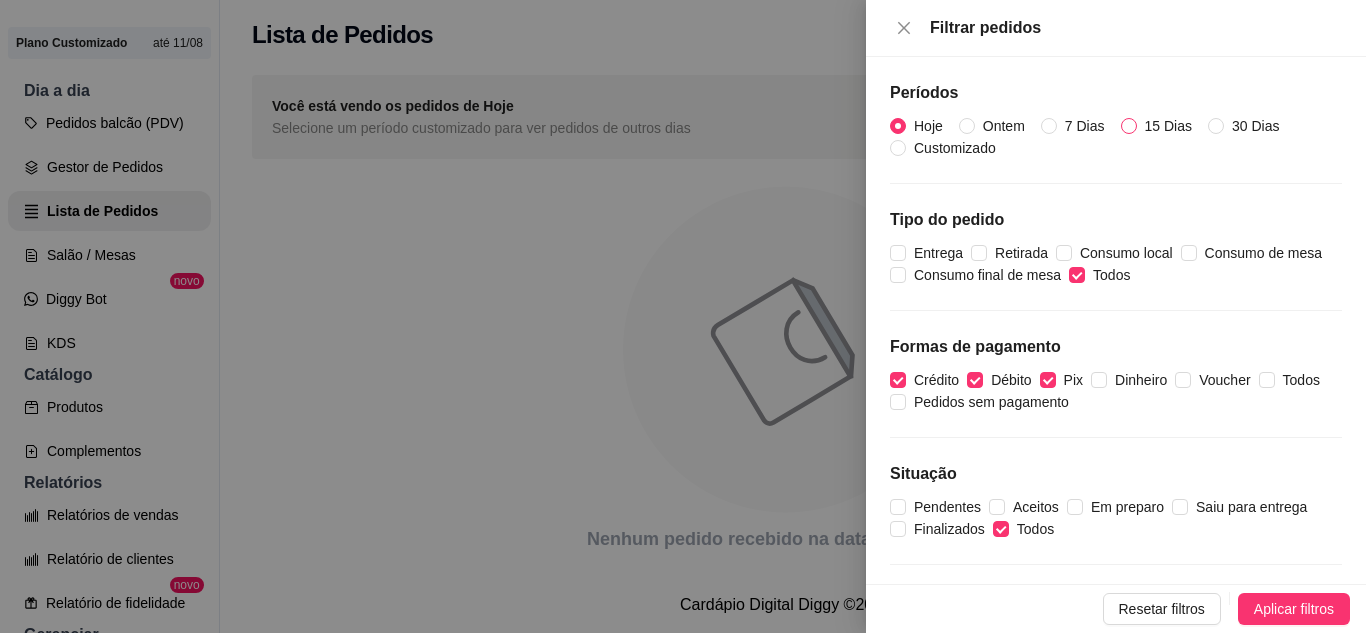 click on "15 Dias" at bounding box center (1129, 126) 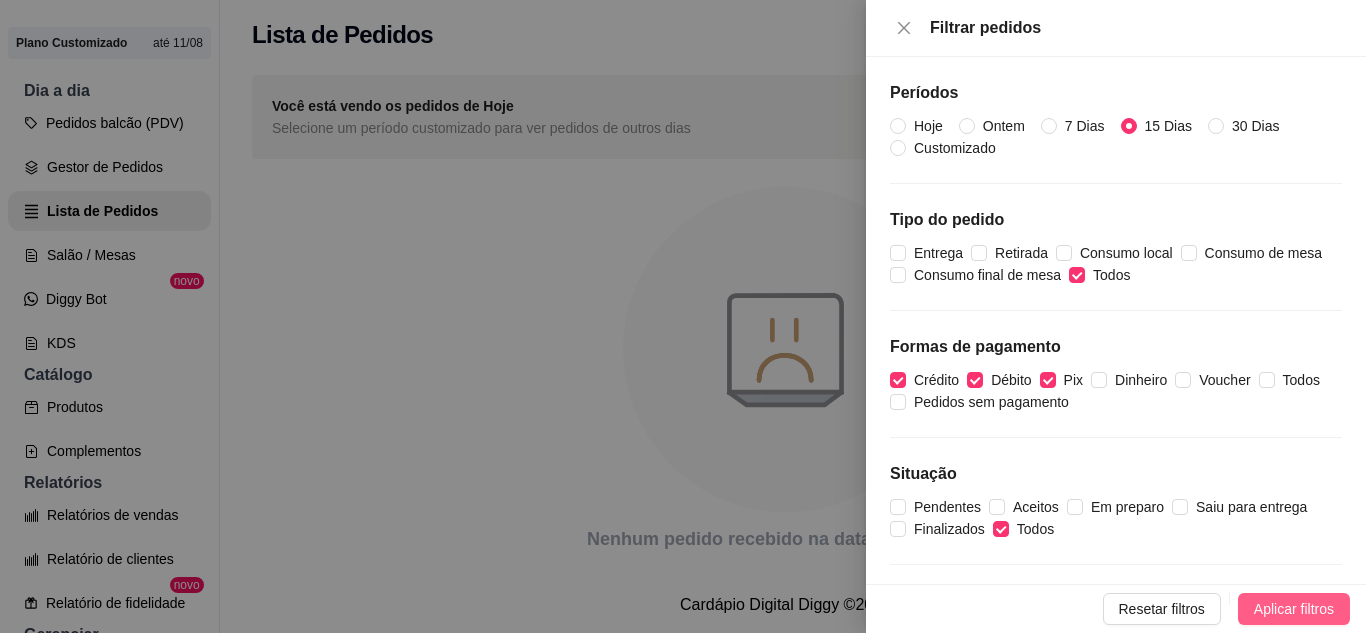 click on "Aplicar filtros" at bounding box center (1294, 609) 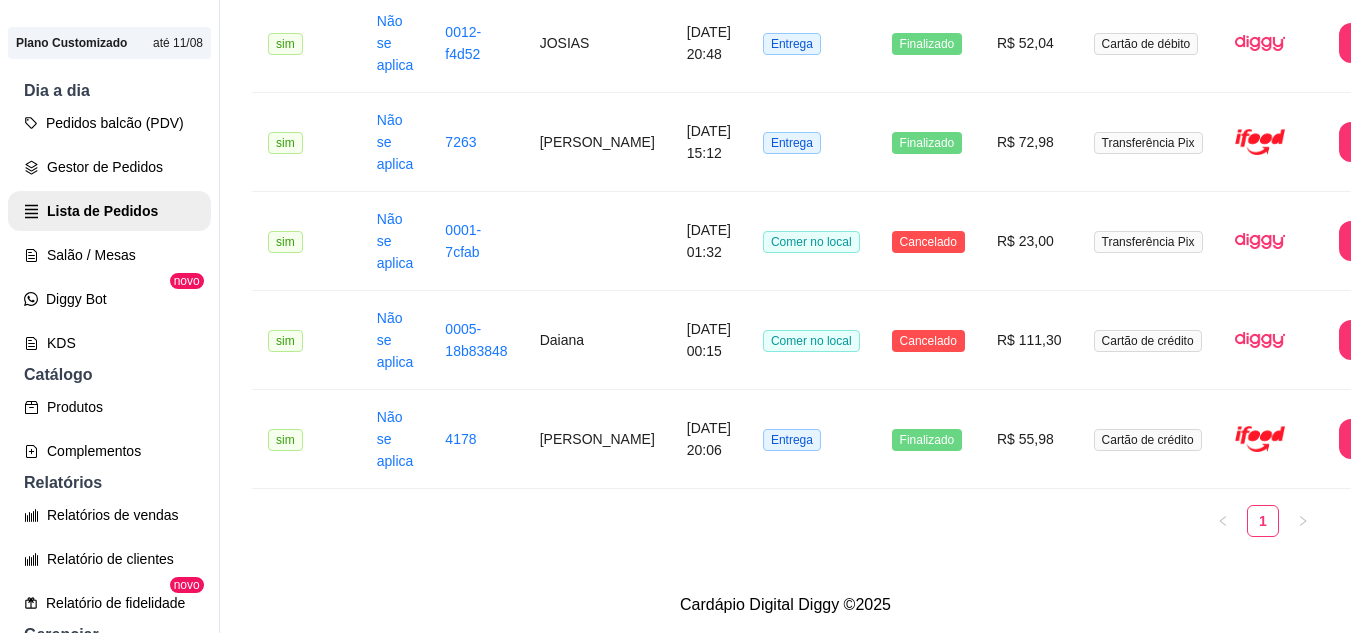 scroll, scrollTop: 1587, scrollLeft: 0, axis: vertical 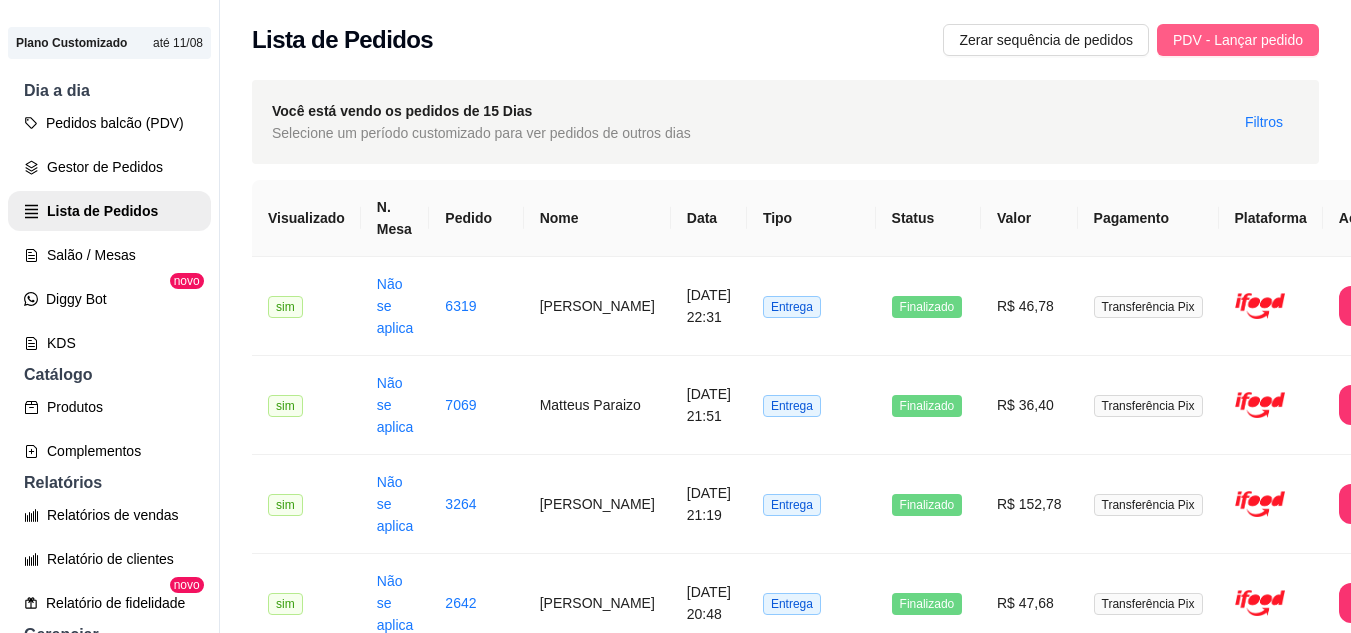 click on "PDV - Lançar pedido" at bounding box center [1238, 40] 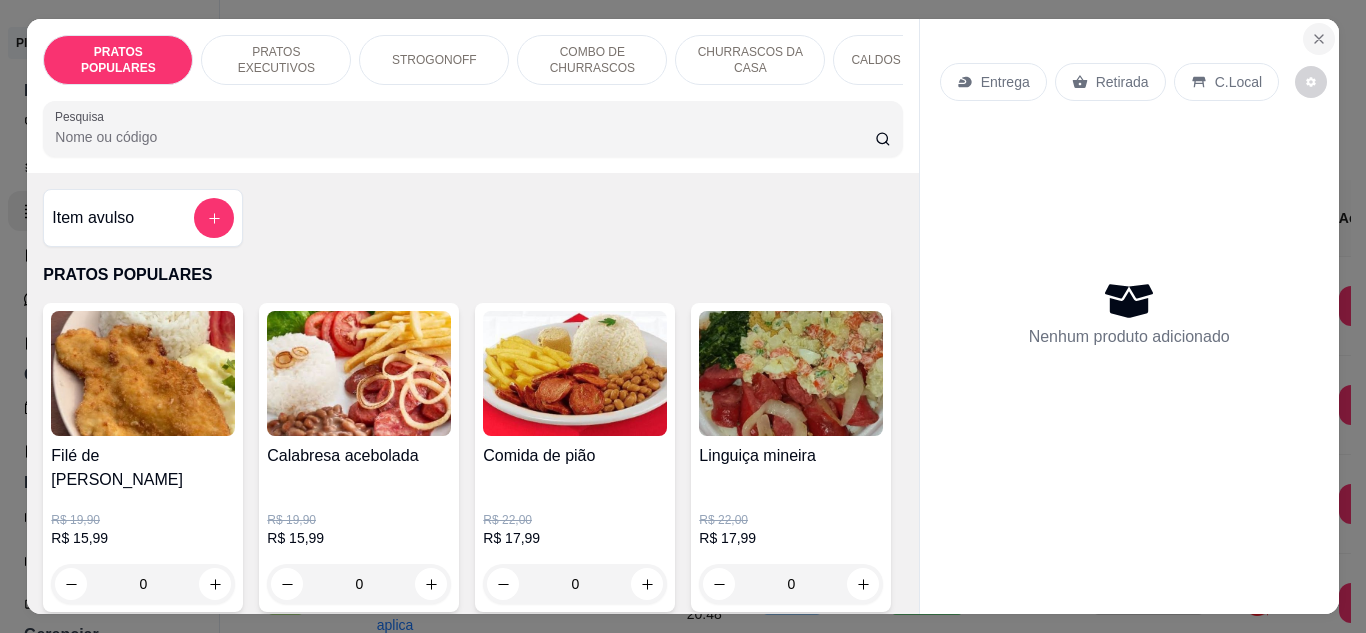 click at bounding box center [1319, 39] 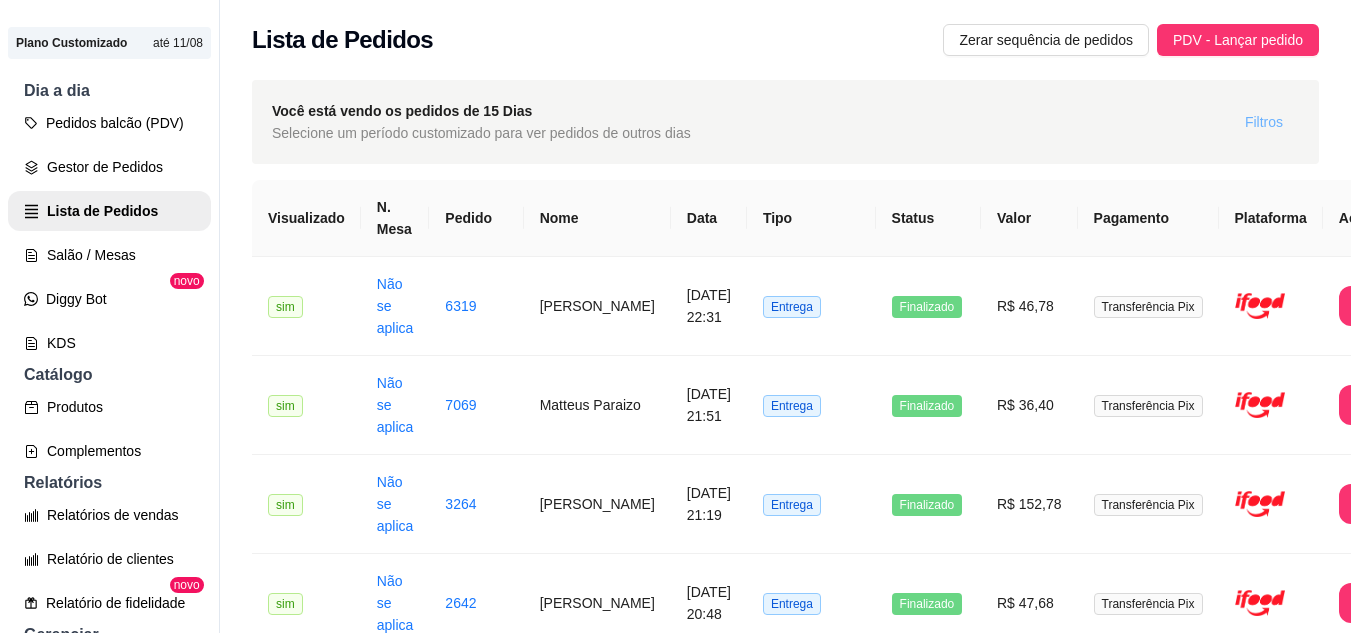 click on "Filtros" at bounding box center [1264, 122] 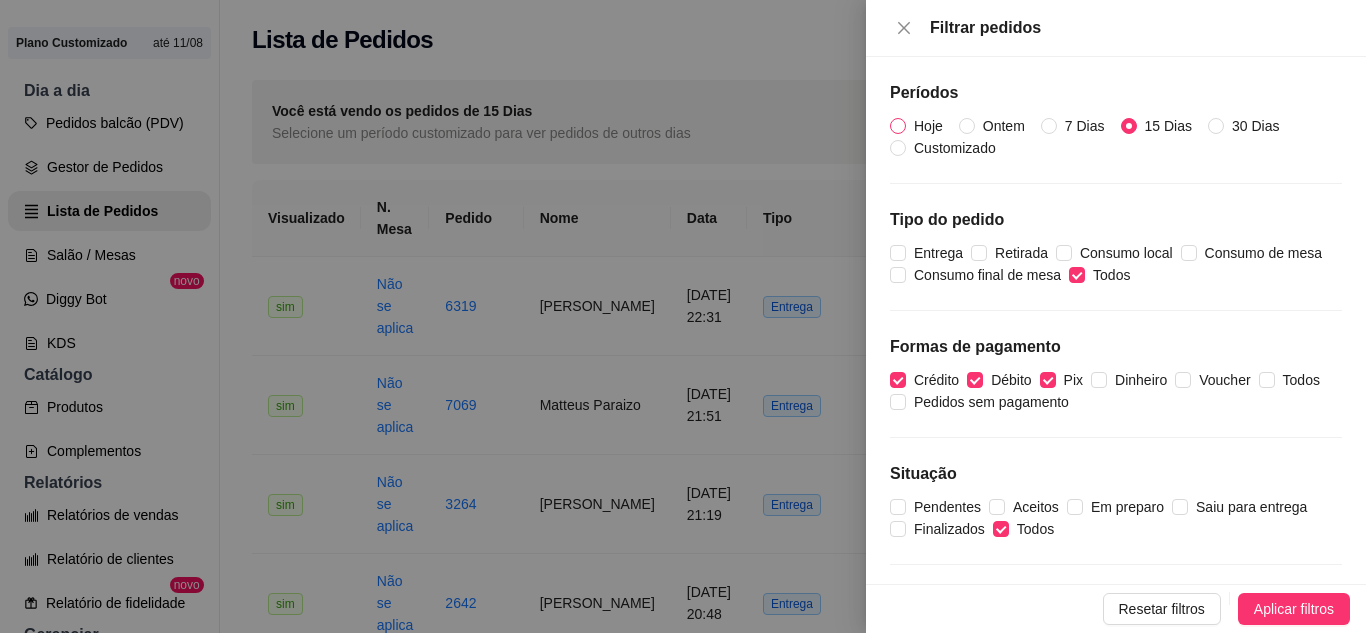 click on "Hoje" at bounding box center [928, 126] 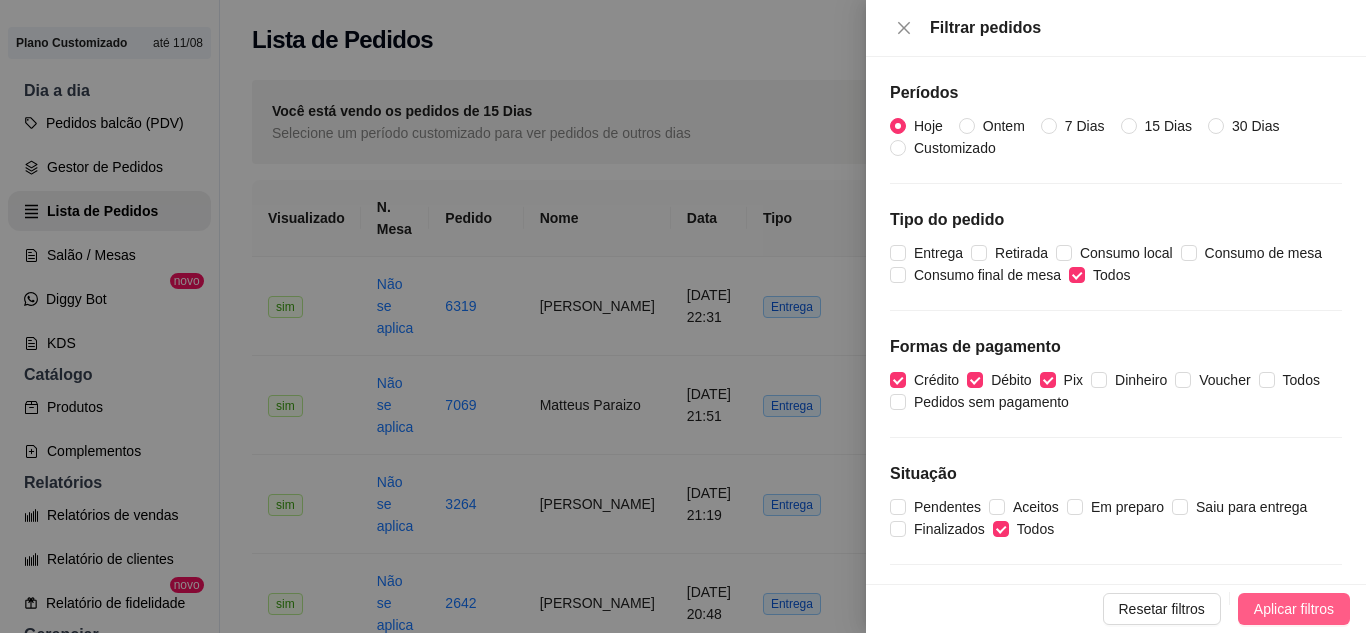 click on "Aplicar filtros" at bounding box center (1294, 609) 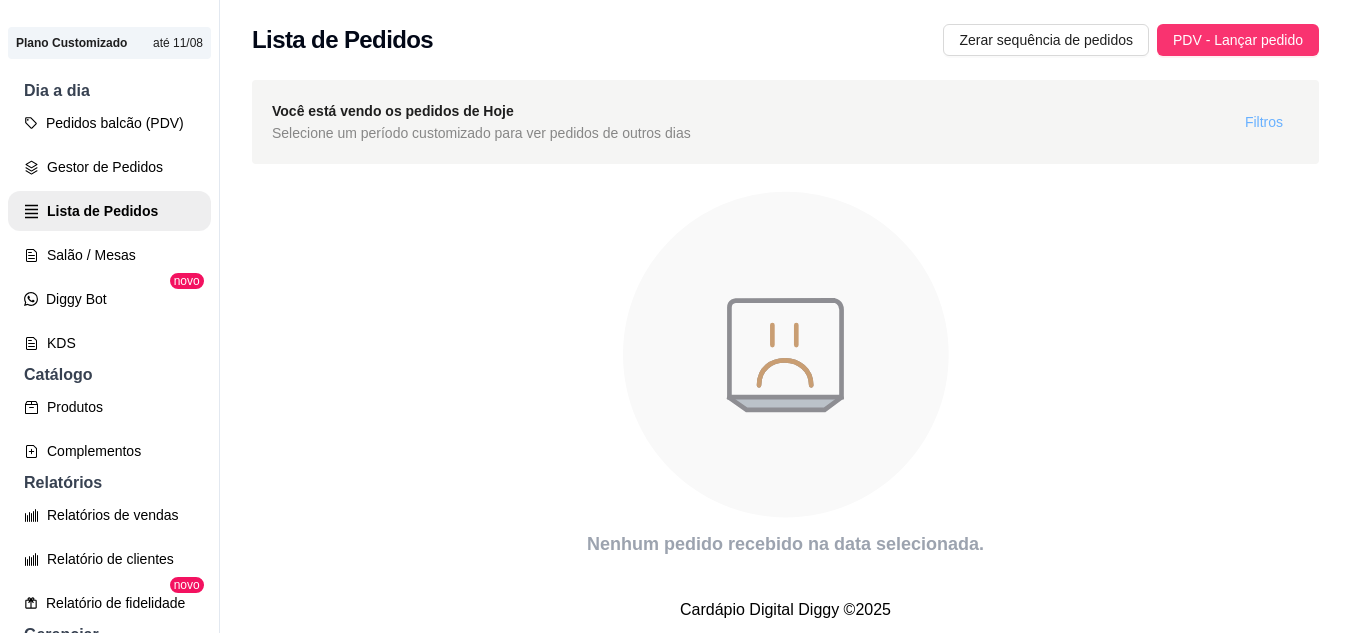 click on "Filtros" at bounding box center [1264, 122] 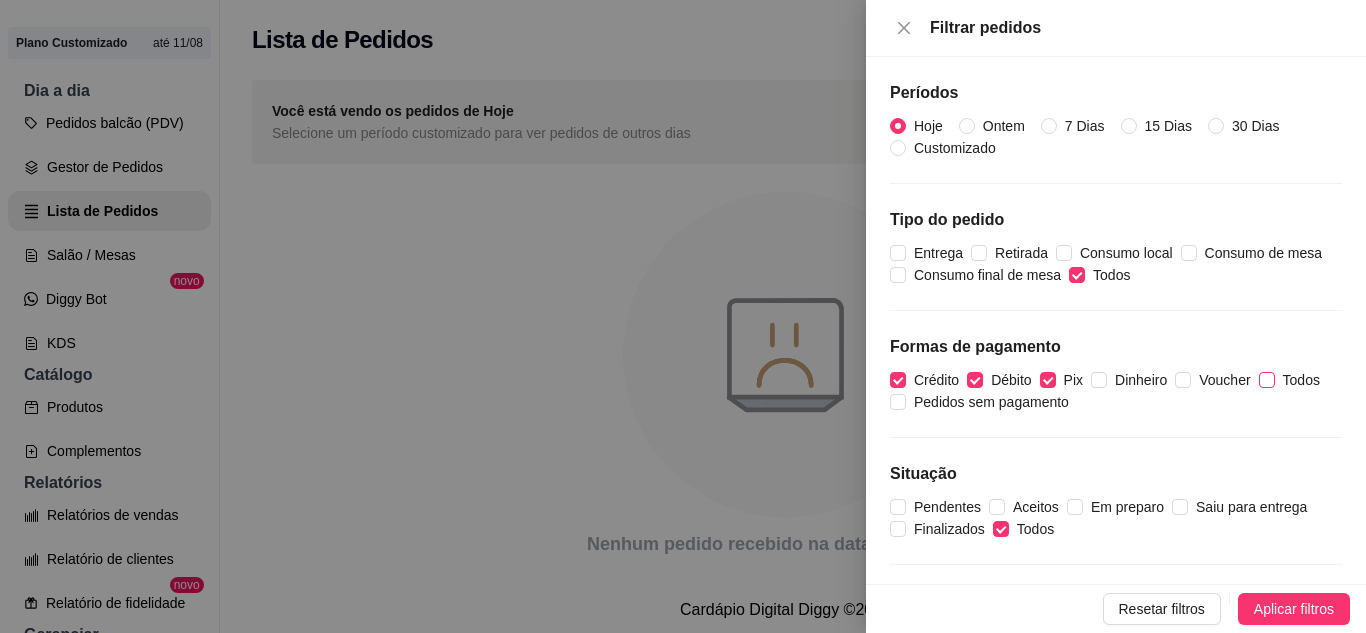 click on "Todos" at bounding box center (1301, 380) 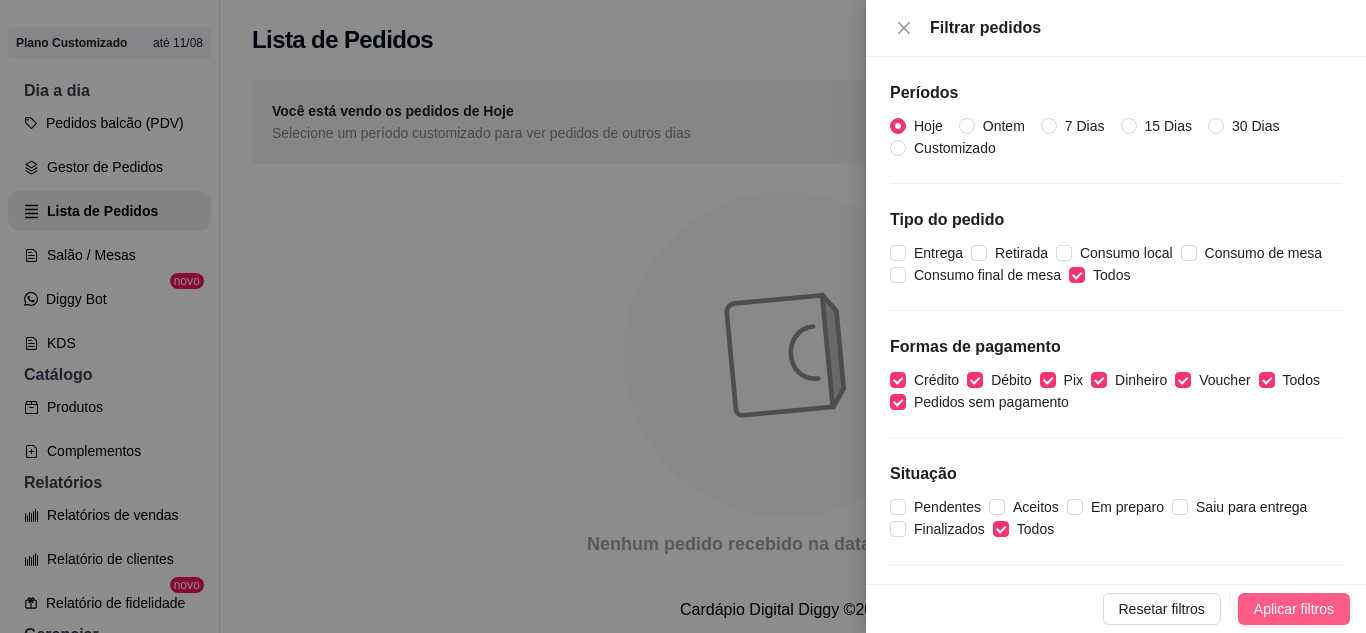 click on "Aplicar filtros" at bounding box center [1294, 609] 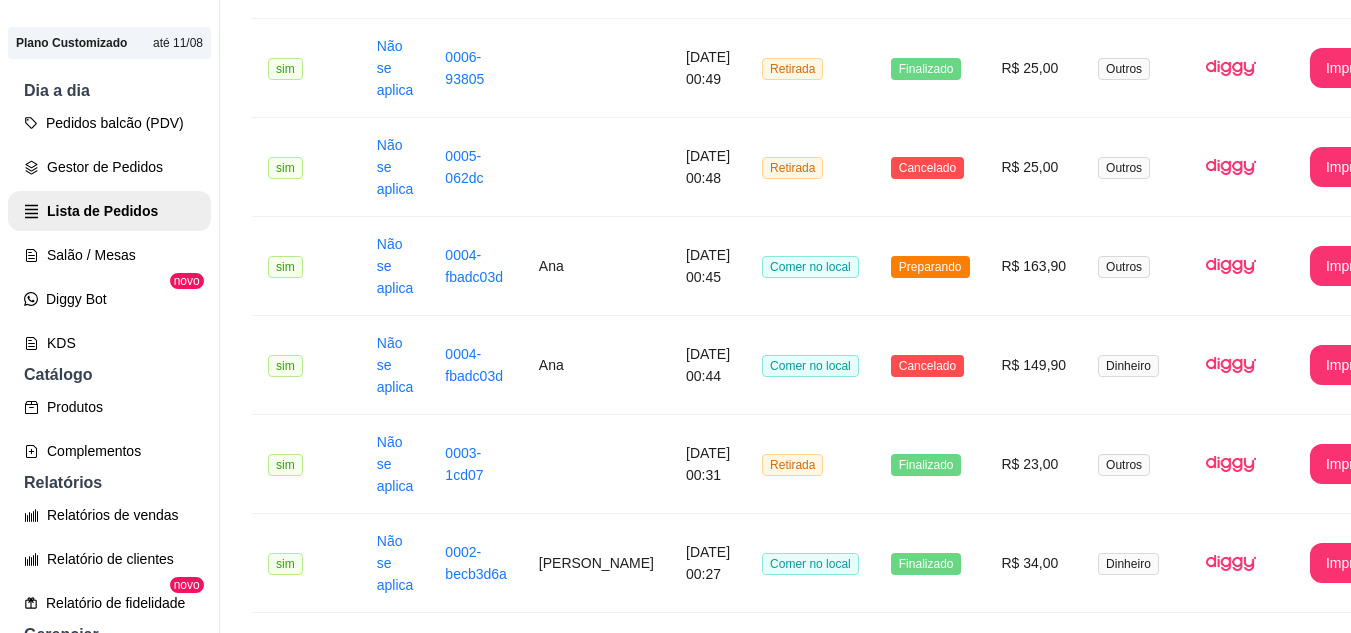 scroll, scrollTop: 652, scrollLeft: 0, axis: vertical 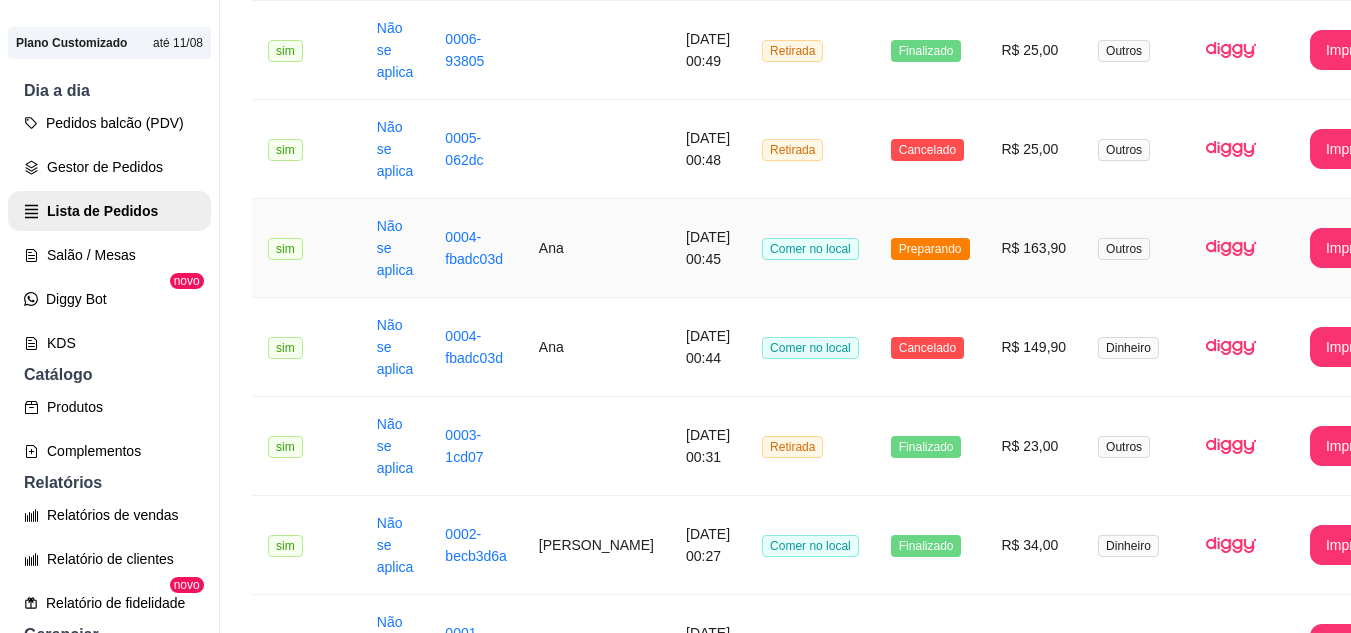 click on "R$ 163,90" at bounding box center (1034, 248) 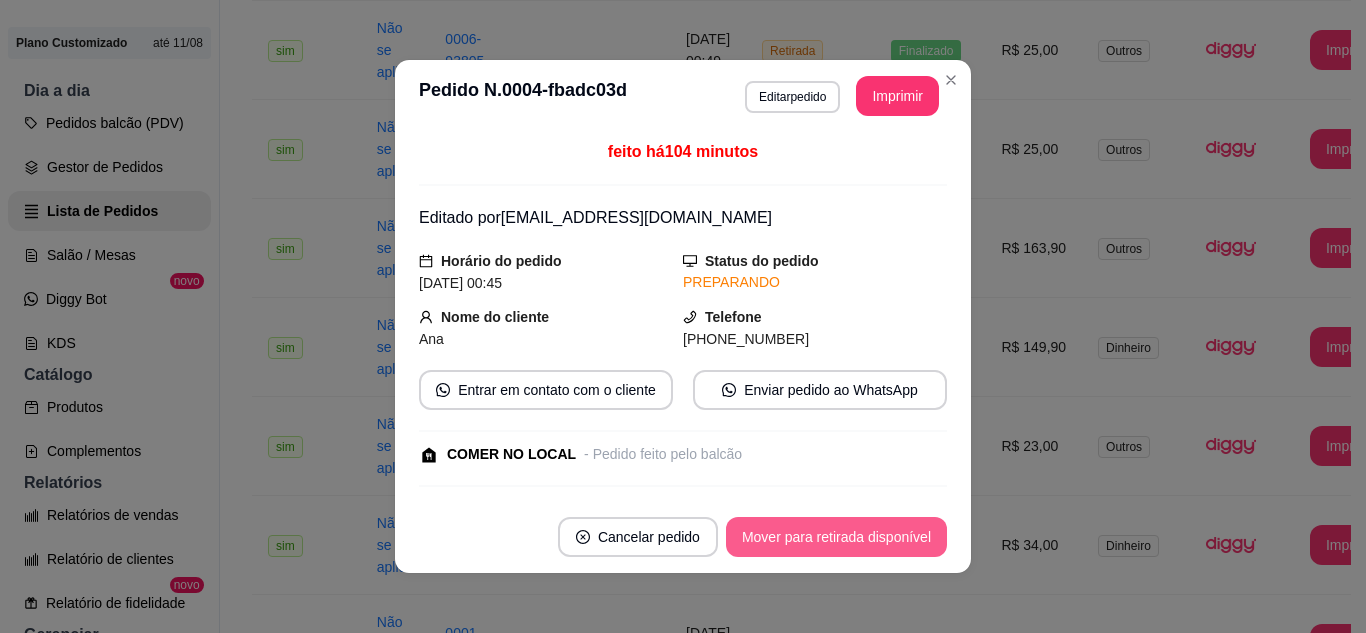 click on "Mover para retirada disponível" at bounding box center [836, 537] 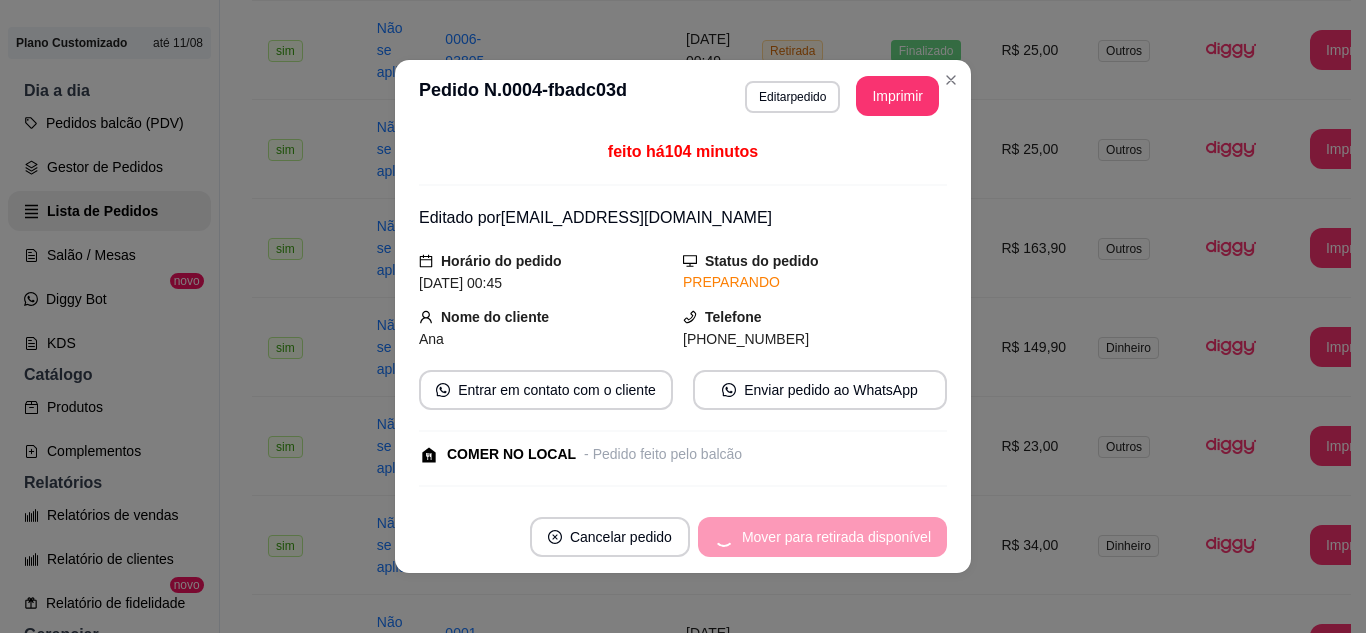 click on "Mover para retirada disponível" at bounding box center (822, 537) 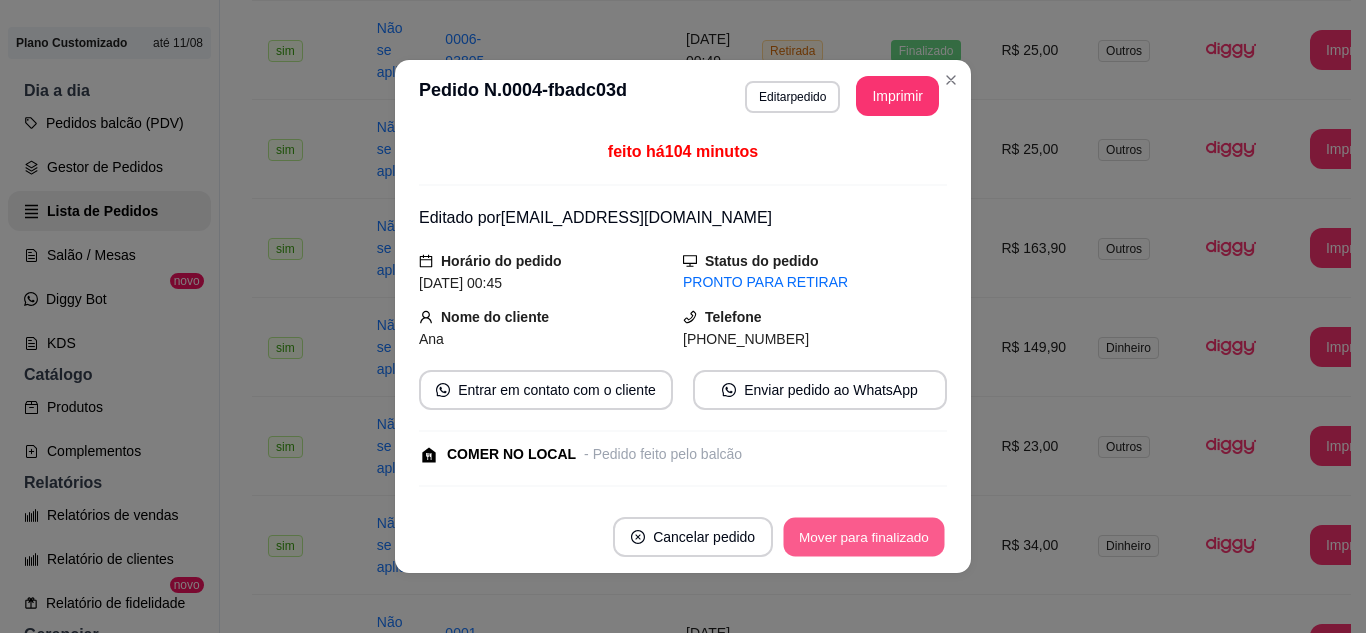 click on "Mover para finalizado" at bounding box center [864, 537] 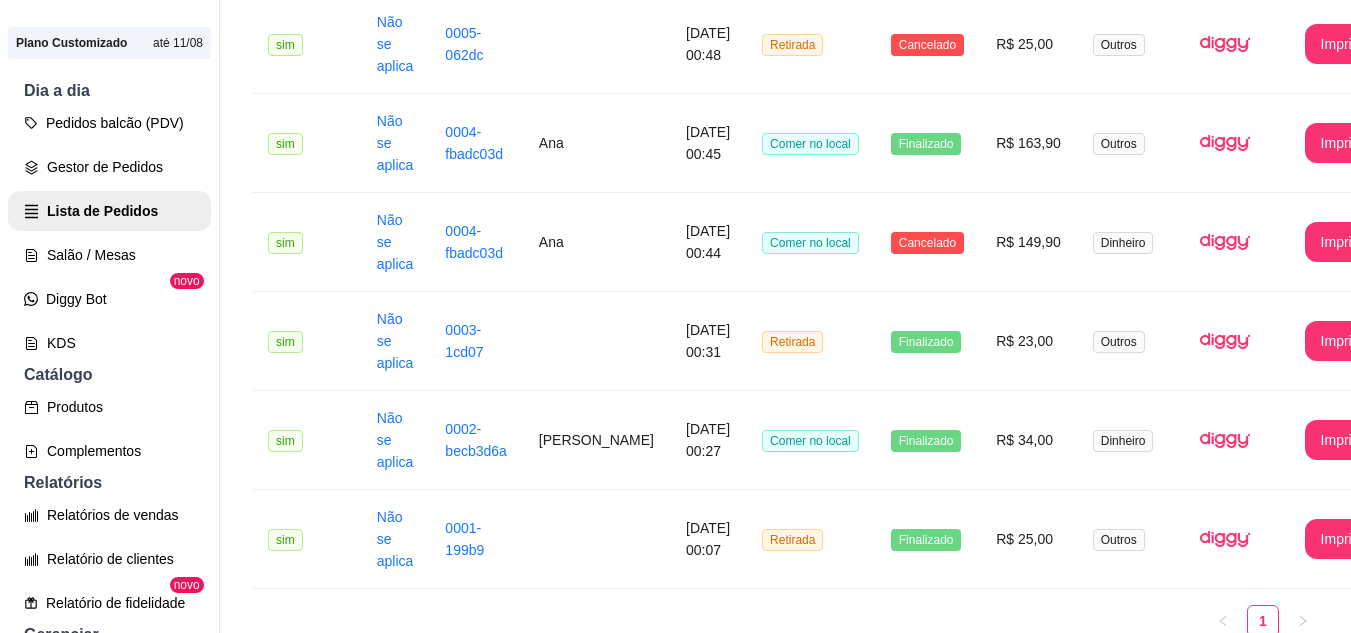 scroll, scrollTop: 872, scrollLeft: 0, axis: vertical 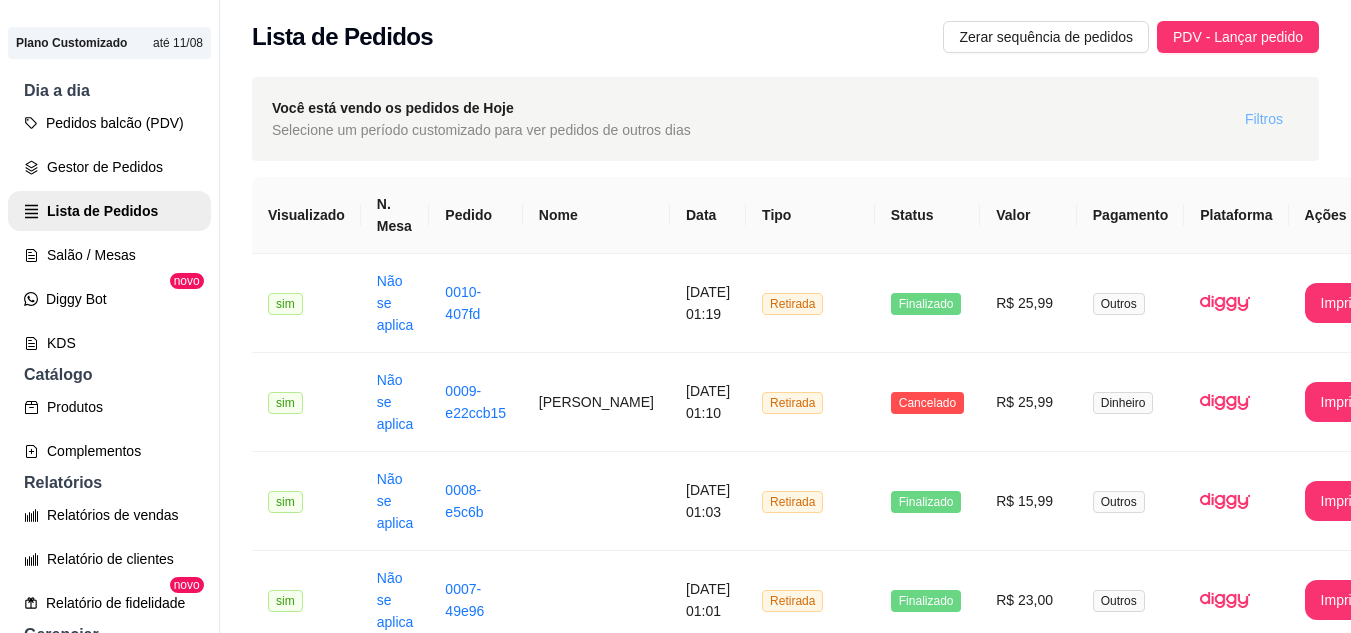 click on "Filtros" at bounding box center [1264, 119] 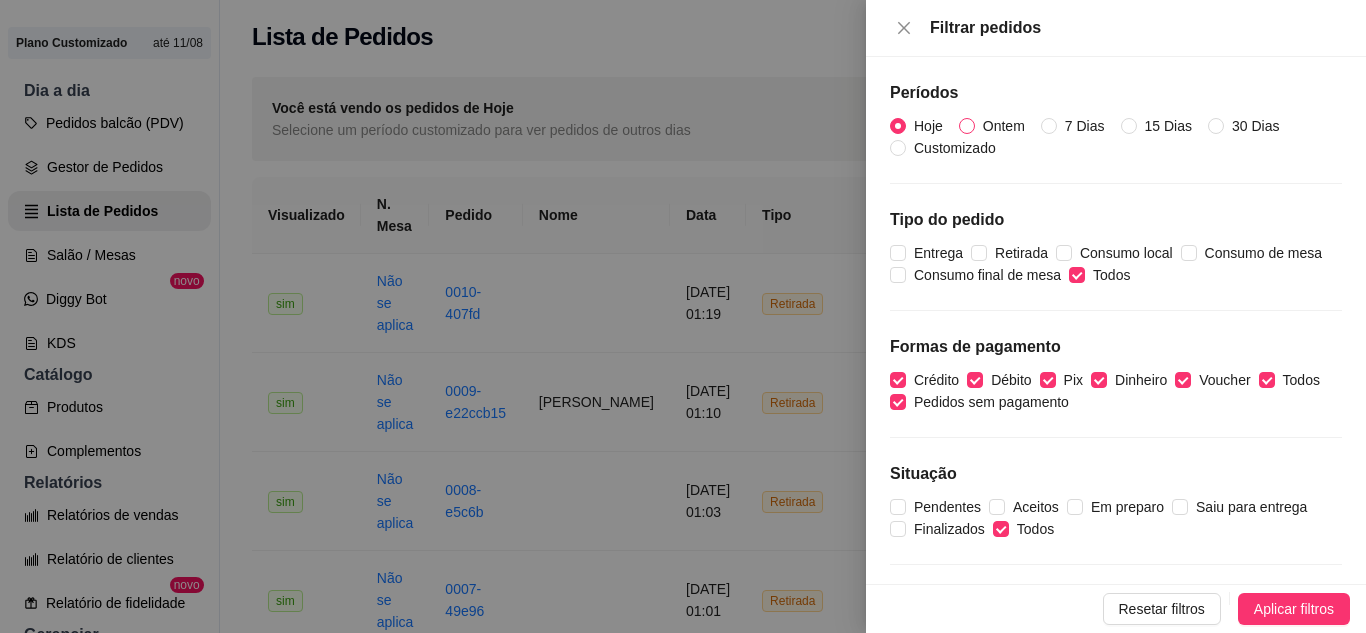 click on "Ontem" at bounding box center (1004, 126) 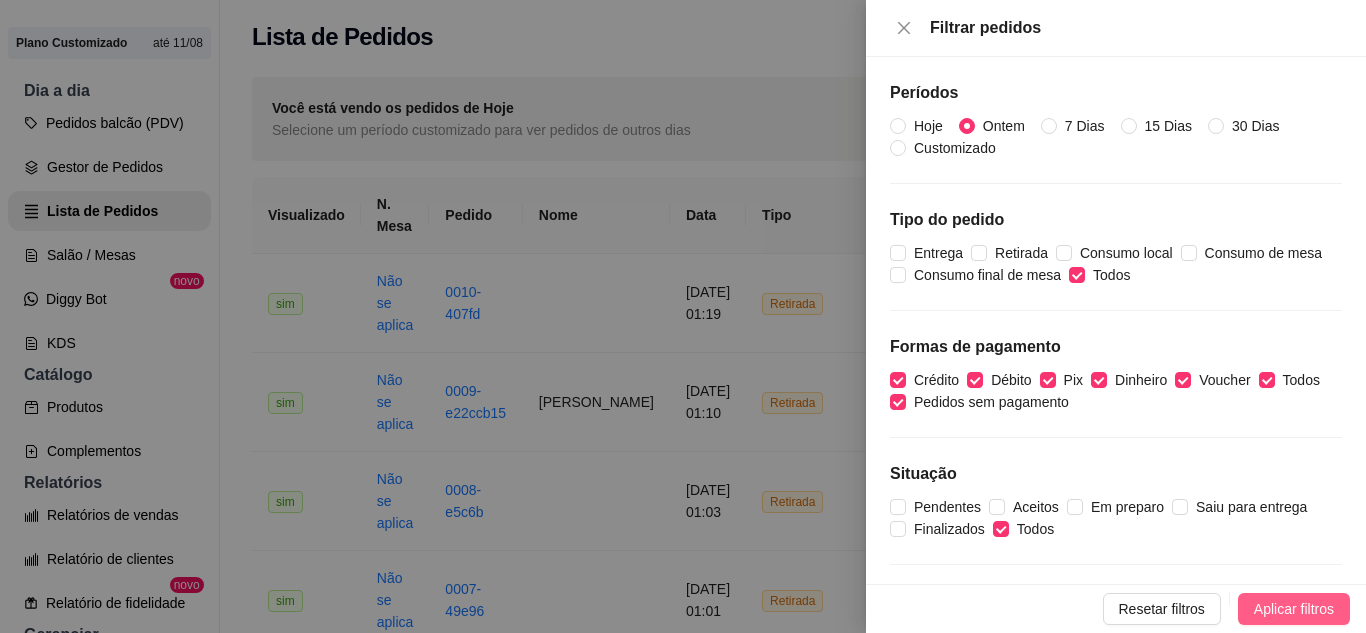 click on "Aplicar filtros" at bounding box center (1294, 609) 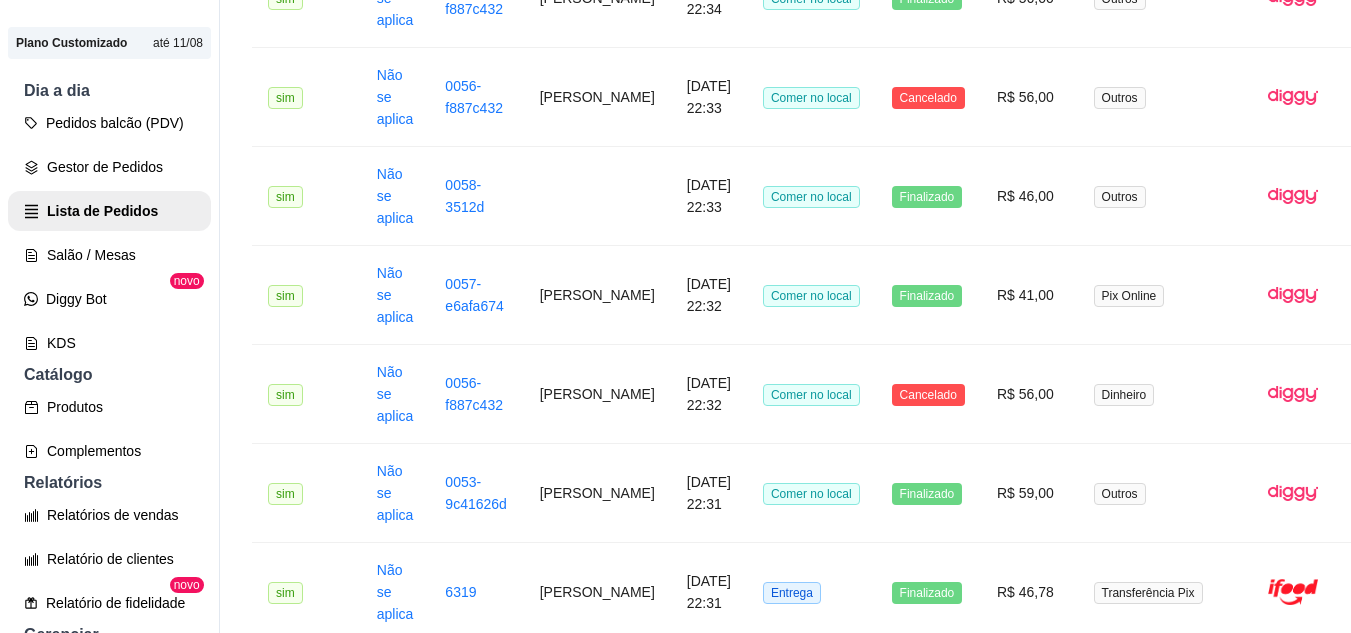 scroll, scrollTop: 1903, scrollLeft: 0, axis: vertical 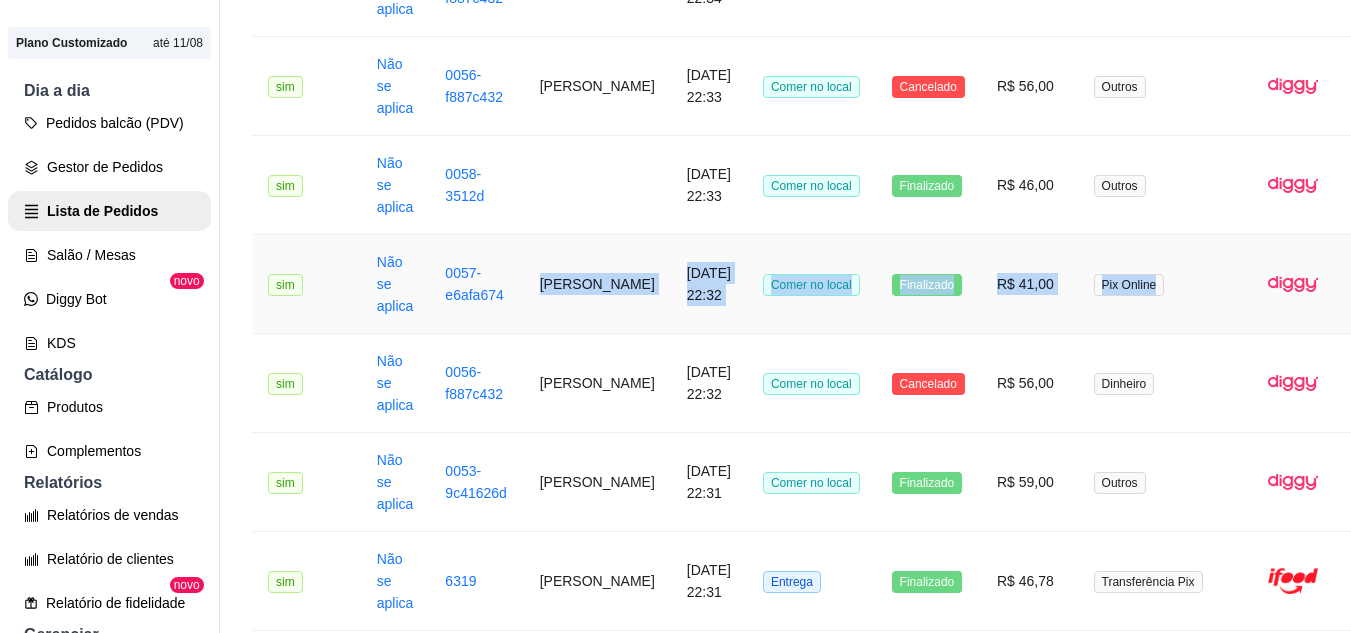drag, startPoint x: 532, startPoint y: 273, endPoint x: 1163, endPoint y: 273, distance: 631 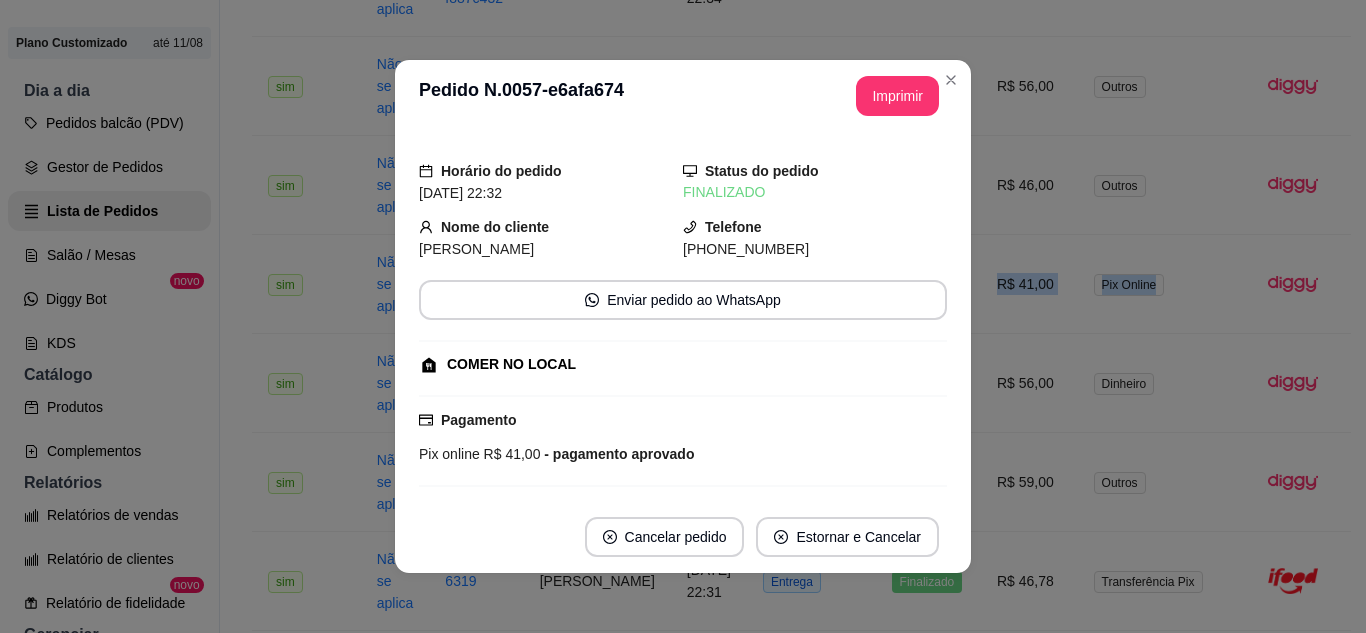 copy on "[PERSON_NAME]  [DATE] 22:32 Comer no local Finalizado R$ 41,00 Pix Online" 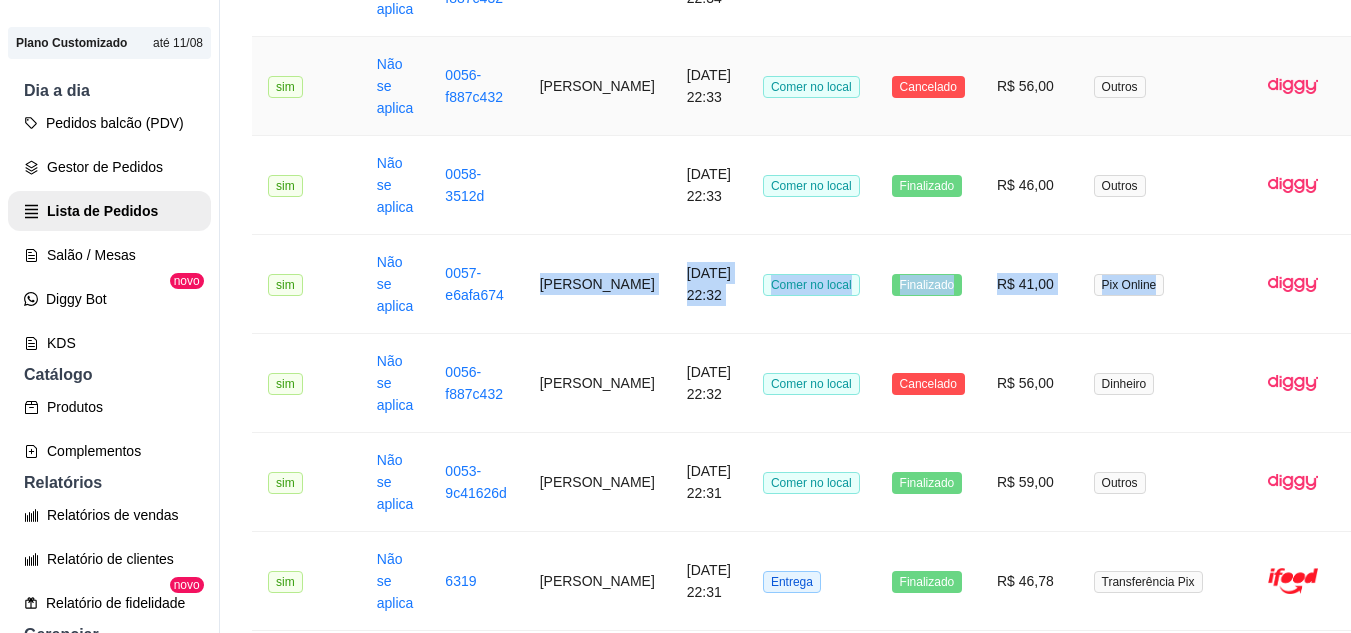 copy on "[PERSON_NAME]  [DATE] 22:32 Comer no local Finalizado R$ 41,00 Pix Online" 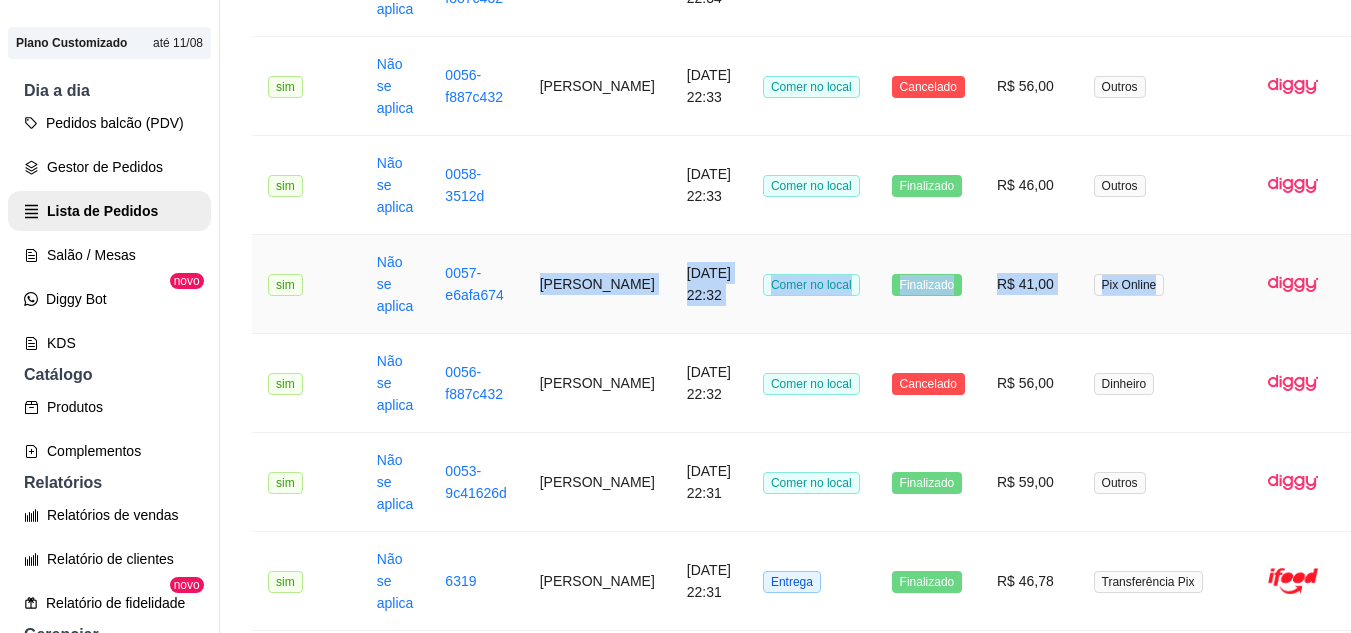 copy on "[PERSON_NAME]  [DATE] 22:32 Comer no local Finalizado R$ 41,00 Pix Online" 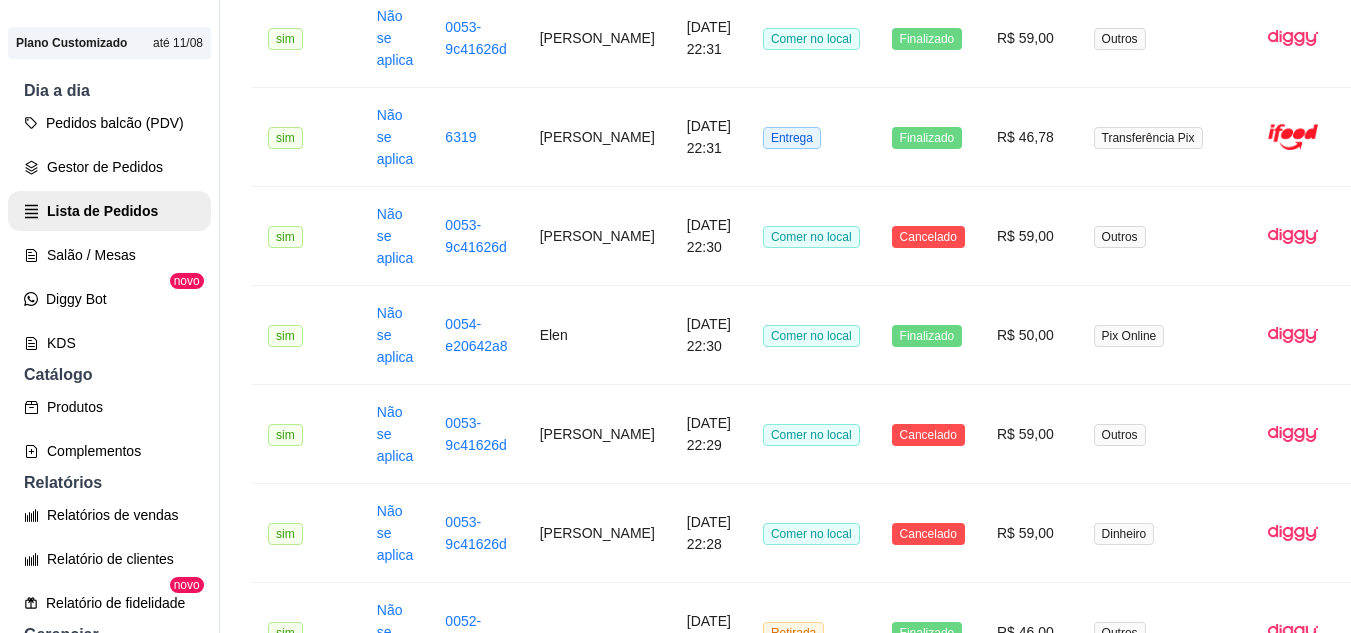 scroll, scrollTop: 2353, scrollLeft: 0, axis: vertical 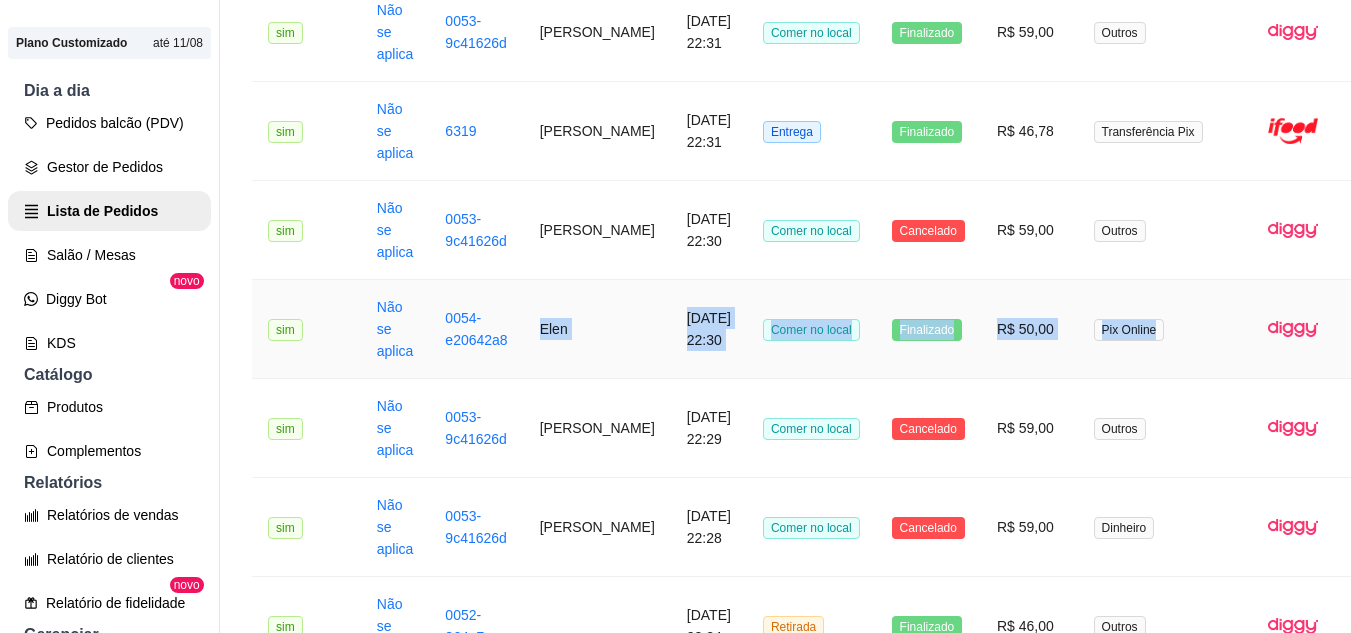 drag, startPoint x: 528, startPoint y: 324, endPoint x: 1131, endPoint y: 331, distance: 603.04065 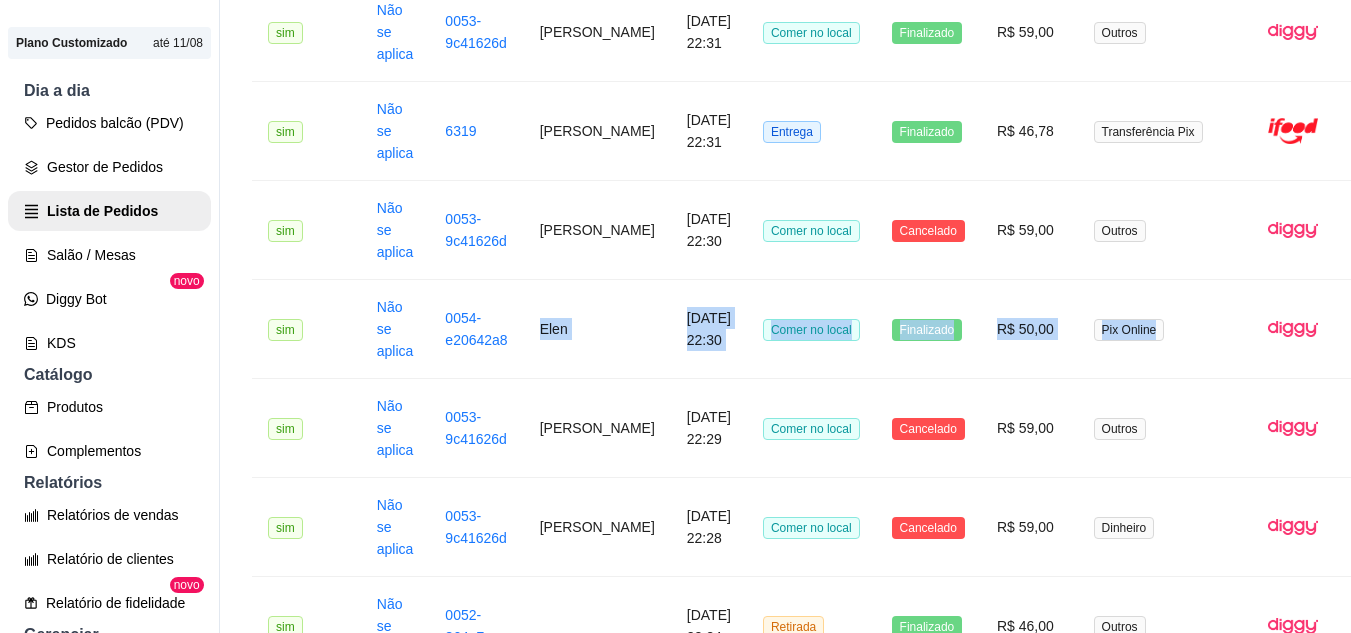 scroll, scrollTop: 2308, scrollLeft: 0, axis: vertical 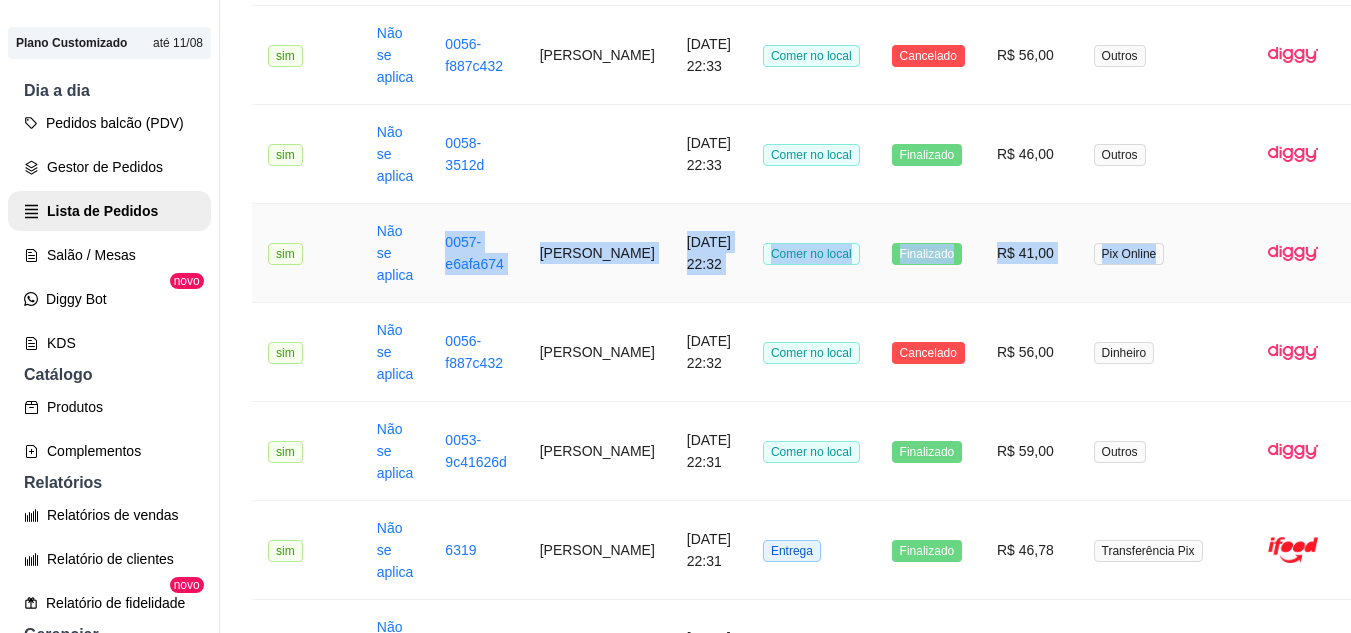 drag, startPoint x: 434, startPoint y: 245, endPoint x: 1130, endPoint y: 253, distance: 696.04596 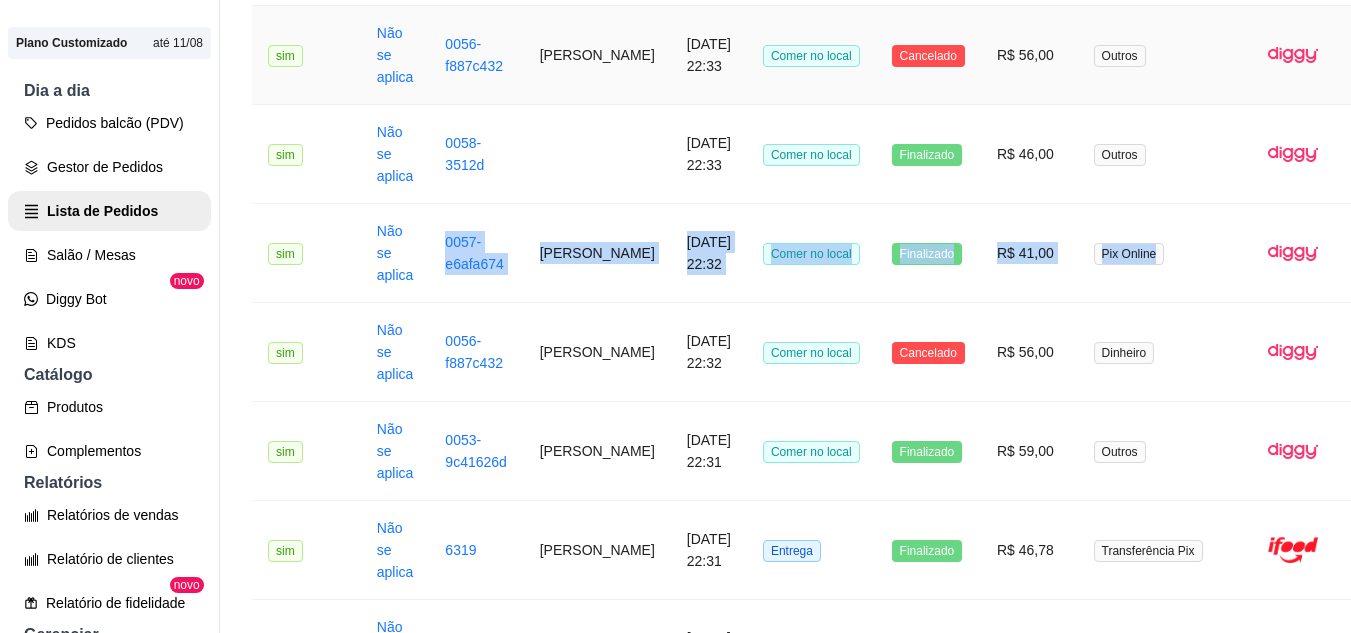 copy on "0057-e6afa674 [PERSON_NAME]  [DATE] 22:32 Comer no local Finalizado R$ 41,00 Pix Online" 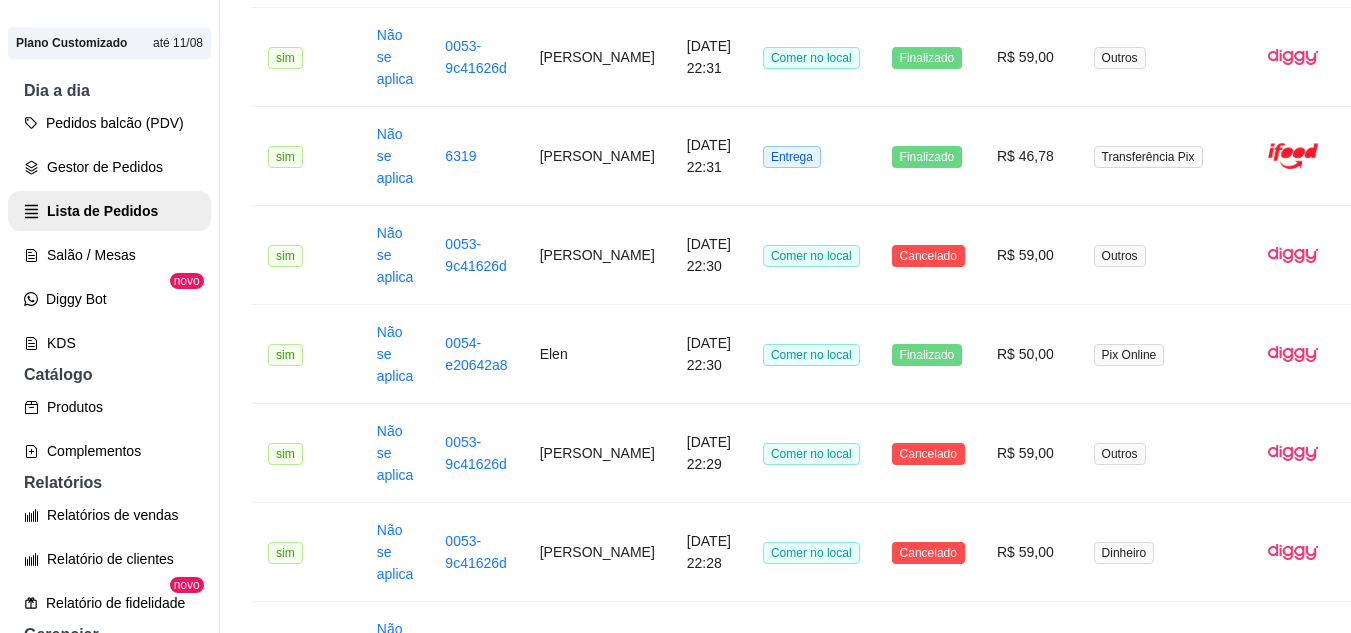 scroll, scrollTop: 2339, scrollLeft: 0, axis: vertical 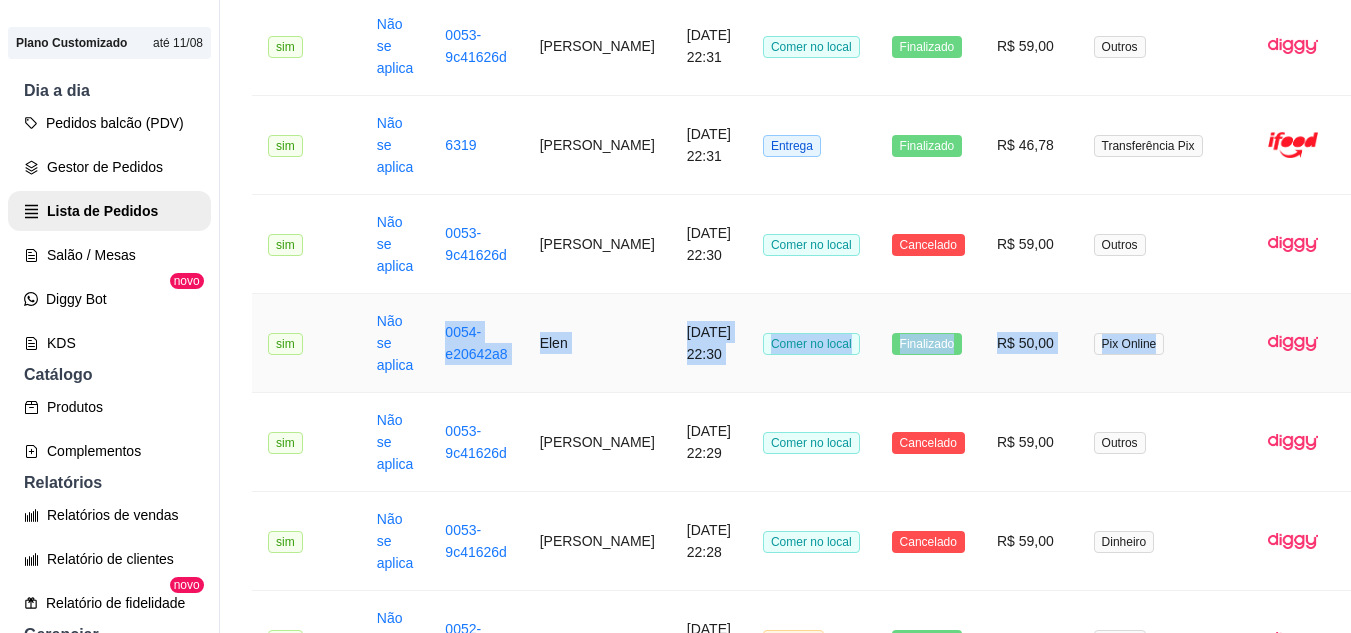 drag, startPoint x: 438, startPoint y: 328, endPoint x: 1169, endPoint y: 343, distance: 731.1539 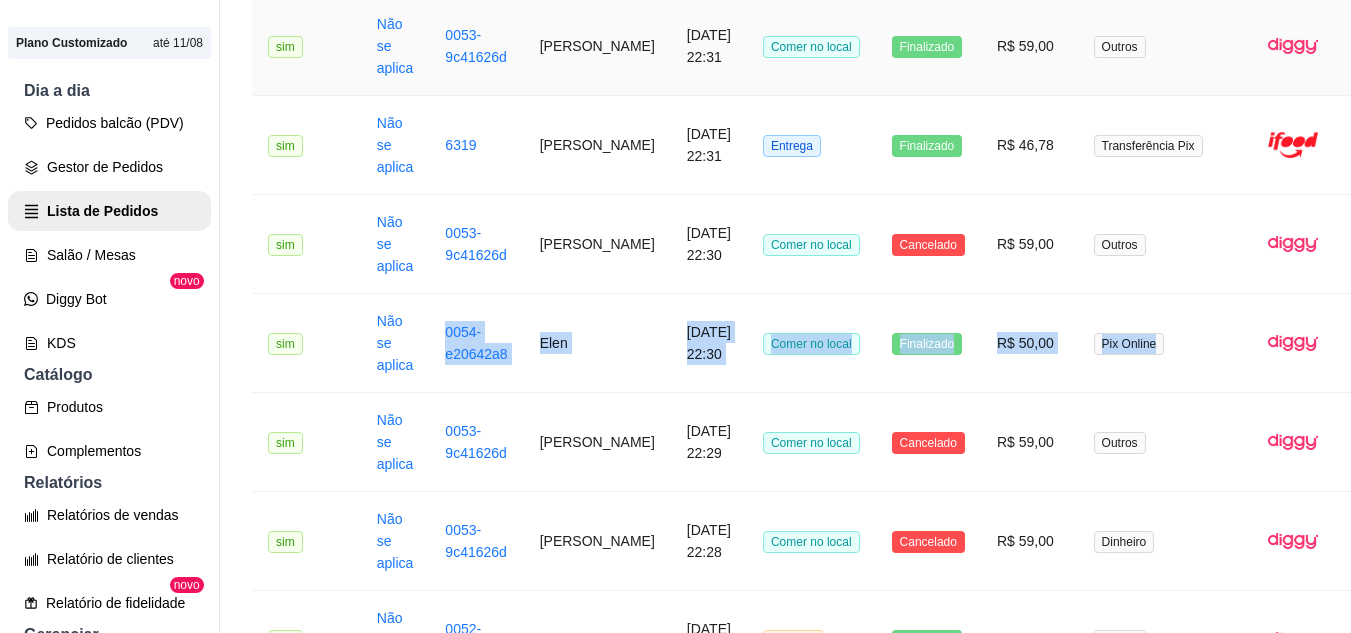 copy on "0054-e20642a8 Elen [DATE] 22:30 Comer no local Finalizado R$ 50,00 Pix Online" 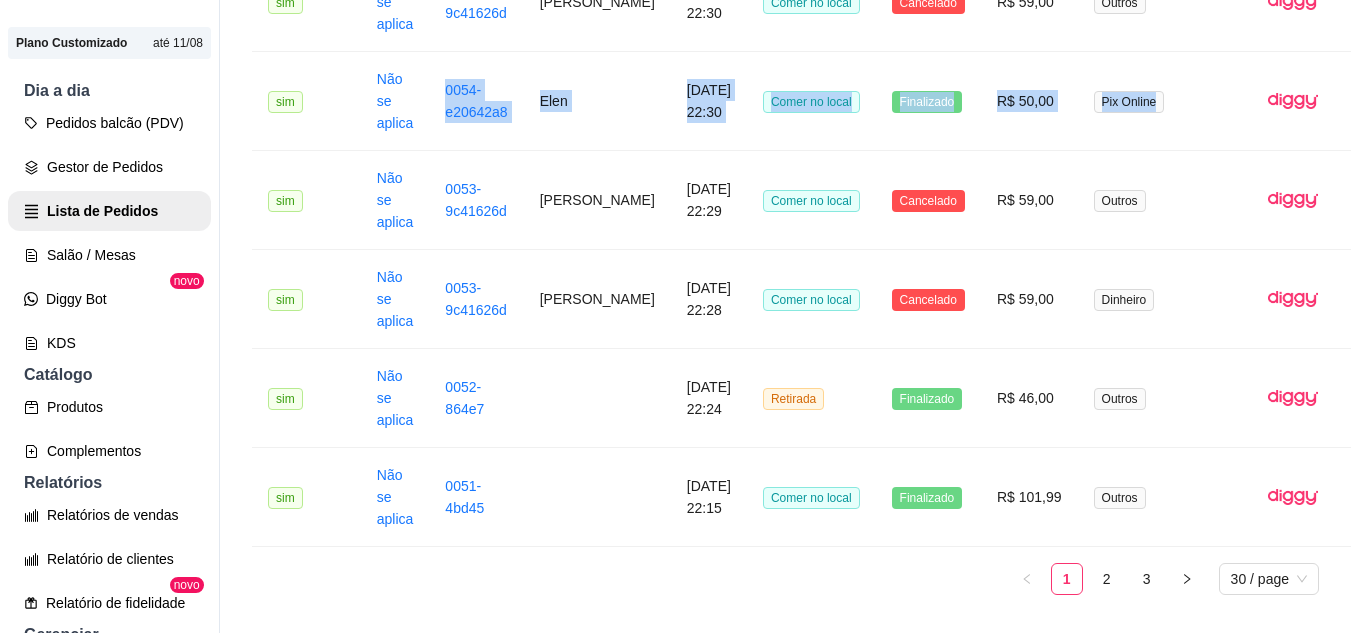 scroll, scrollTop: 2654, scrollLeft: 0, axis: vertical 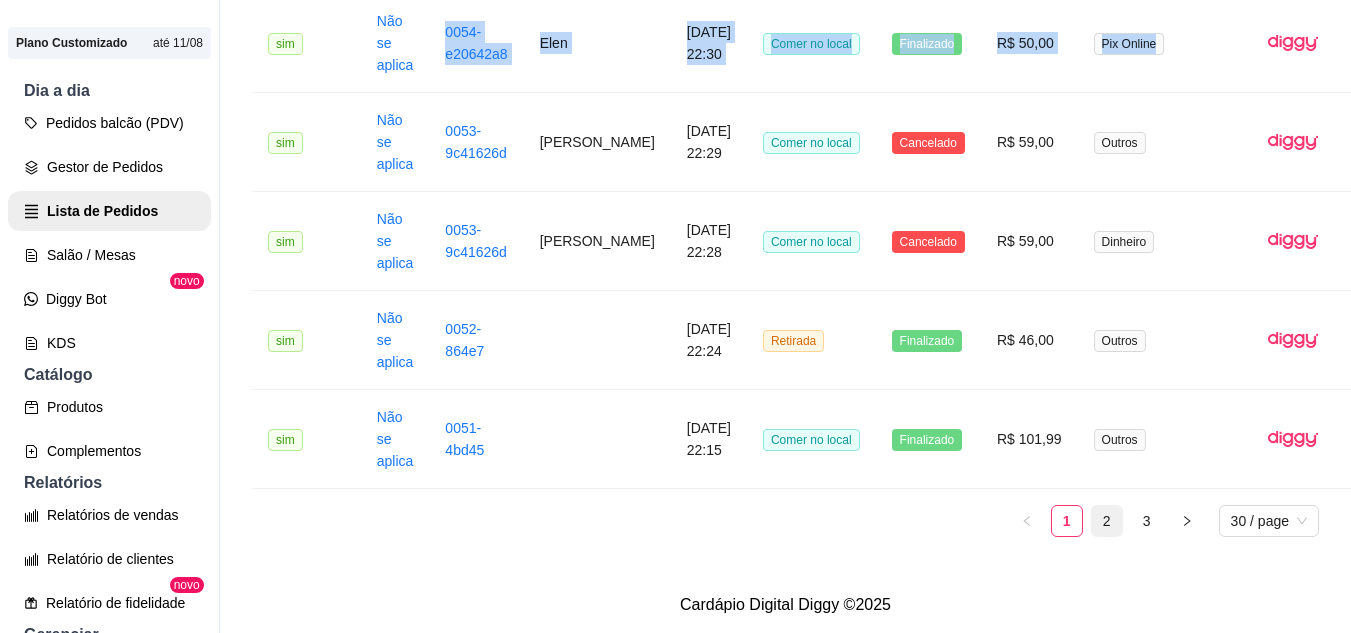 click on "2" at bounding box center (1107, 521) 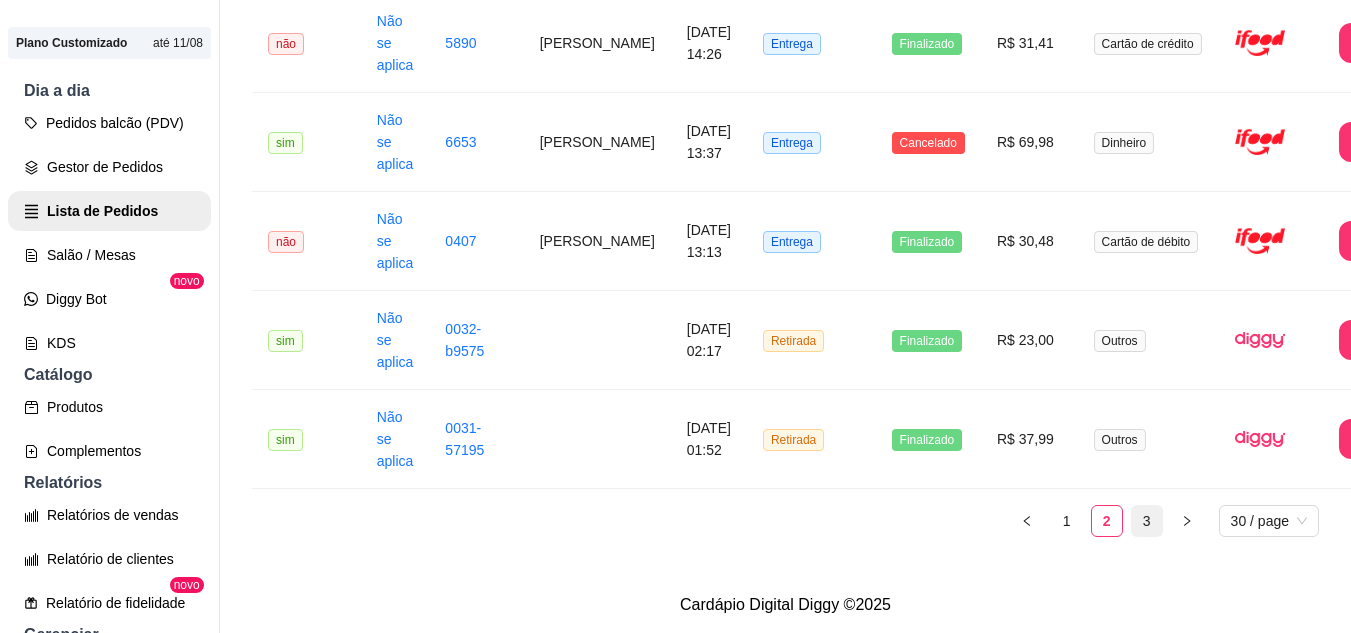 click on "3" at bounding box center [1147, 521] 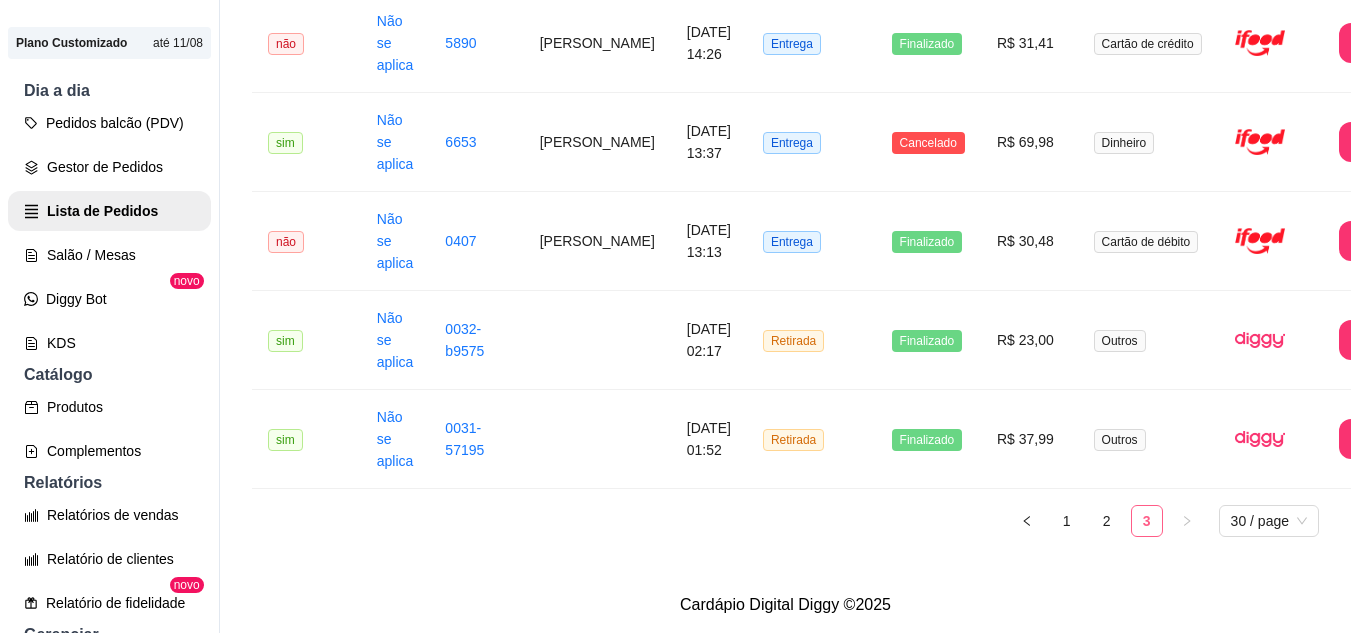 scroll, scrollTop: 872, scrollLeft: 0, axis: vertical 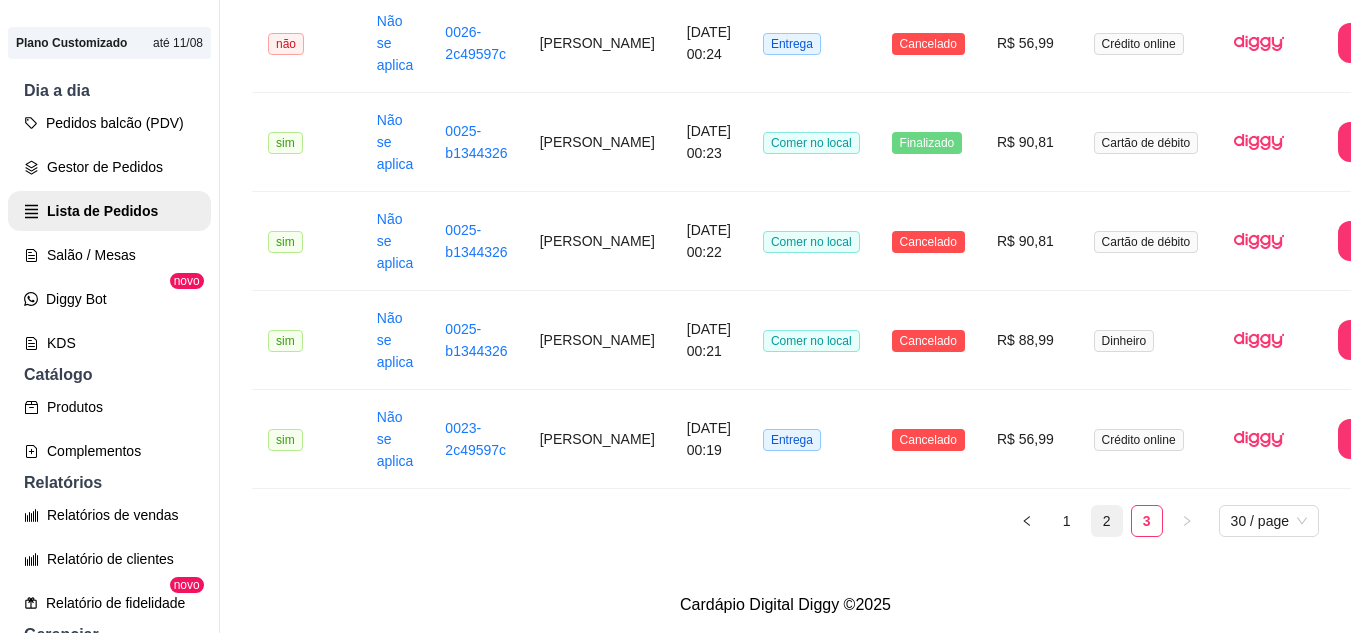 click on "2" at bounding box center [1107, 521] 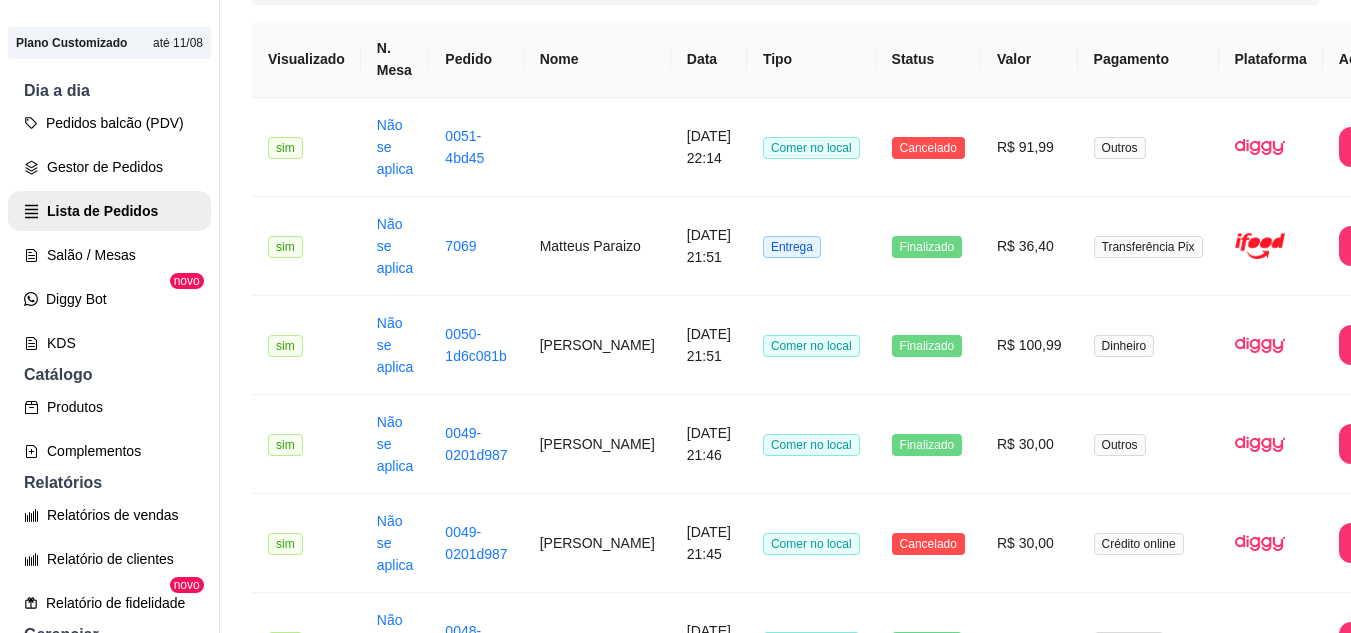 scroll, scrollTop: 153, scrollLeft: 0, axis: vertical 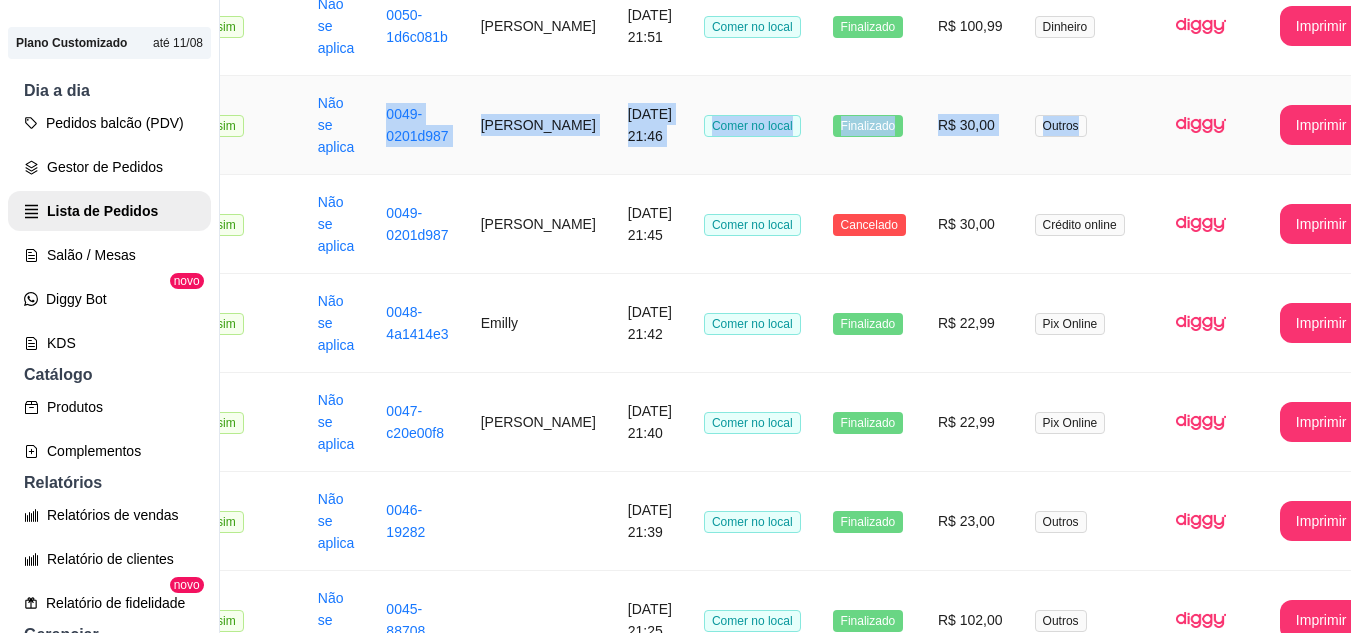 drag, startPoint x: 375, startPoint y: 101, endPoint x: 1077, endPoint y: 130, distance: 702.59875 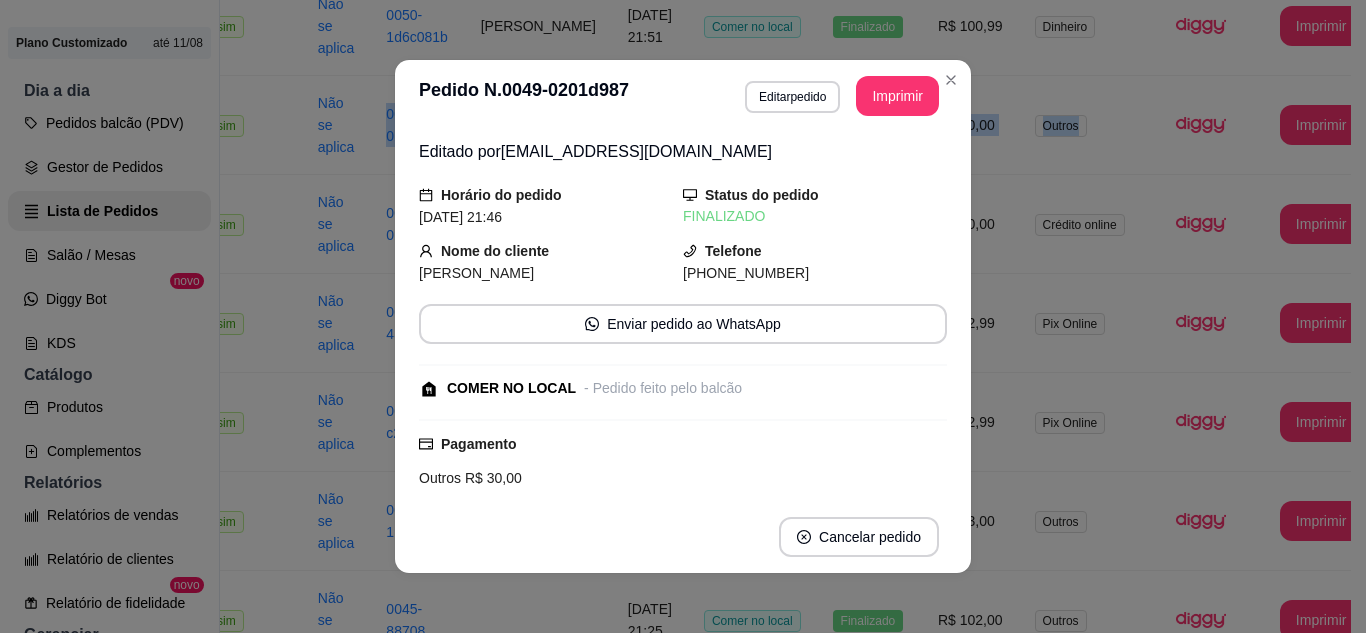 copy on "0049-0201d987 [PERSON_NAME] [DATE] 21:46 Comer no local Finalizado R$ 30,00 Outros" 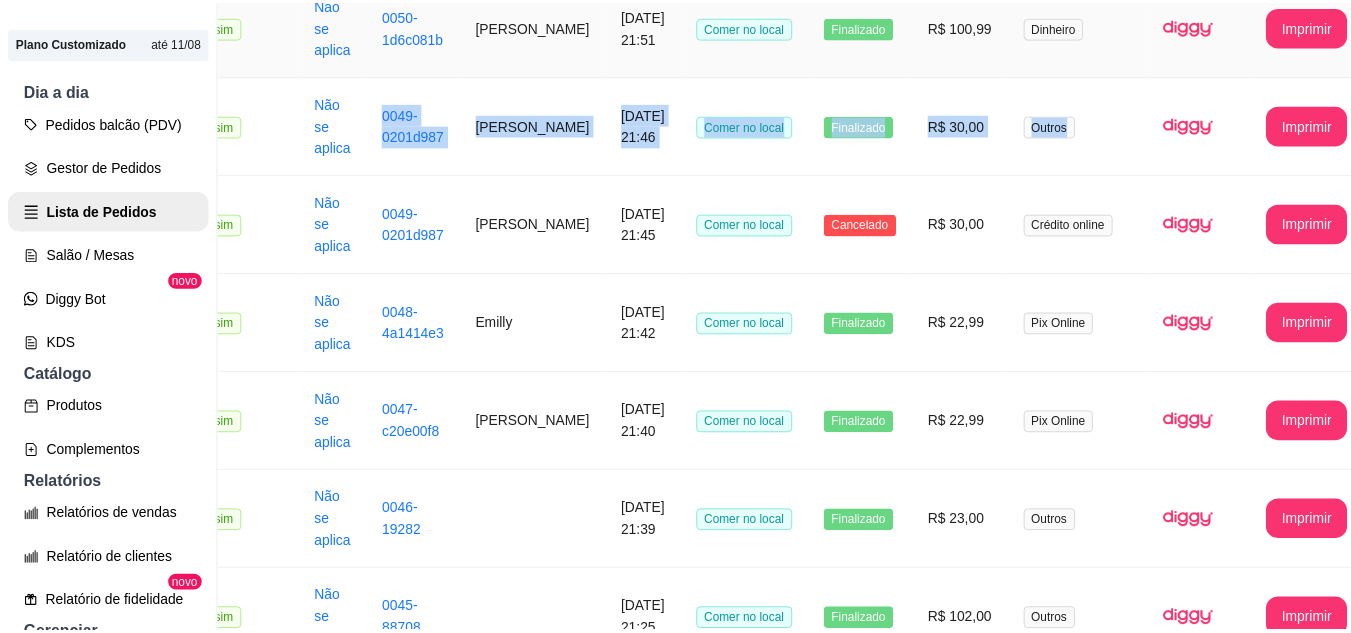 scroll, scrollTop: 478, scrollLeft: 58, axis: both 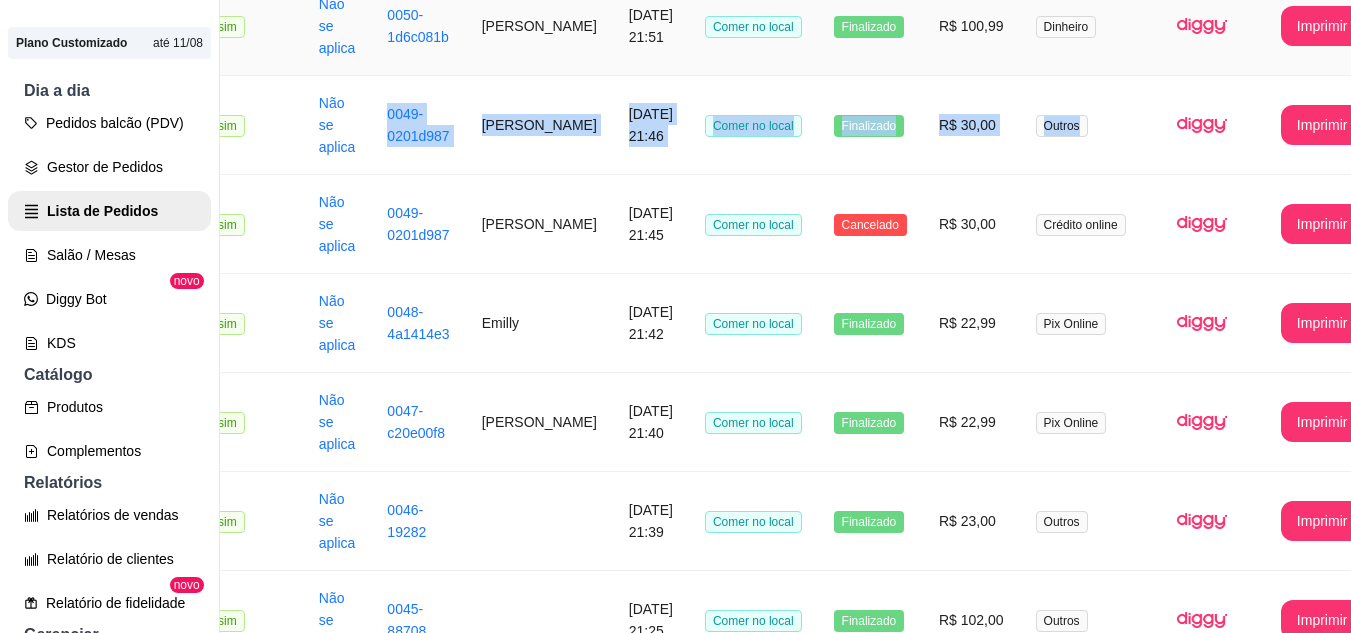 copy on "0049-0201d987 [PERSON_NAME] [DATE] 21:46 Comer no local Finalizado R$ 30,00 Outros" 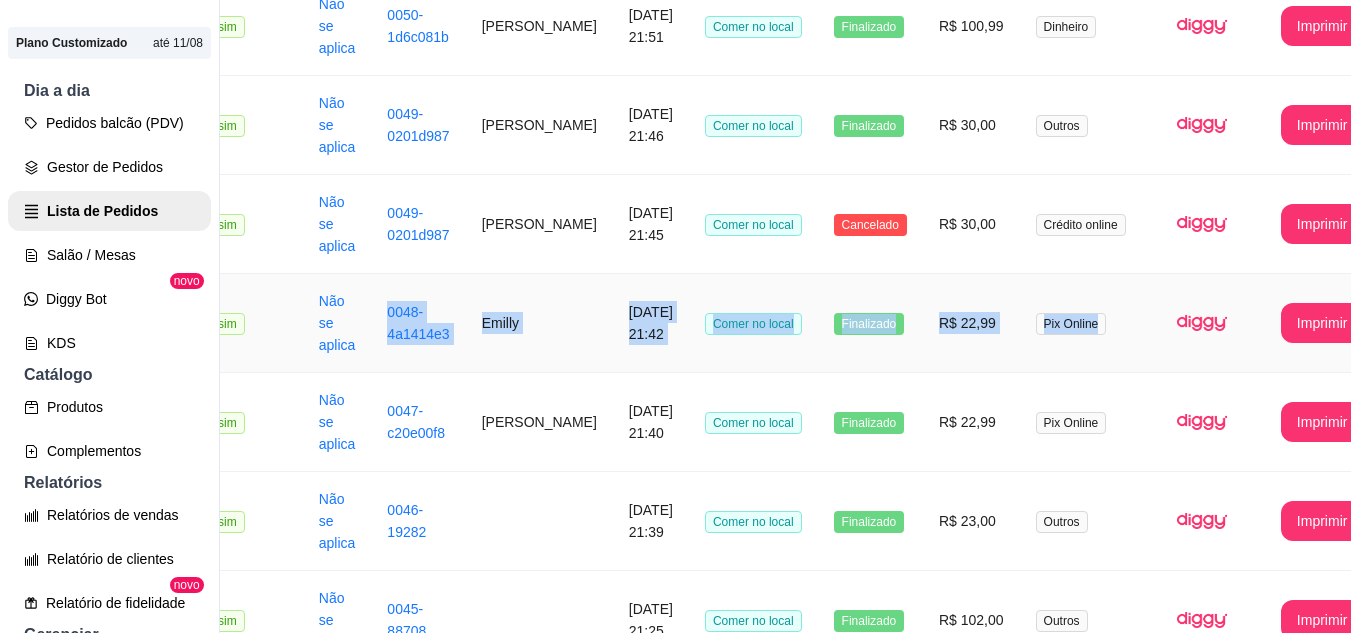 drag, startPoint x: 380, startPoint y: 301, endPoint x: 1100, endPoint y: 344, distance: 721.2829 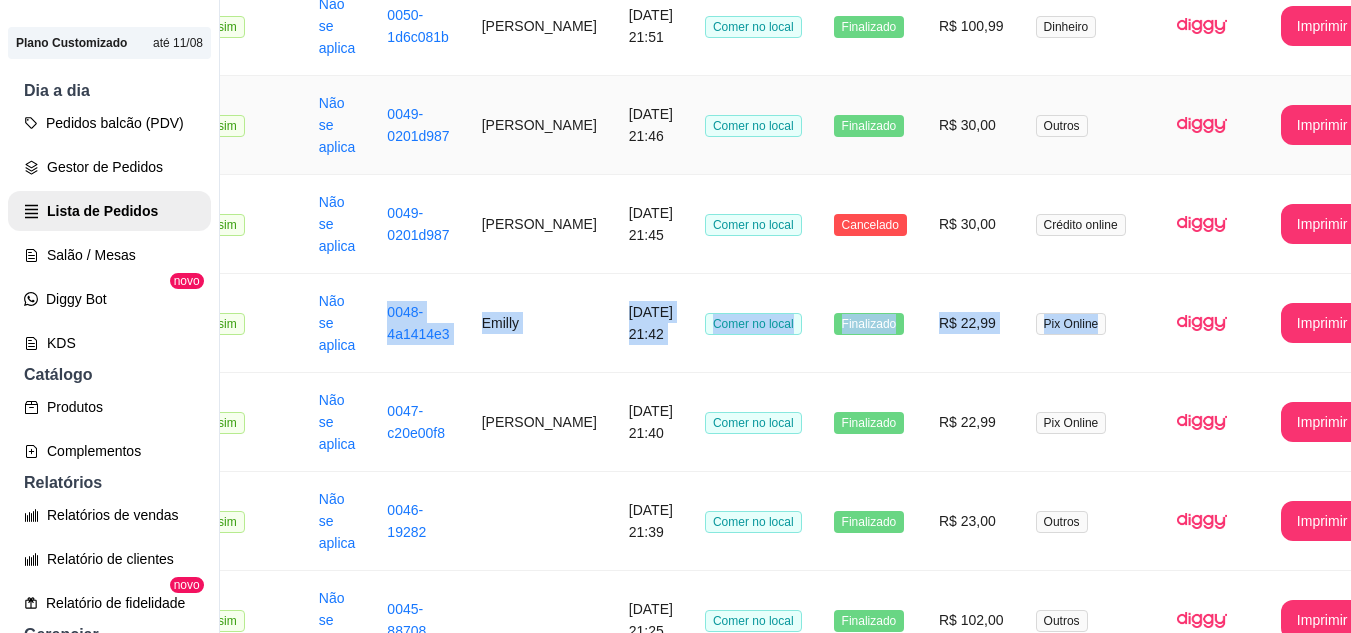 copy on "0048-4a1414e3 Emilly  [DATE] 21:42 Comer no local Finalizado R$ 22,99 Pix Online" 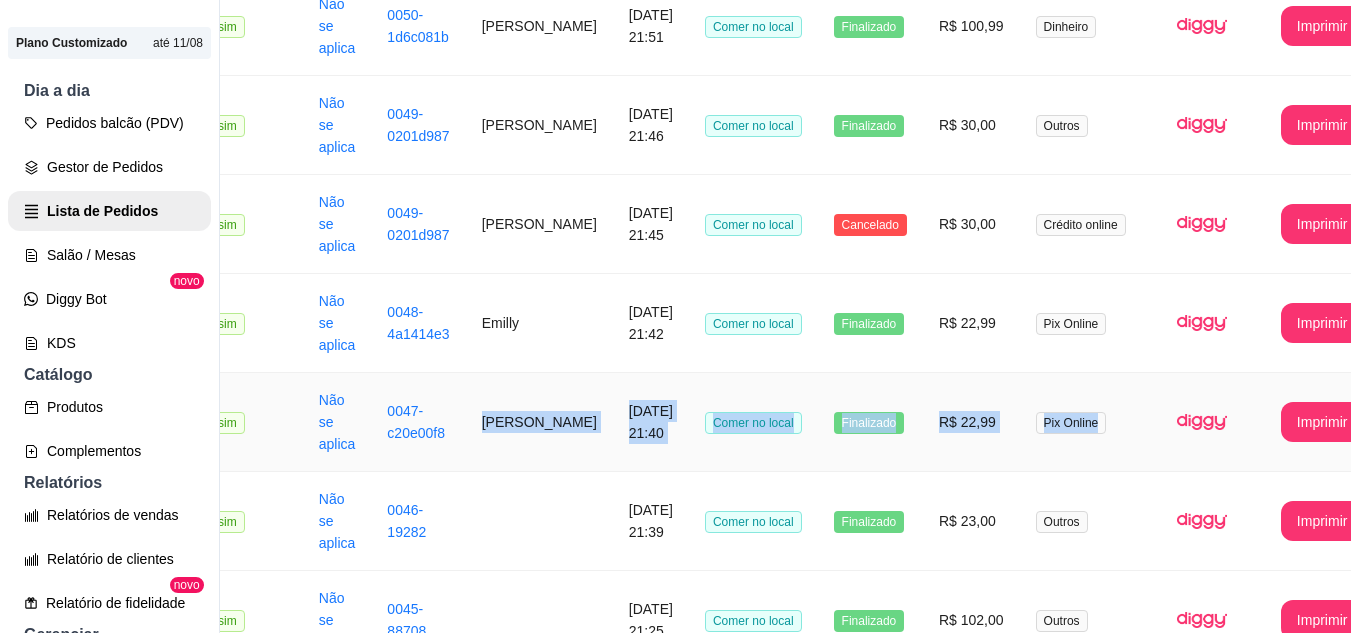 drag, startPoint x: 464, startPoint y: 408, endPoint x: 1107, endPoint y: 435, distance: 643.56665 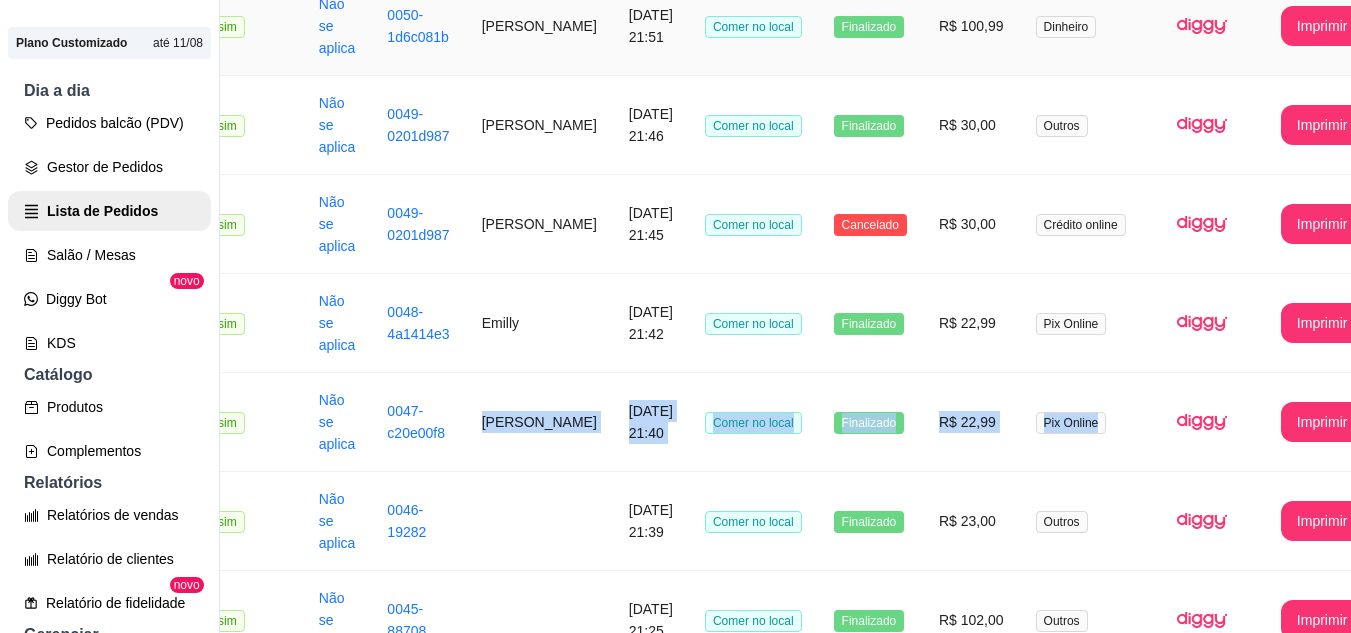 copy on "[PERSON_NAME]  [DATE] 21:40 Comer no local Finalizado R$ 22,99 Pix Online" 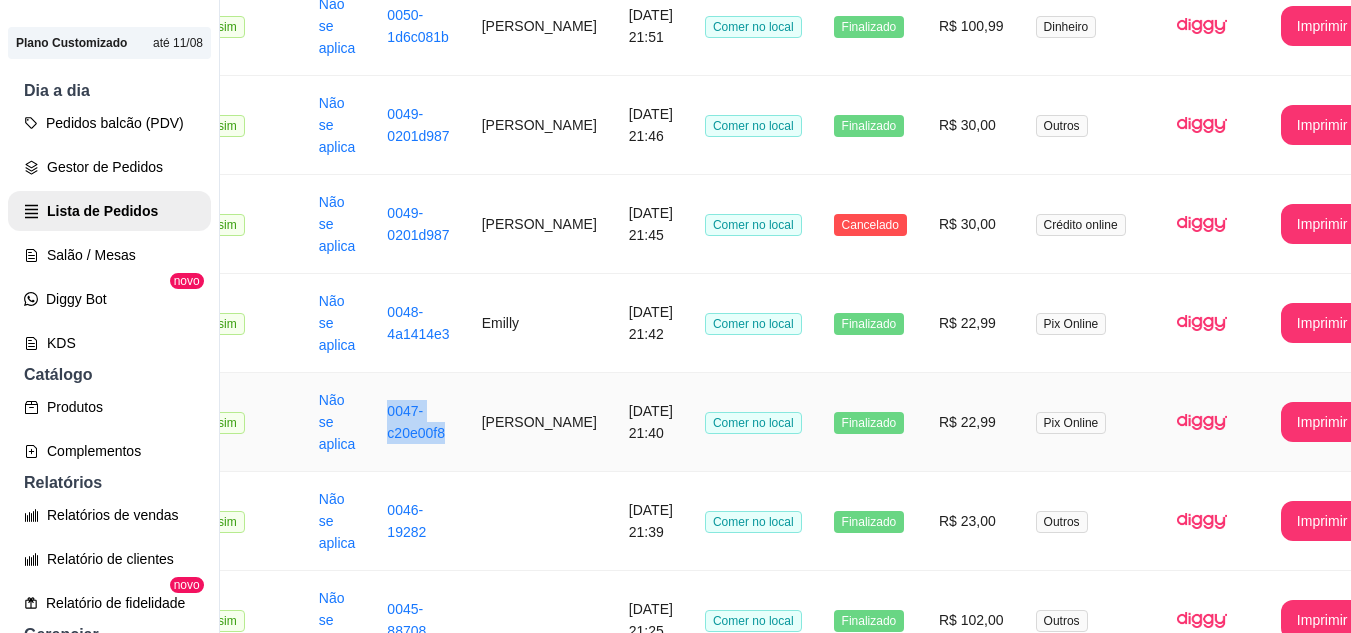 drag, startPoint x: 380, startPoint y: 404, endPoint x: 447, endPoint y: 439, distance: 75.591 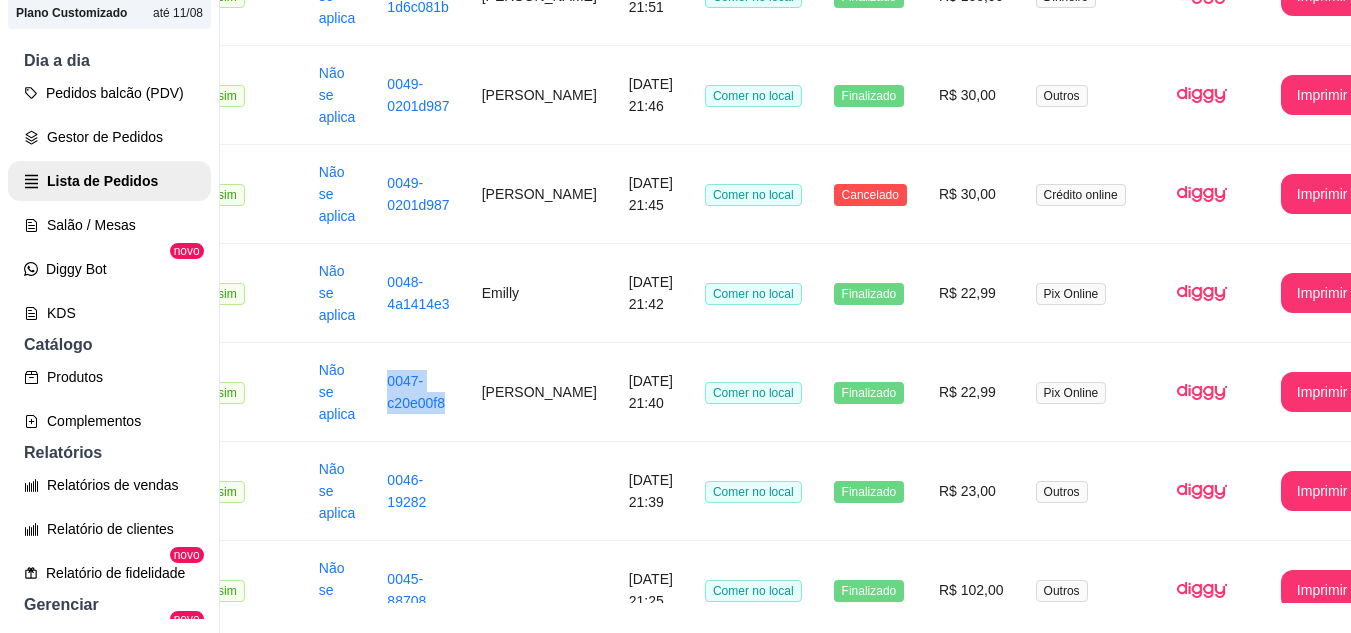 scroll, scrollTop: 32, scrollLeft: 0, axis: vertical 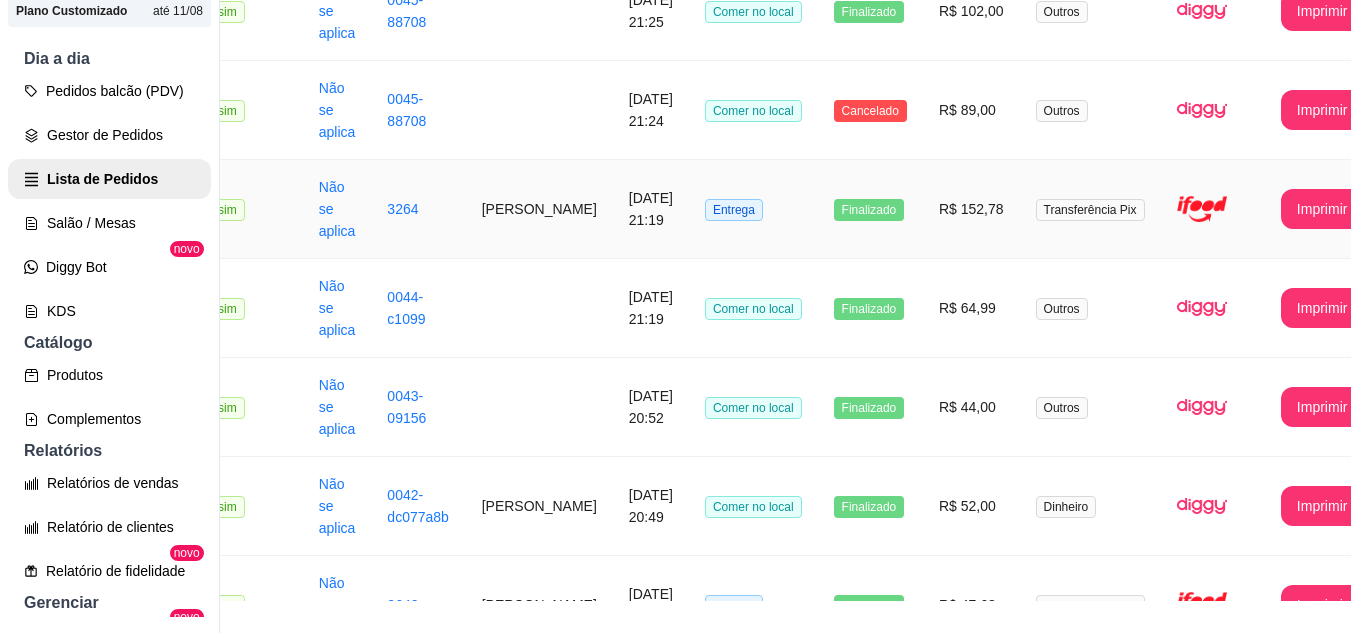 click on "**********" at bounding box center (1322, 209) 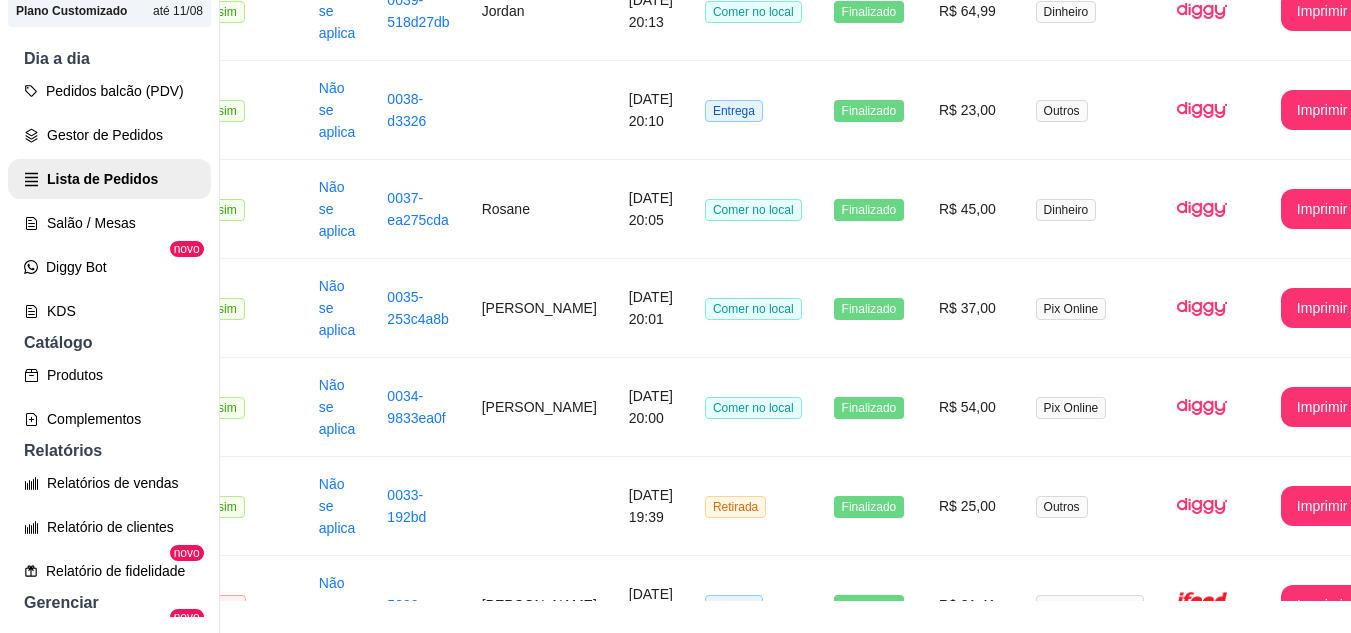 scroll, scrollTop: 2062, scrollLeft: 58, axis: both 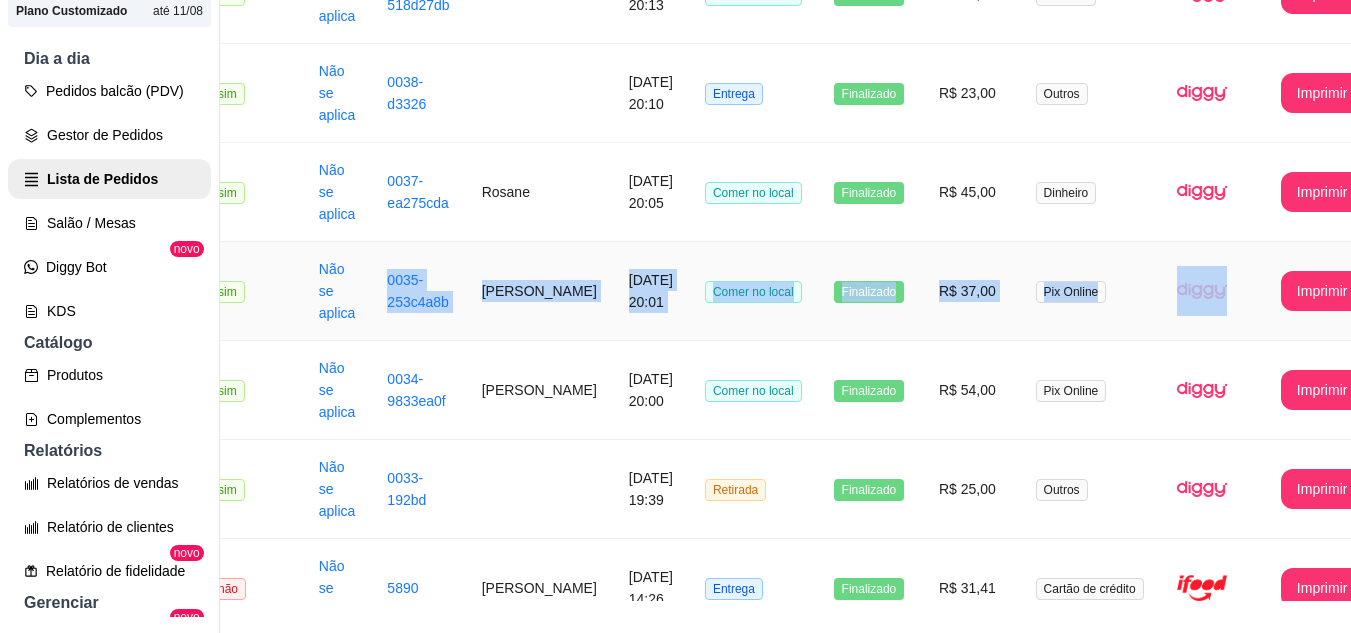 drag, startPoint x: 378, startPoint y: 304, endPoint x: 1131, endPoint y: 303, distance: 753.0007 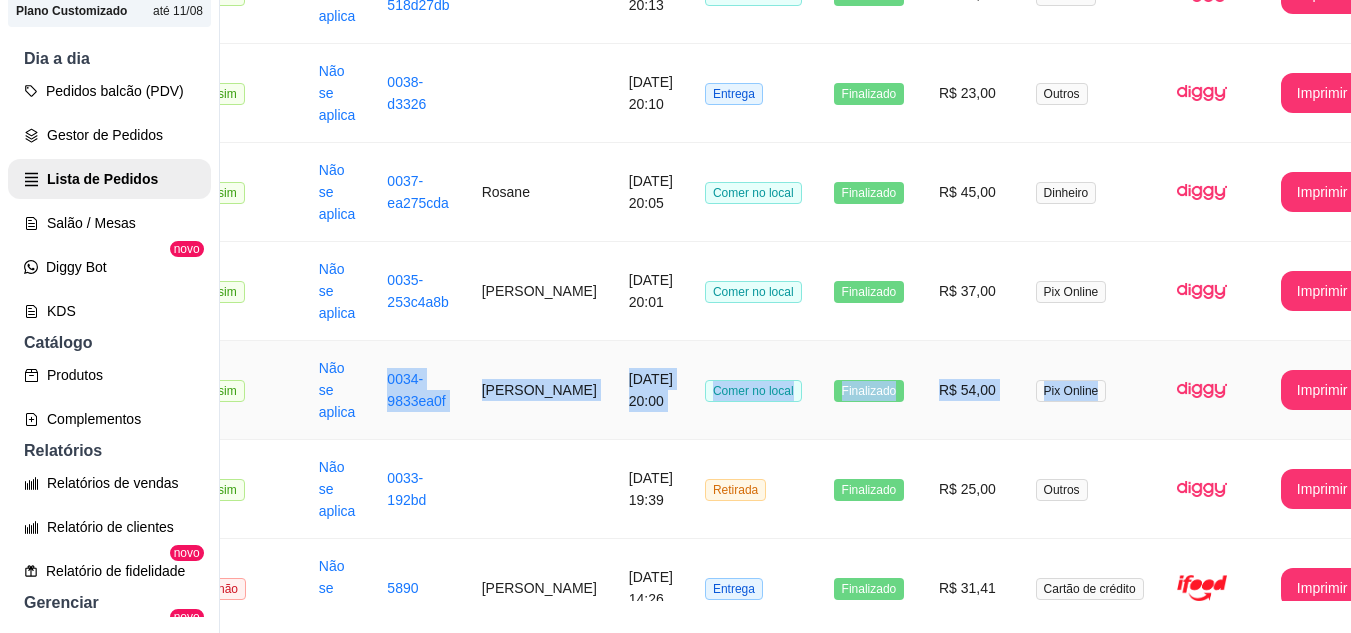 drag, startPoint x: 380, startPoint y: 397, endPoint x: 1078, endPoint y: 431, distance: 698.8276 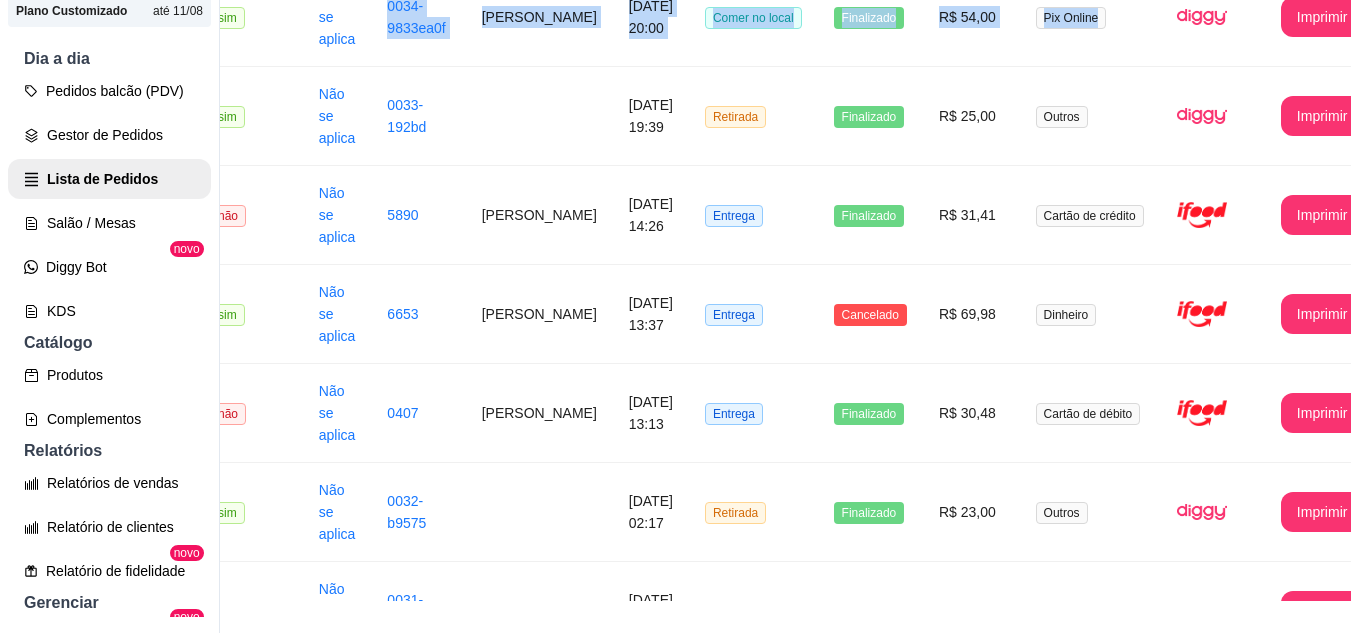 scroll, scrollTop: 2469, scrollLeft: 58, axis: both 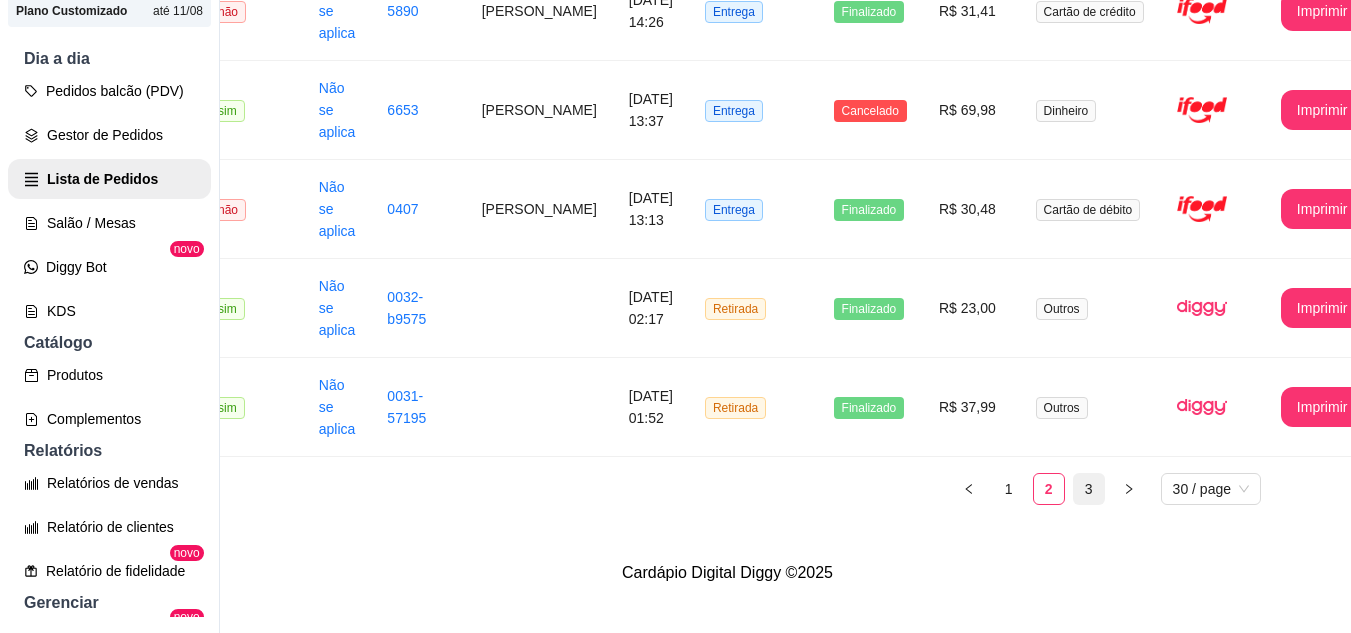 click on "3" at bounding box center [1089, 489] 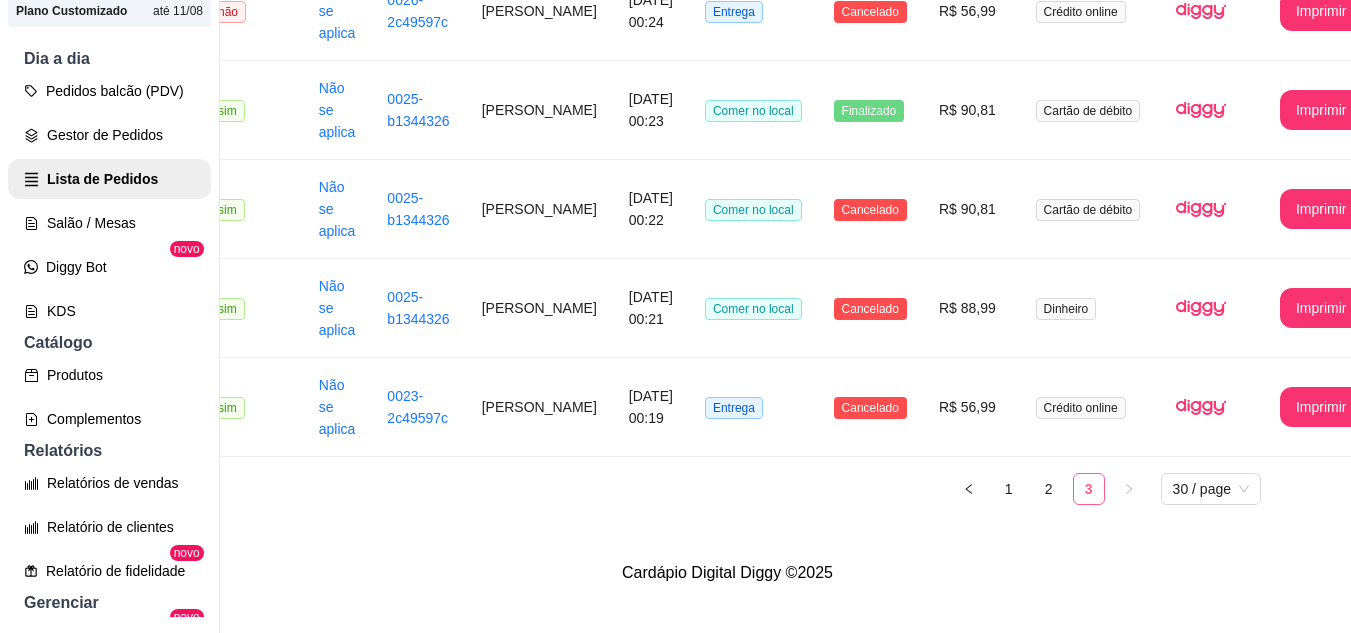 scroll, scrollTop: 872, scrollLeft: 50, axis: both 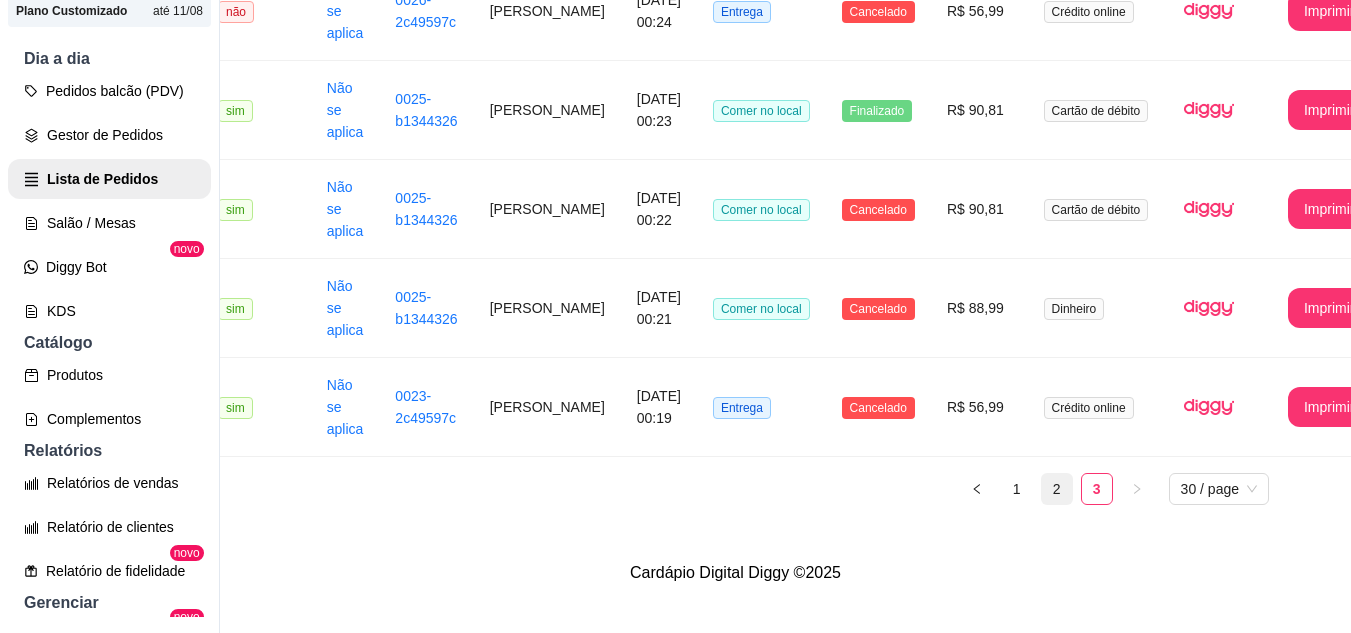 click on "2" at bounding box center [1057, 489] 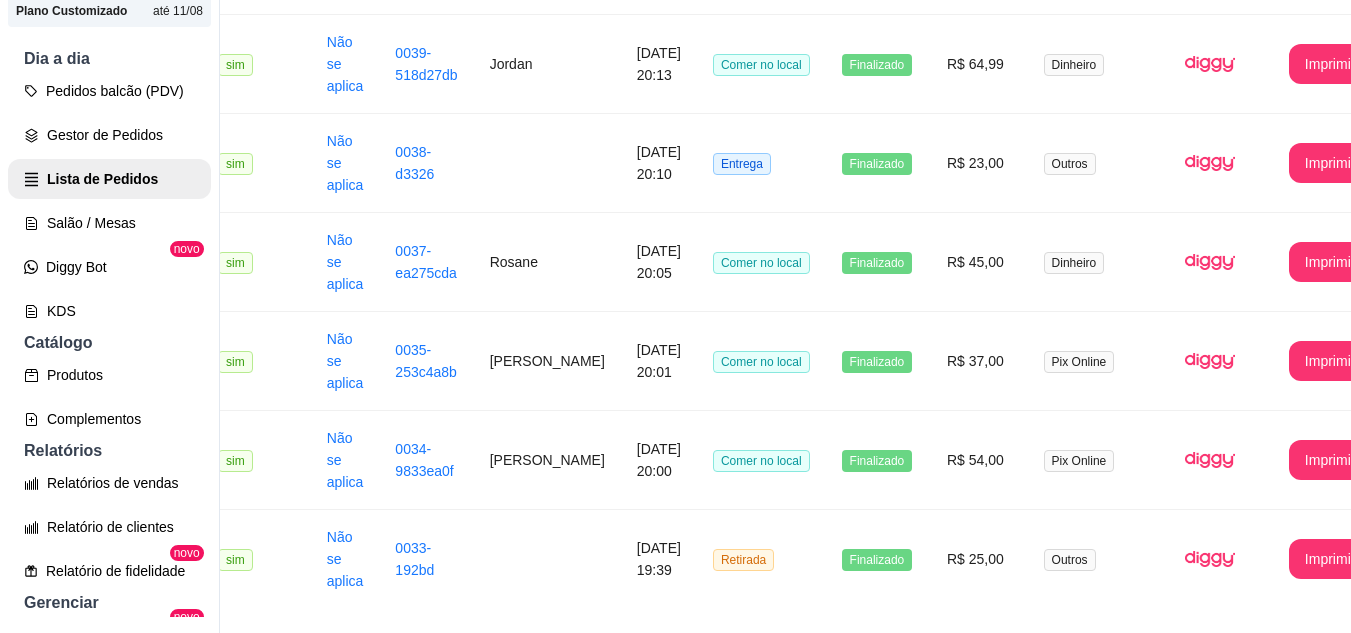scroll, scrollTop: 2676, scrollLeft: 50, axis: both 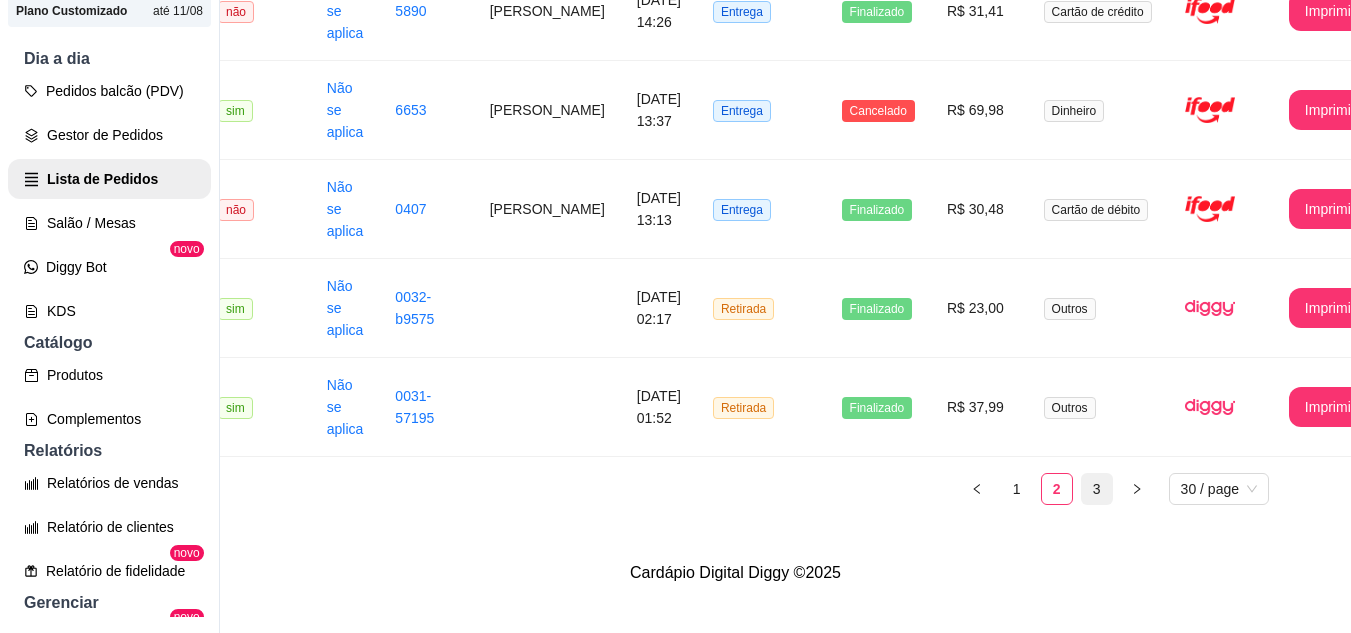 click on "3" at bounding box center [1097, 489] 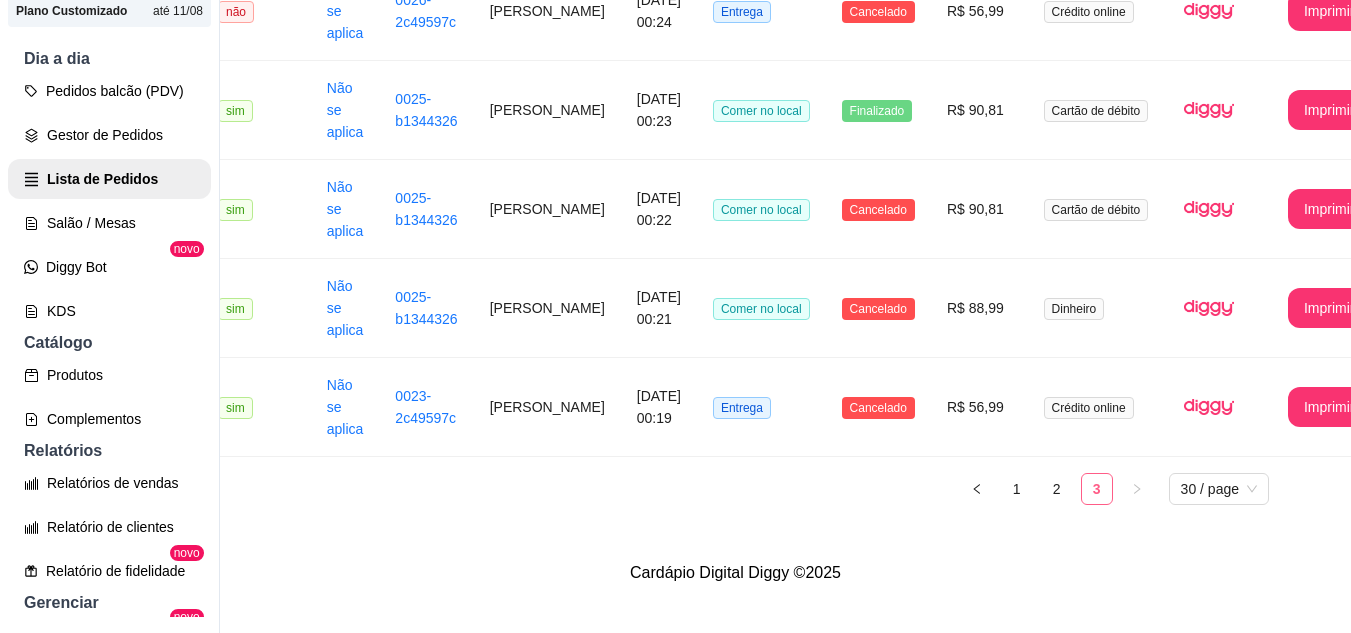 scroll, scrollTop: 872, scrollLeft: 50, axis: both 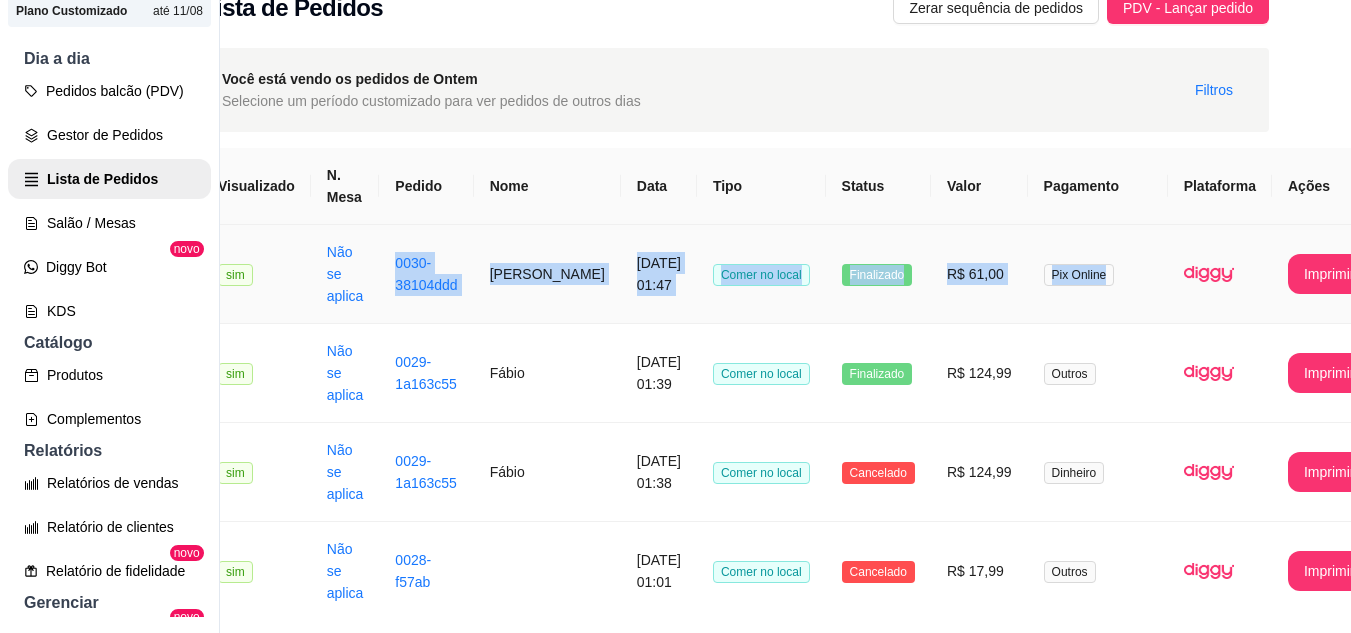 drag, startPoint x: 381, startPoint y: 263, endPoint x: 1079, endPoint y: 250, distance: 698.12103 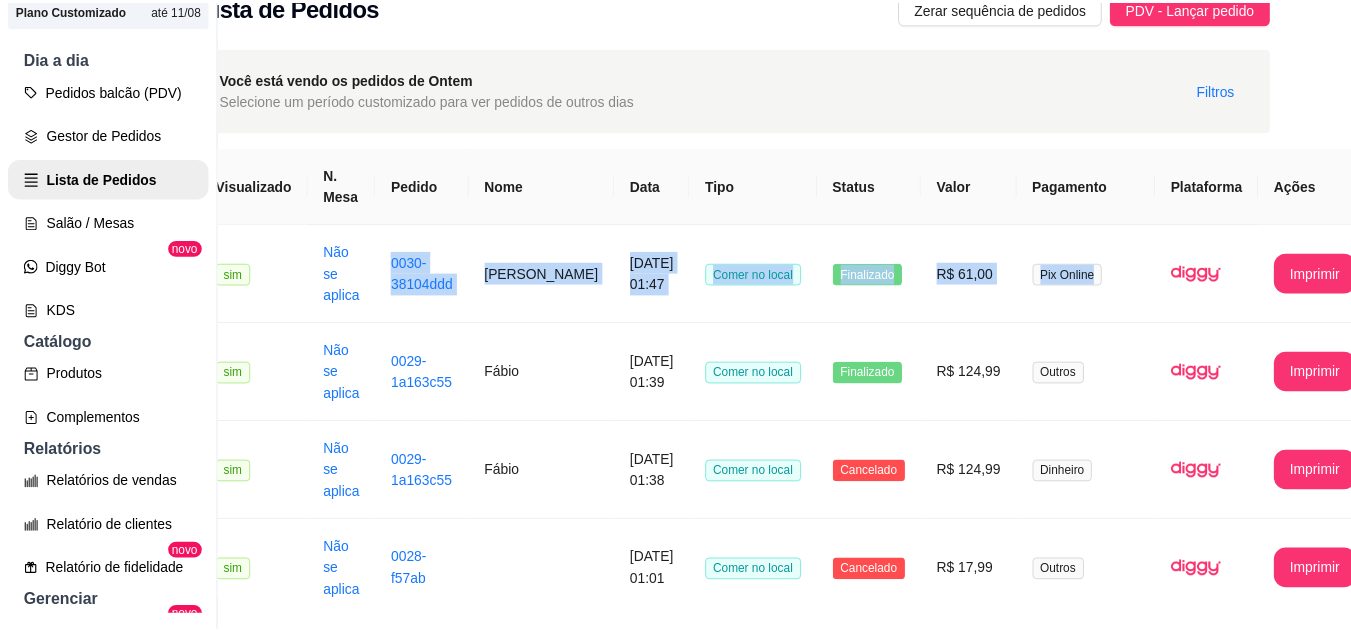 scroll, scrollTop: 0, scrollLeft: 35, axis: horizontal 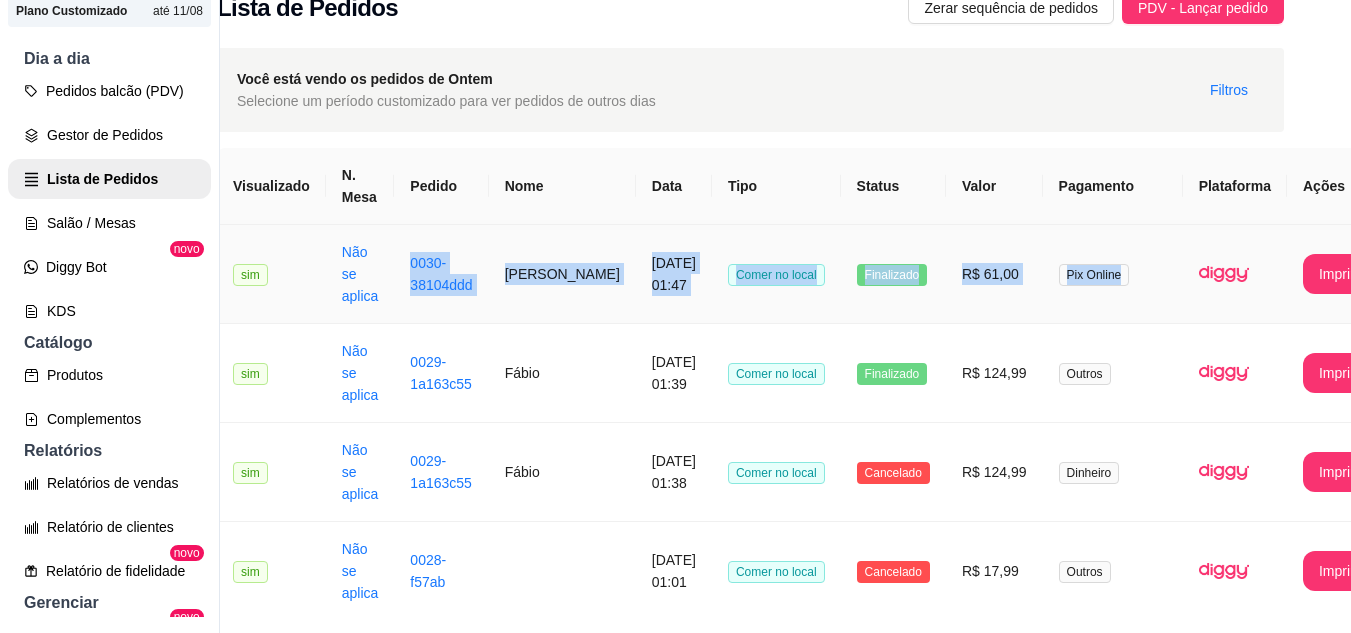 click on "R$ 61,00" at bounding box center [994, 274] 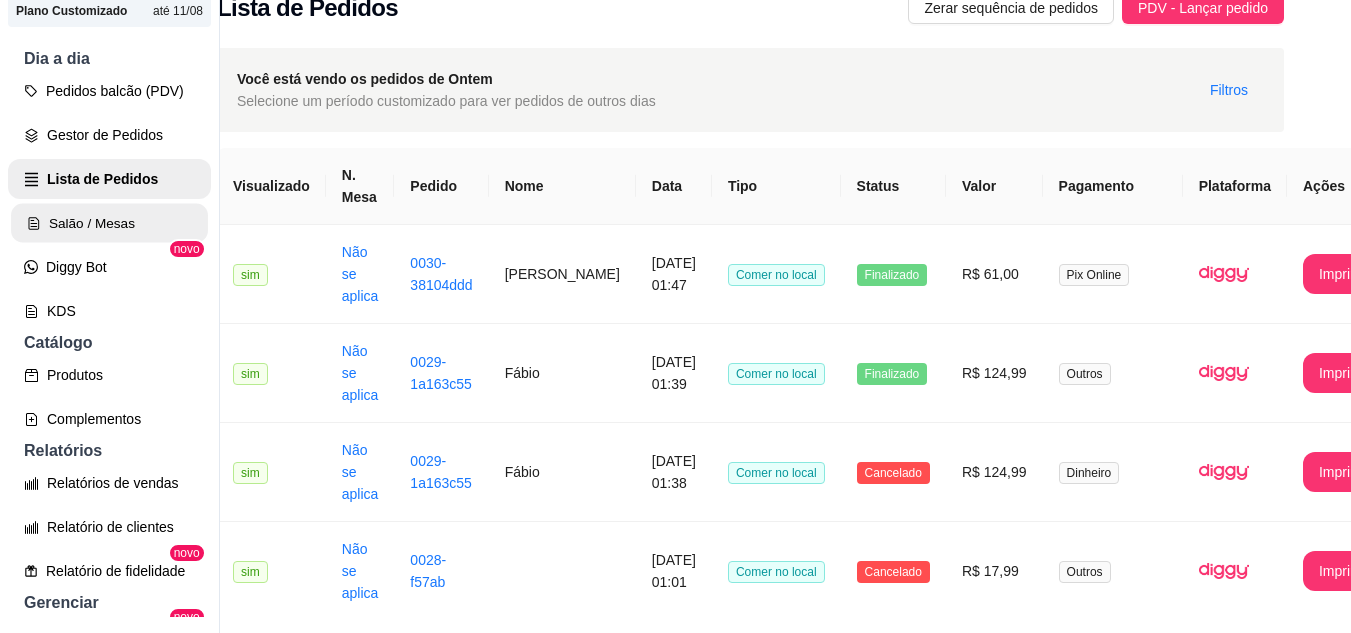 click on "Salão / Mesas" at bounding box center [109, 223] 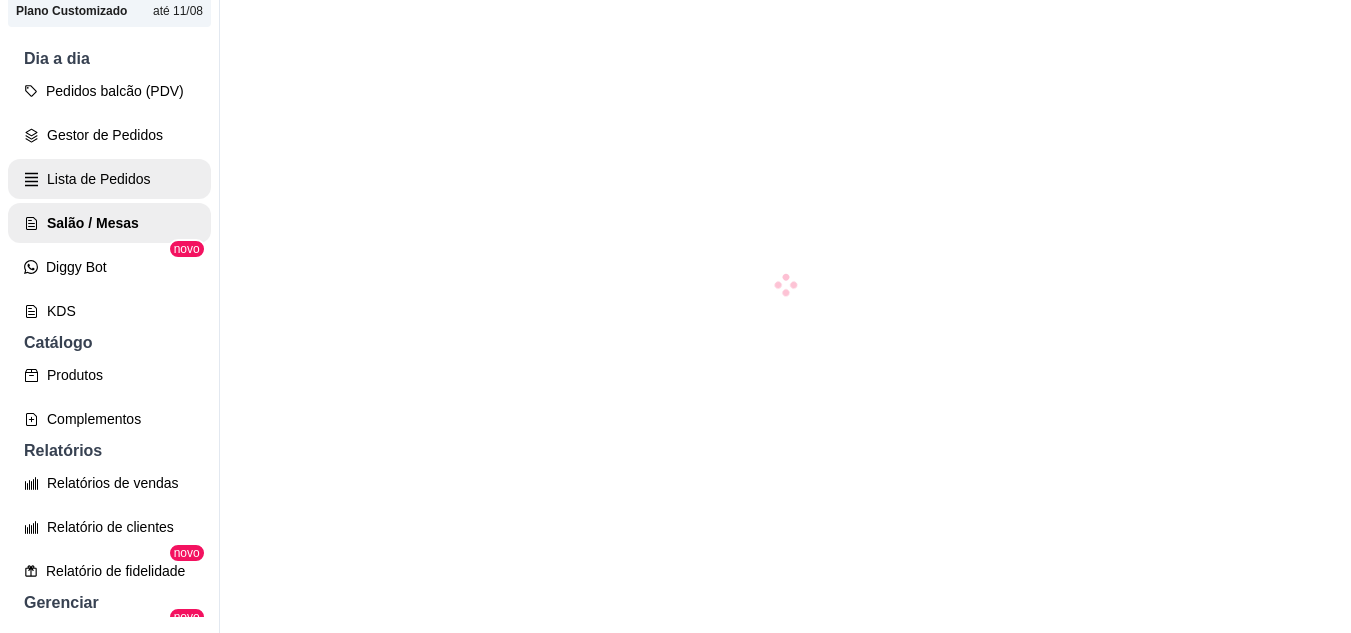 scroll, scrollTop: 0, scrollLeft: 0, axis: both 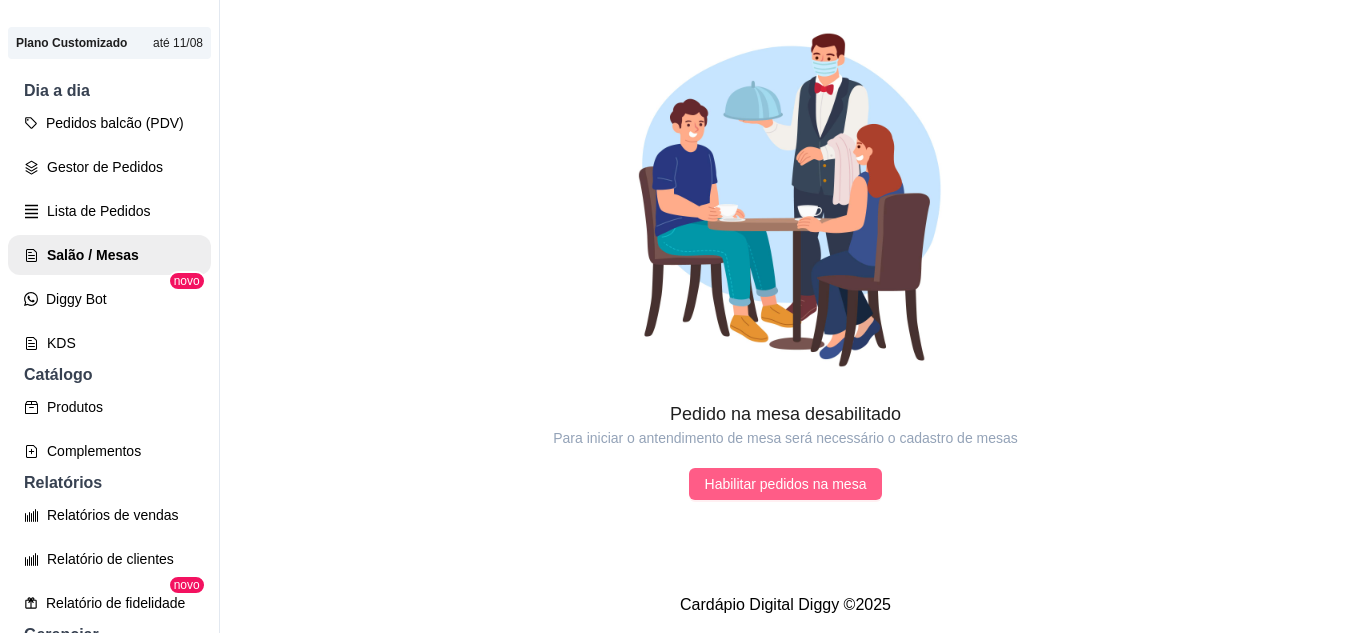 click on "Habilitar pedidos na mesa" at bounding box center [786, 484] 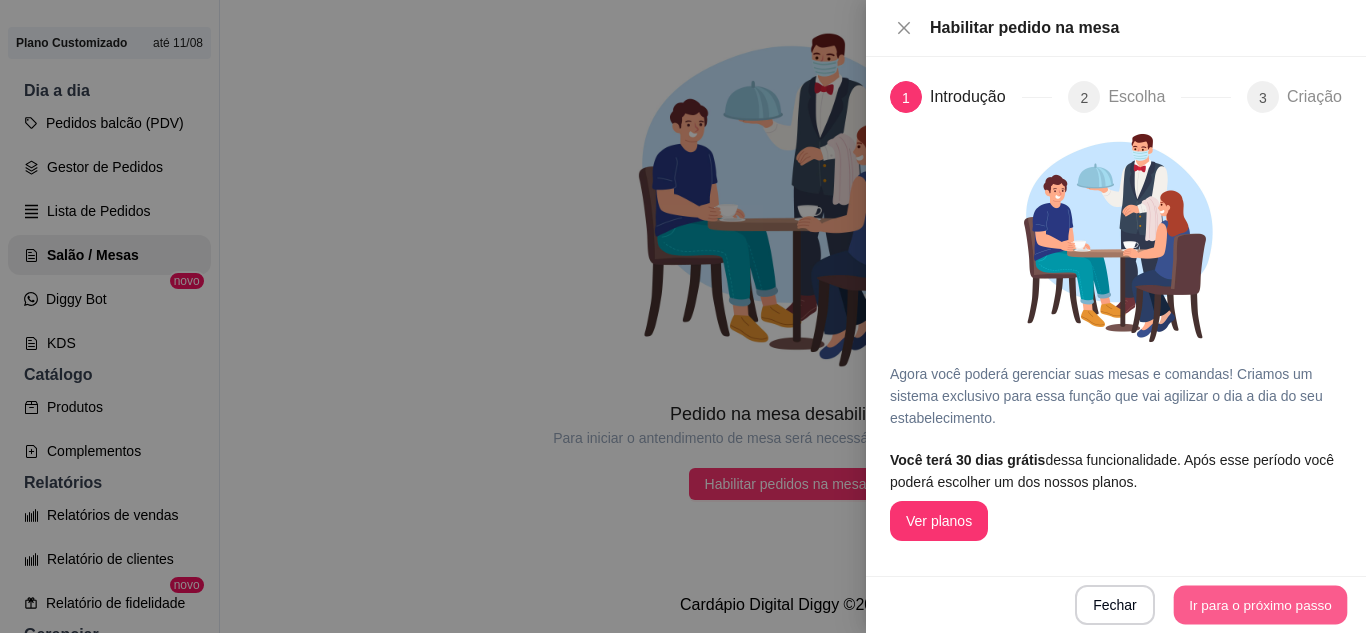 click on "Ir para o próximo passo" at bounding box center [1261, 605] 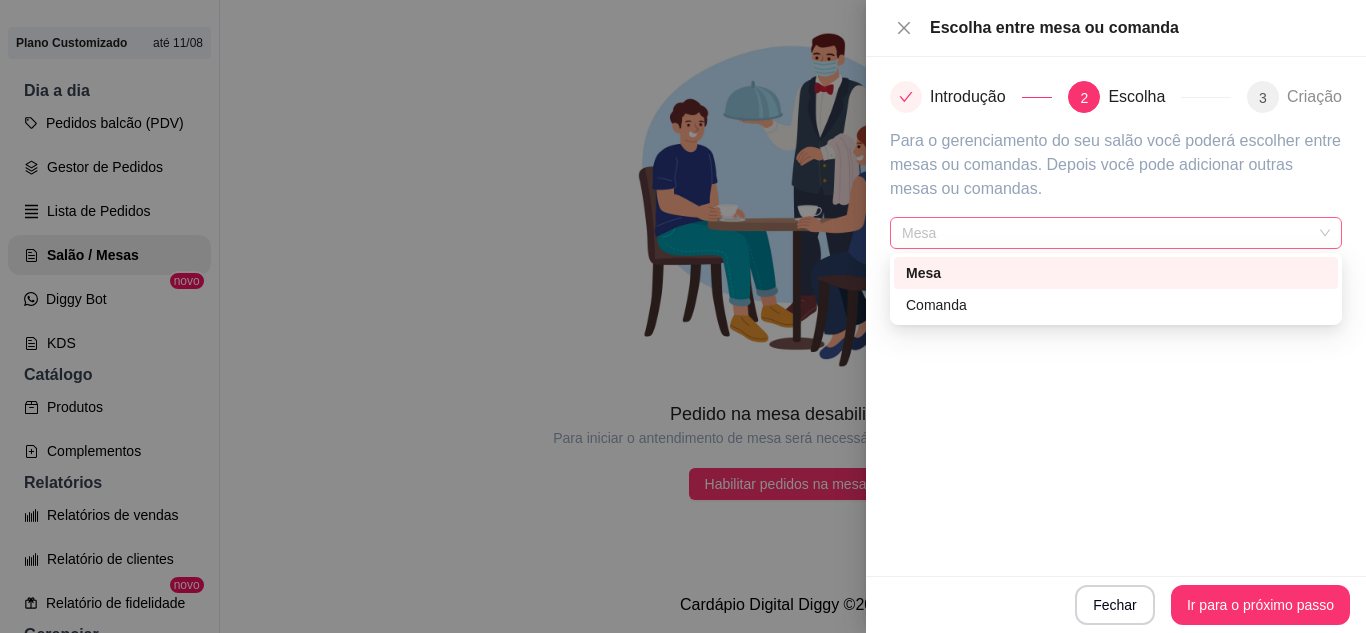 click on "Mesa" at bounding box center [1116, 233] 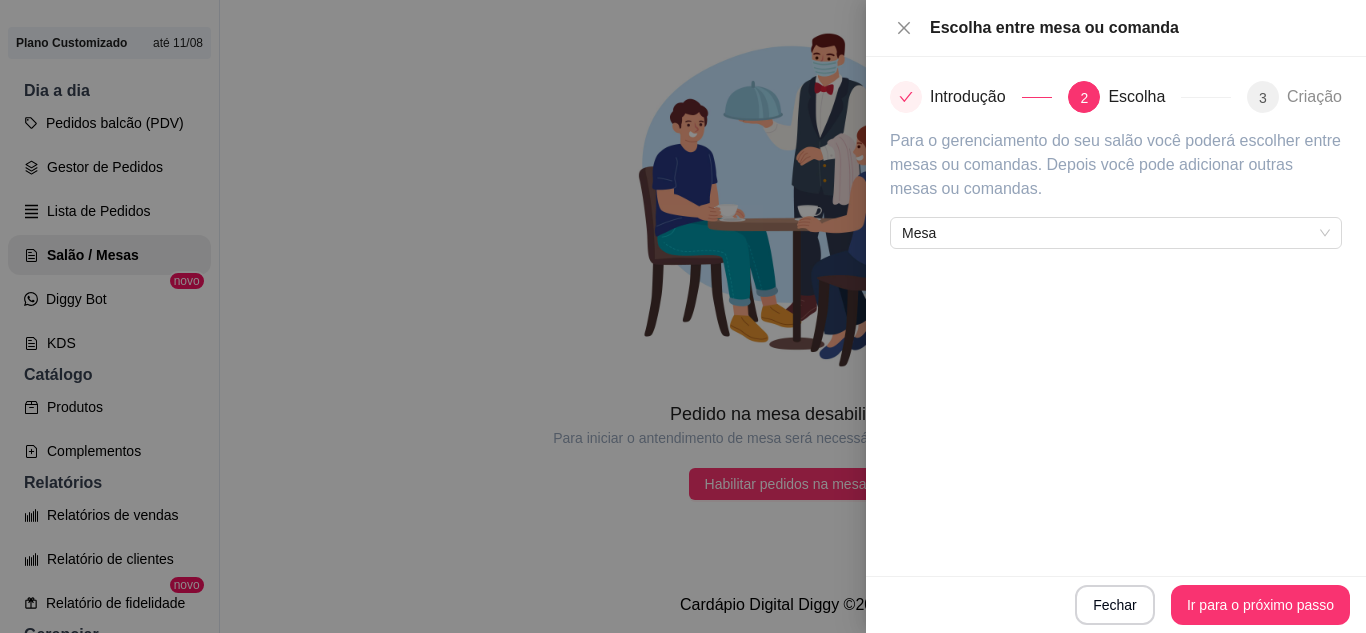 click on "Introdução 2 Escolha 3 Criação Para o gerenciamento do seu salão você poderá escolher entre mesas ou comandas. Depois você pode adicionar outras mesas ou comandas. [GEOGRAPHIC_DATA]" at bounding box center (1116, 316) 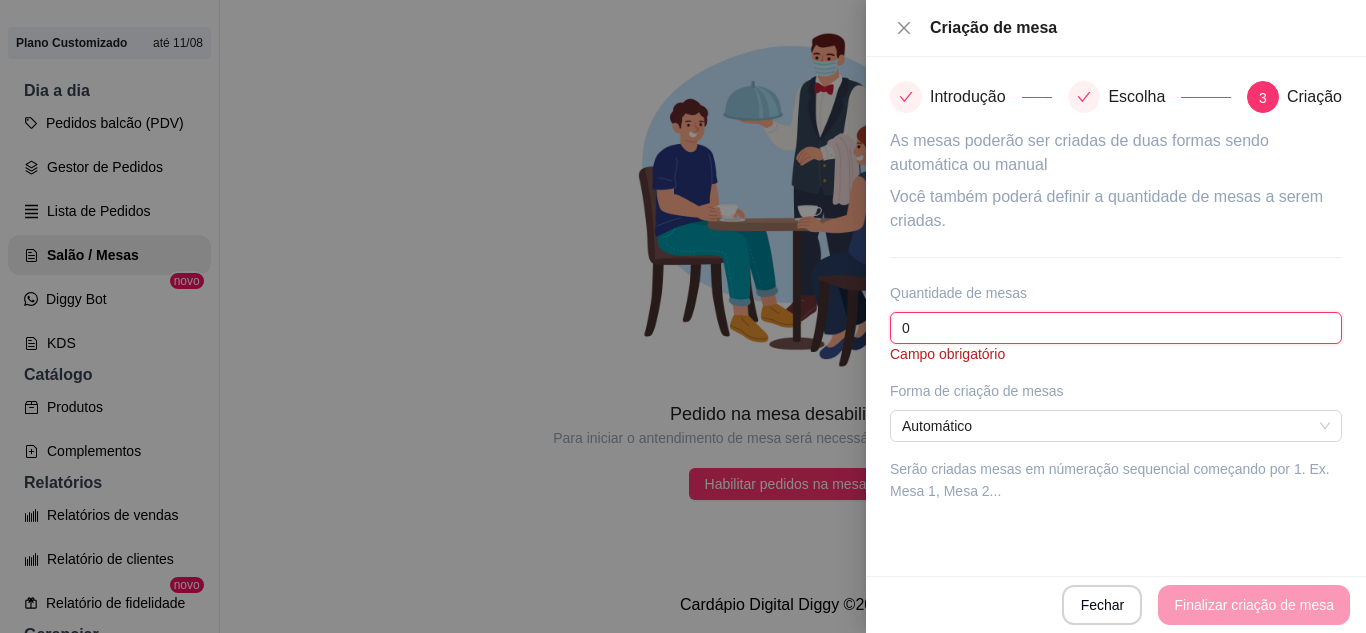 click on "0" at bounding box center (1116, 328) 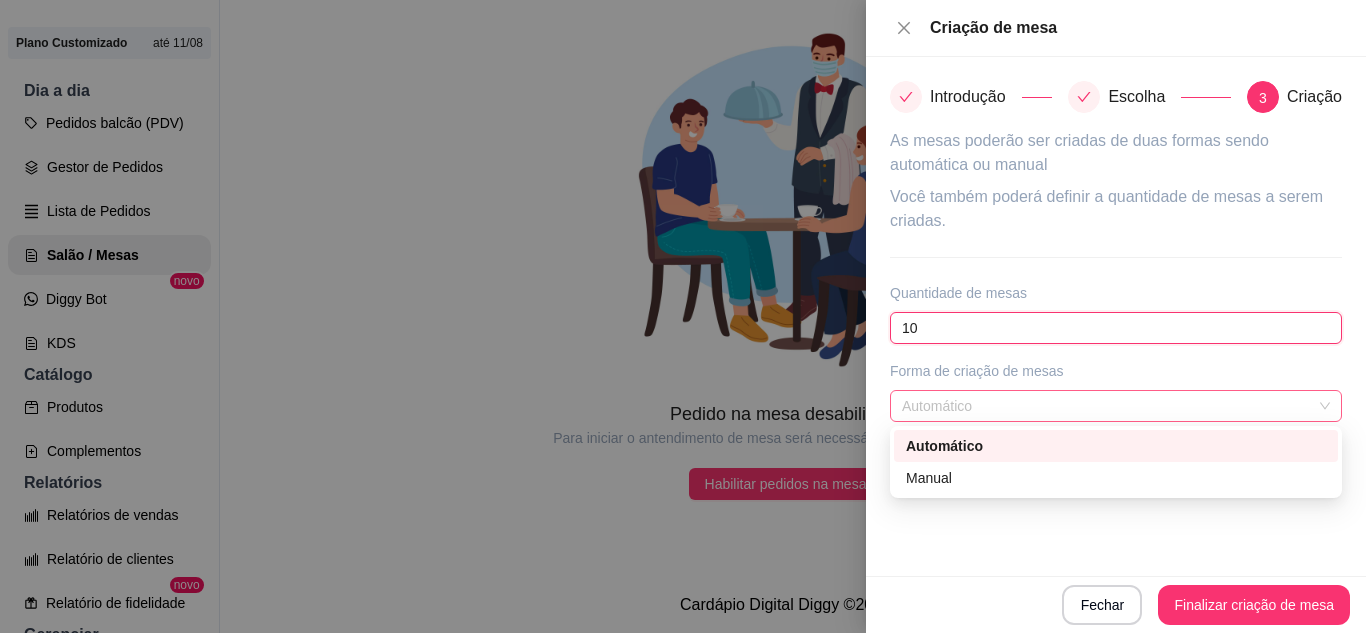 click on "Automático" at bounding box center (1116, 406) 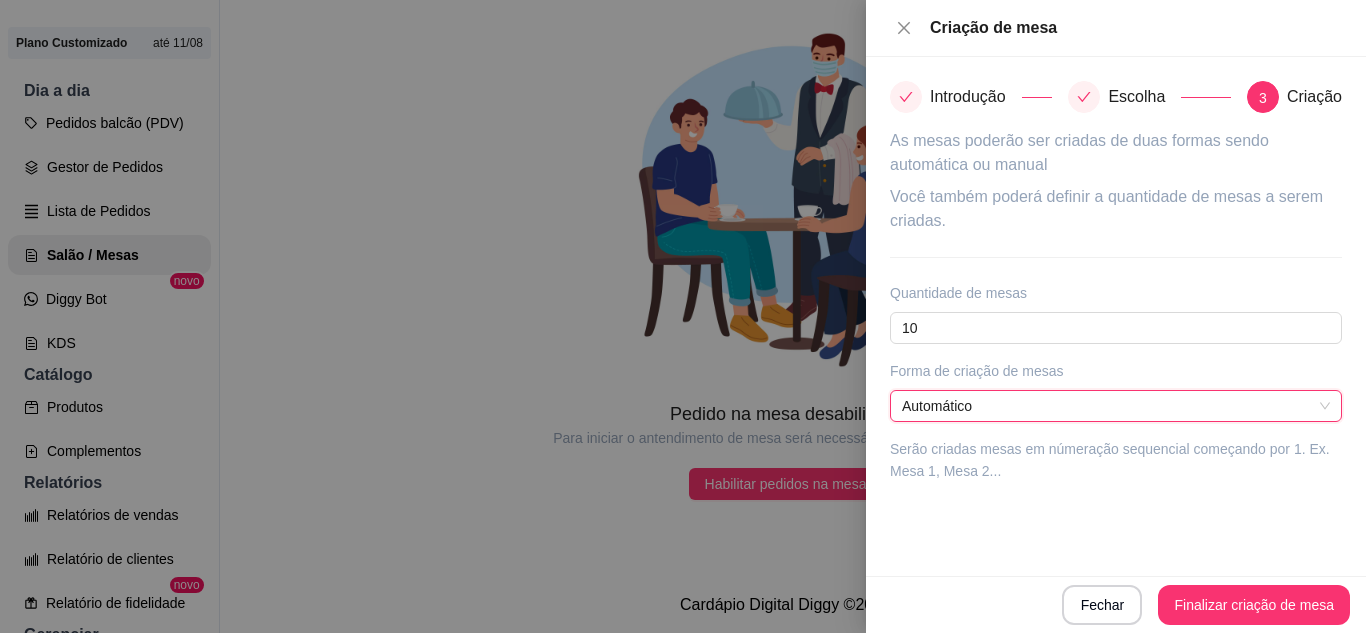 click on "Automático" at bounding box center [1116, 406] 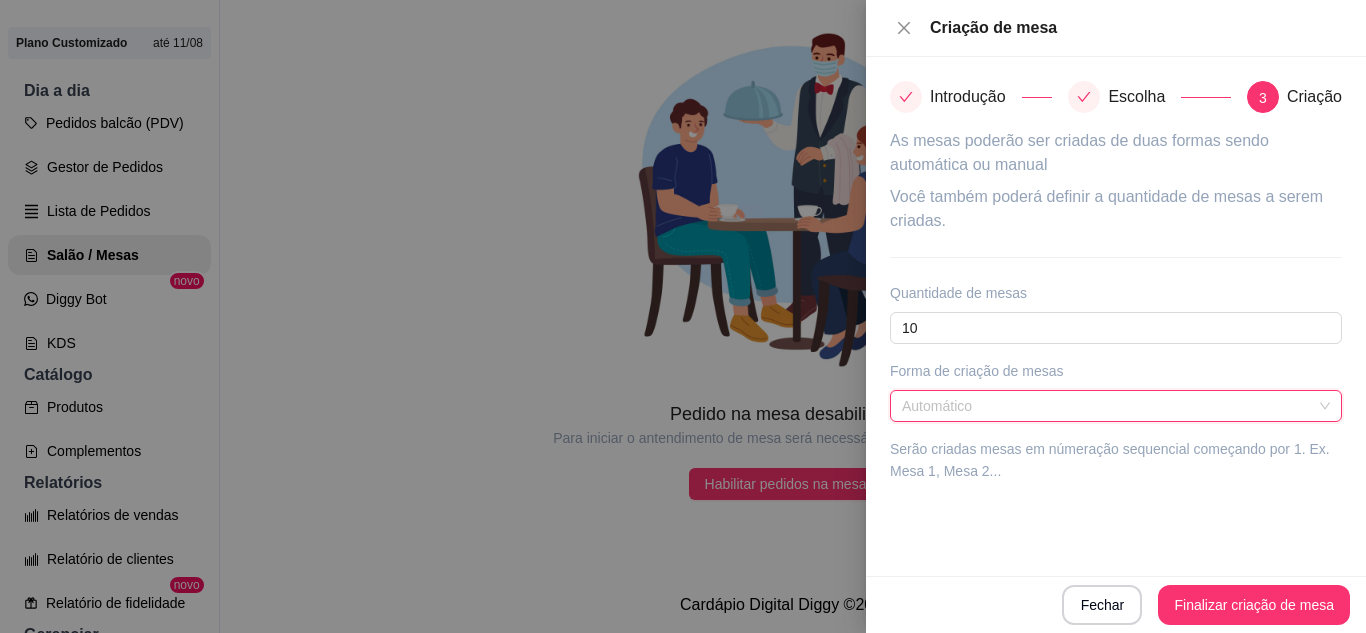 click on "Automático" at bounding box center (1116, 406) 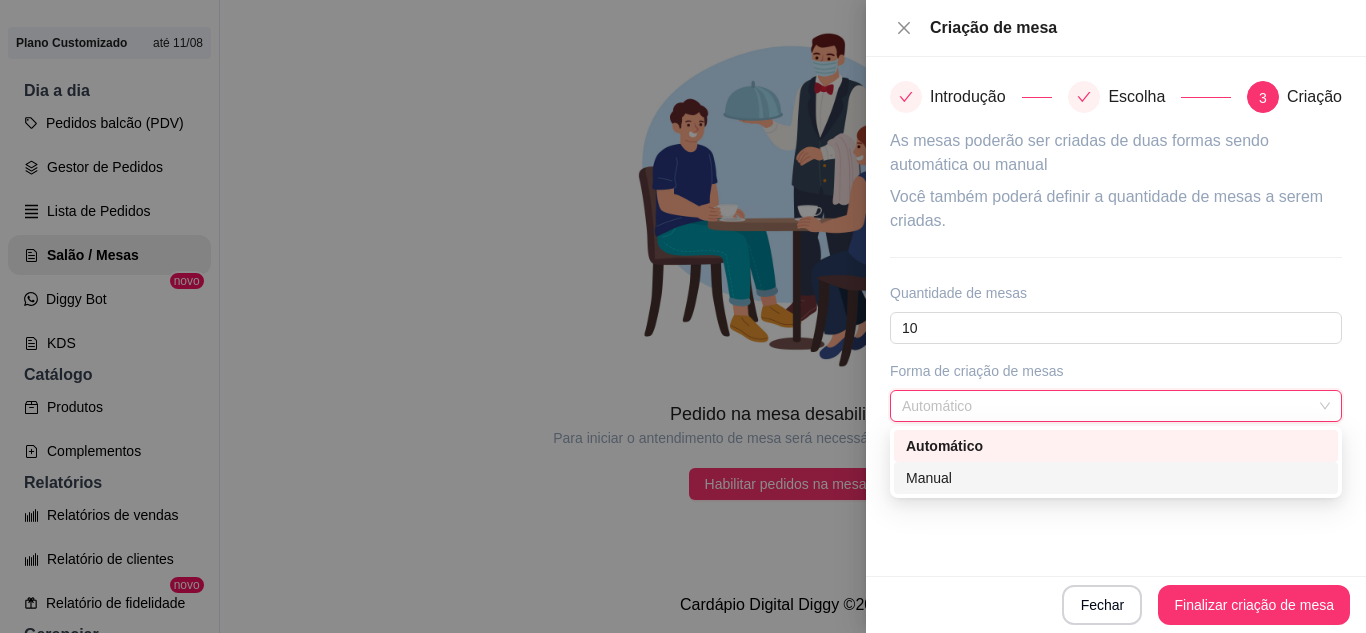 click on "Manual" at bounding box center (1116, 478) 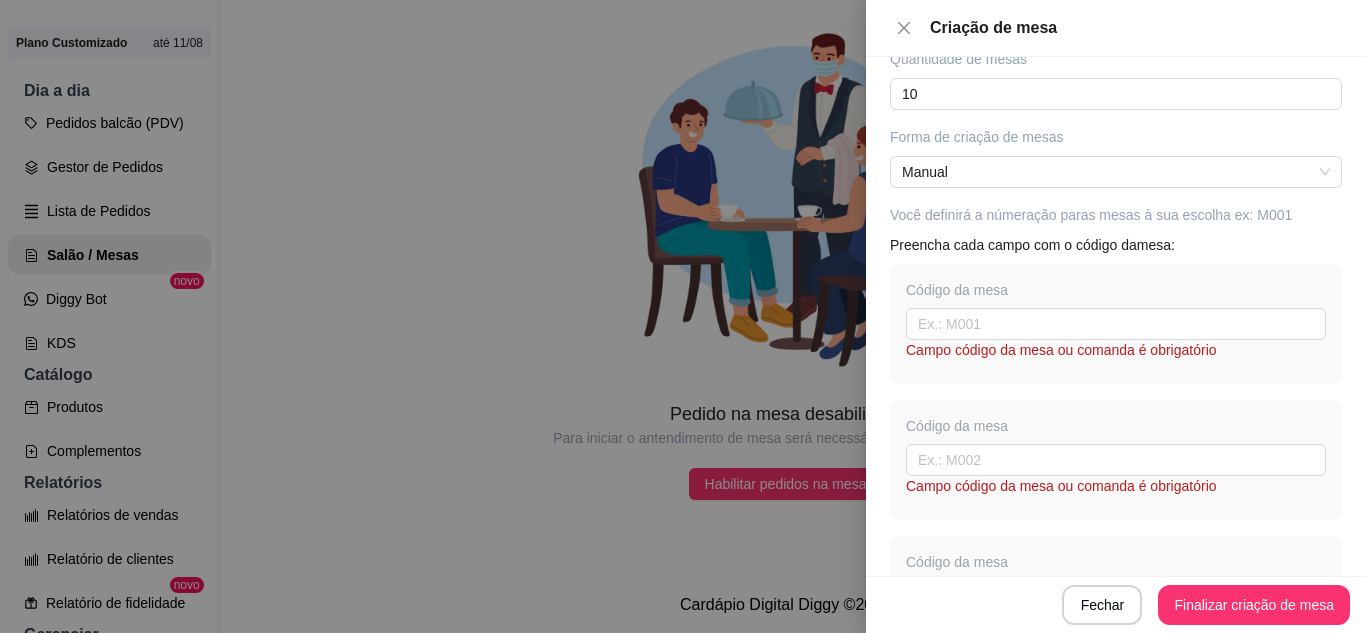 scroll, scrollTop: 238, scrollLeft: 0, axis: vertical 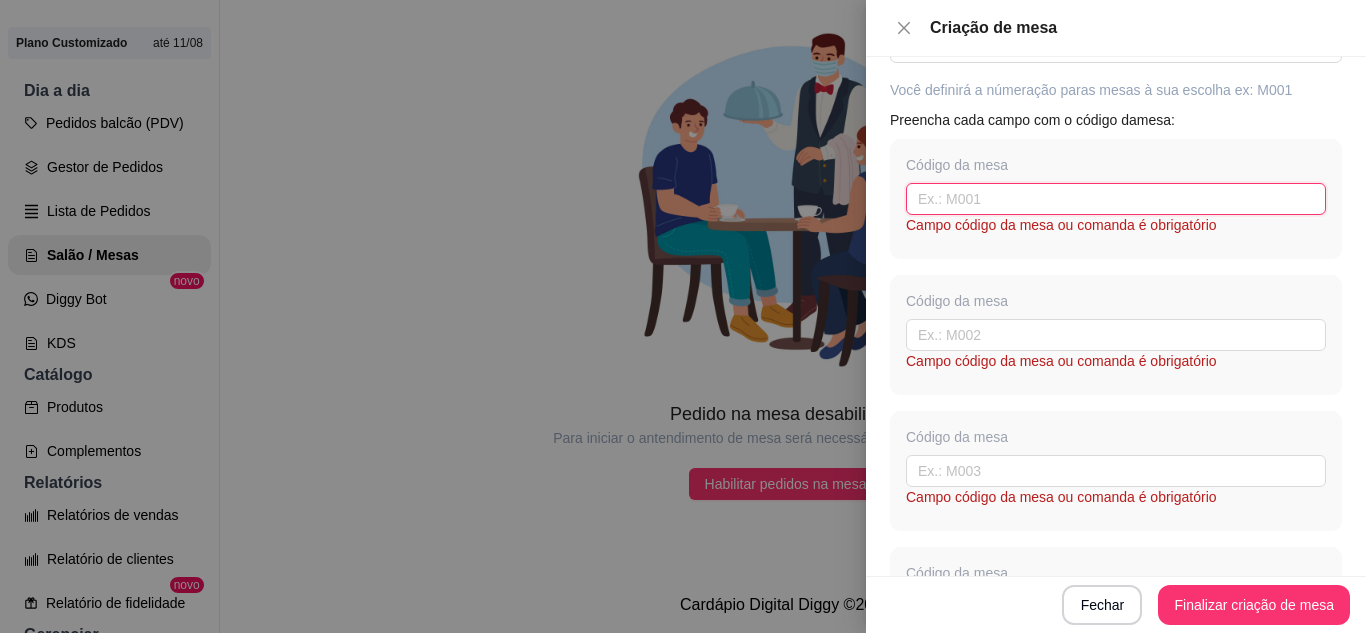 click at bounding box center (1116, 199) 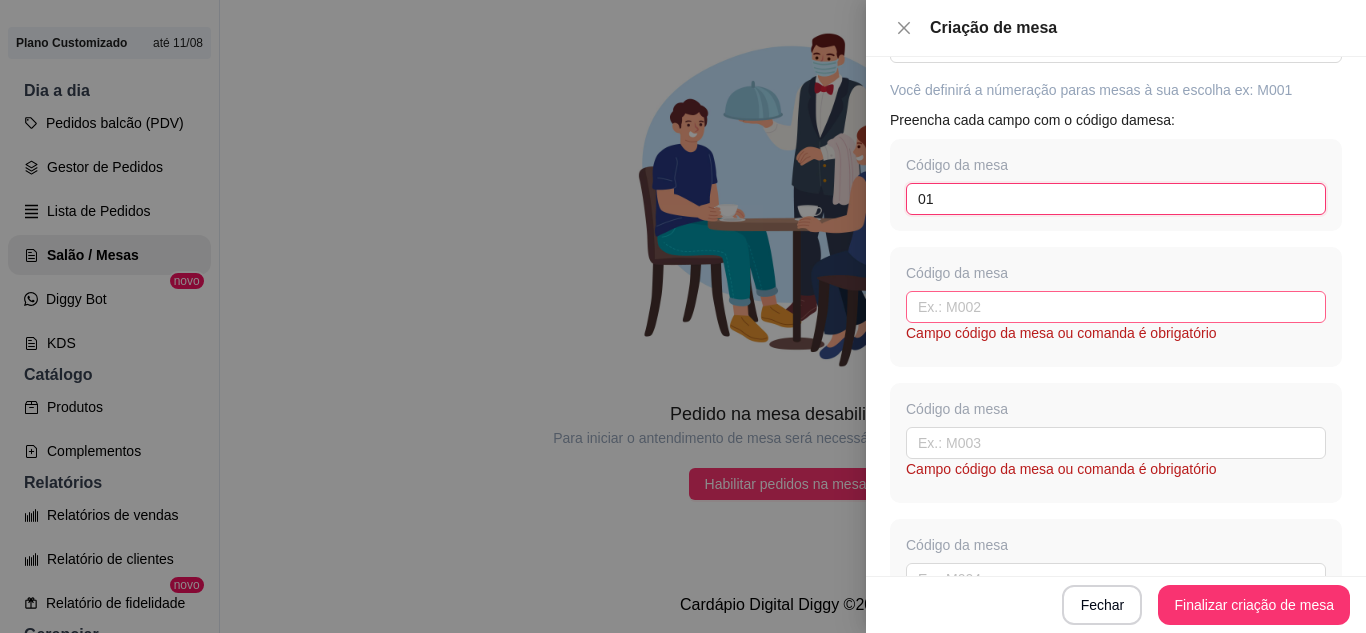 type on "01" 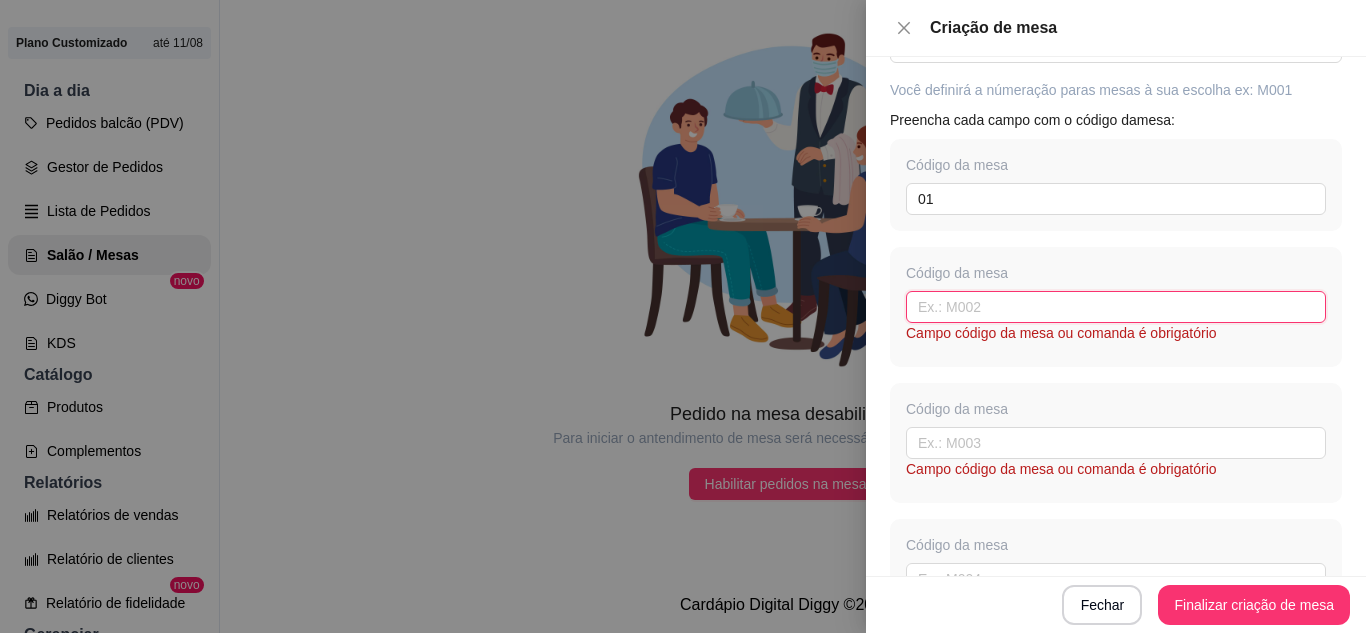 click at bounding box center (1116, 307) 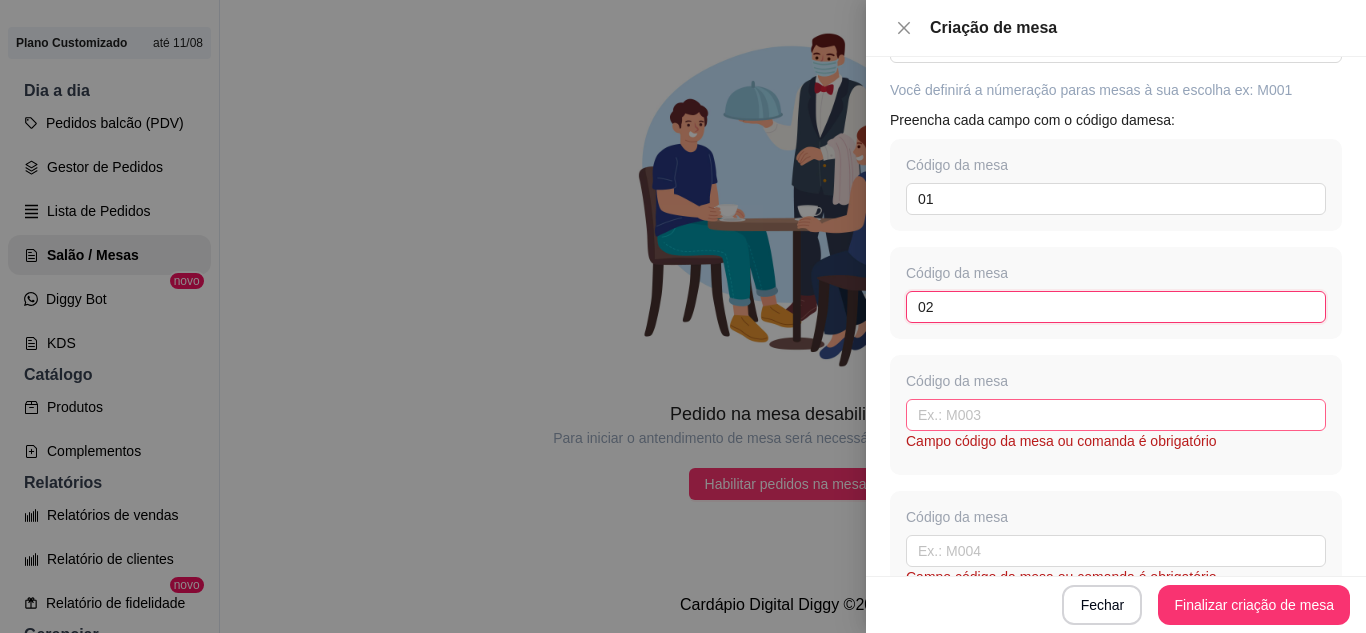 type on "02" 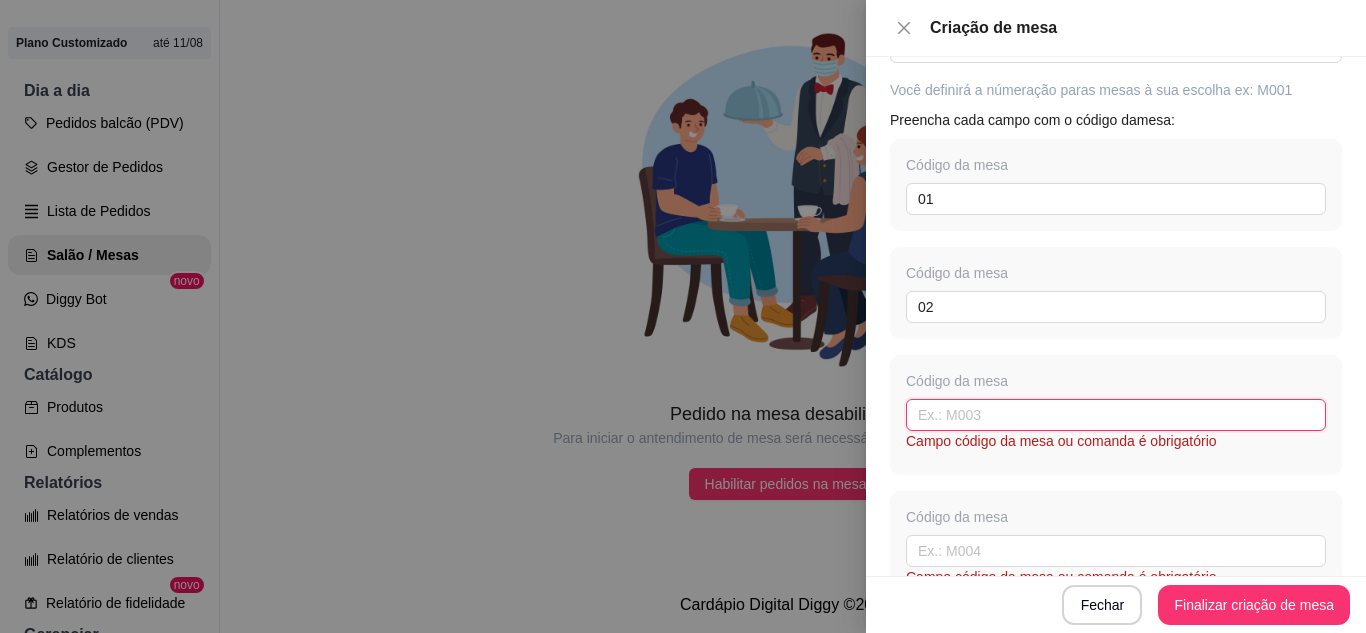 click at bounding box center (1116, 415) 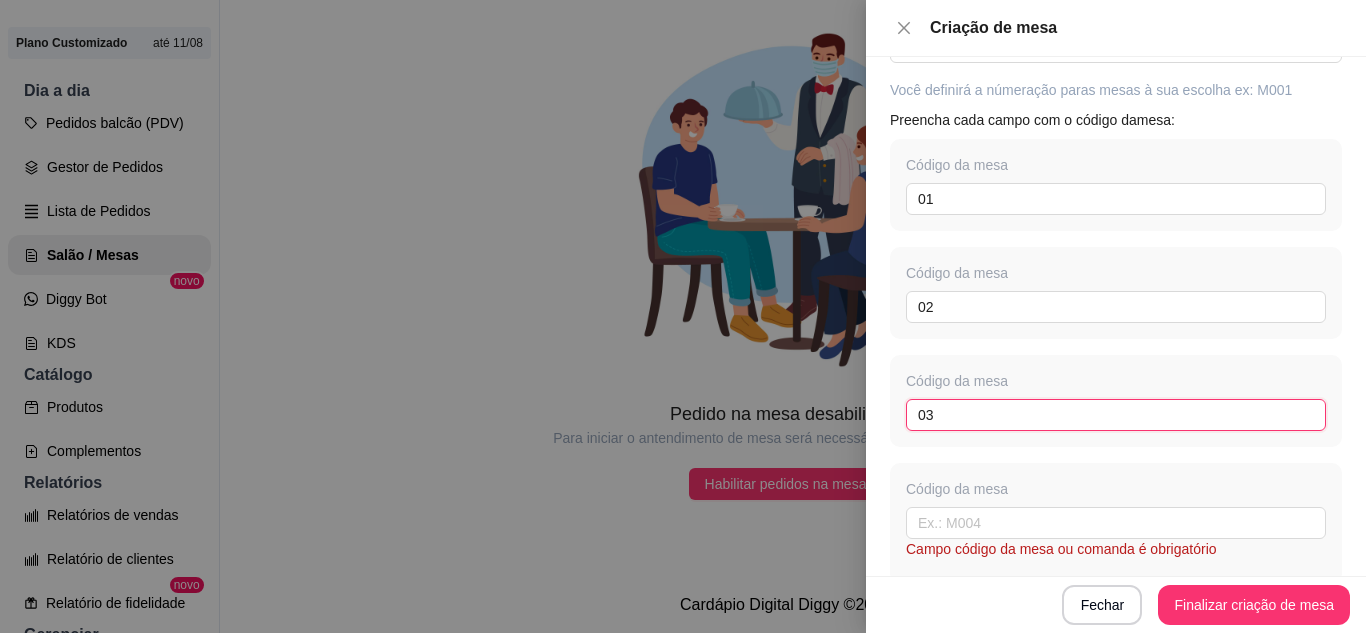 type on "03" 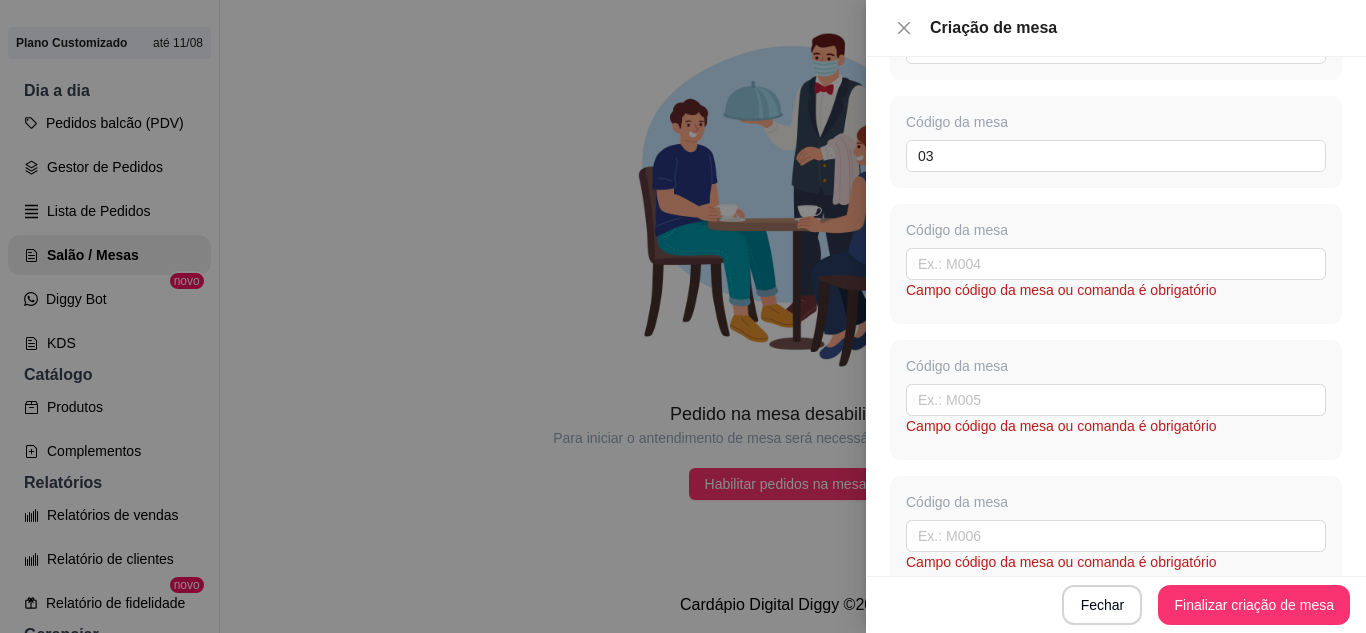 scroll, scrollTop: 633, scrollLeft: 0, axis: vertical 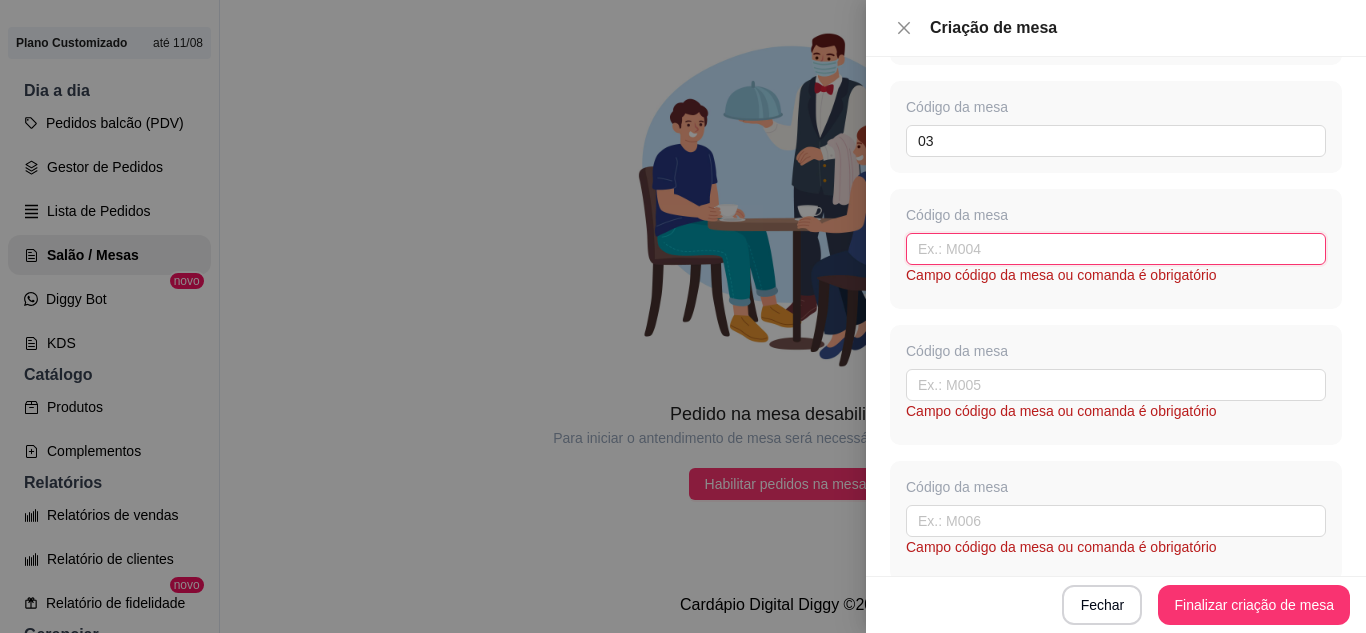 click at bounding box center [1116, 249] 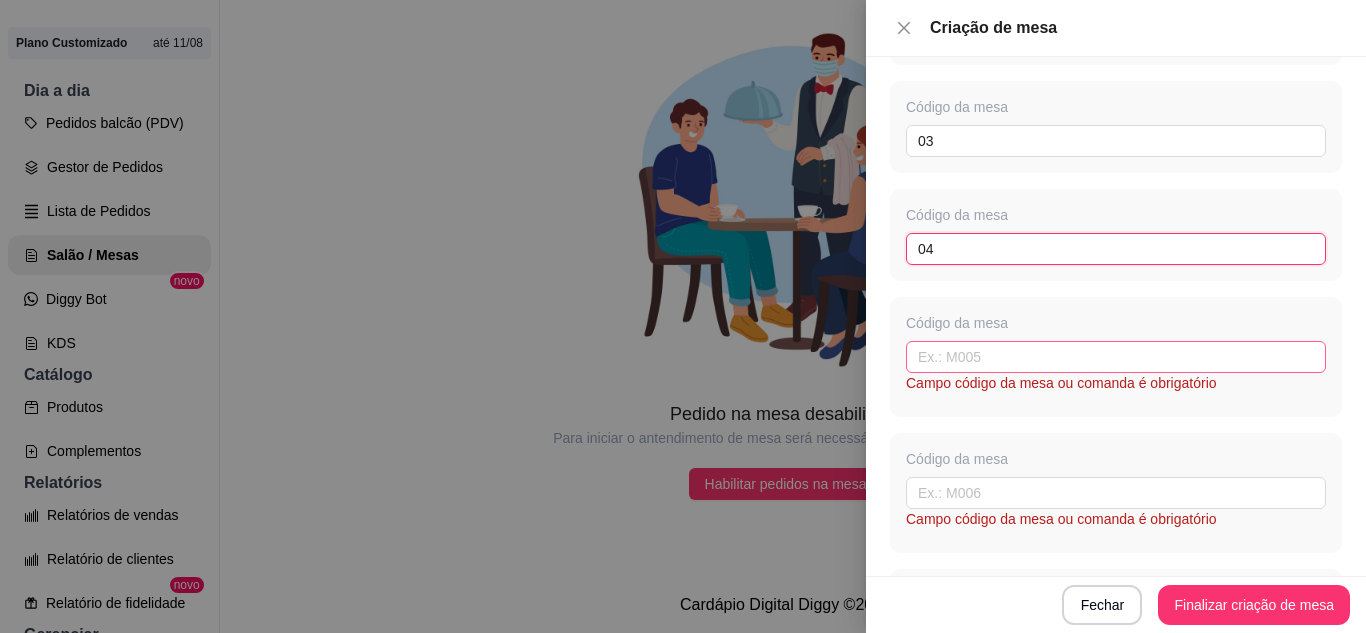 type on "04" 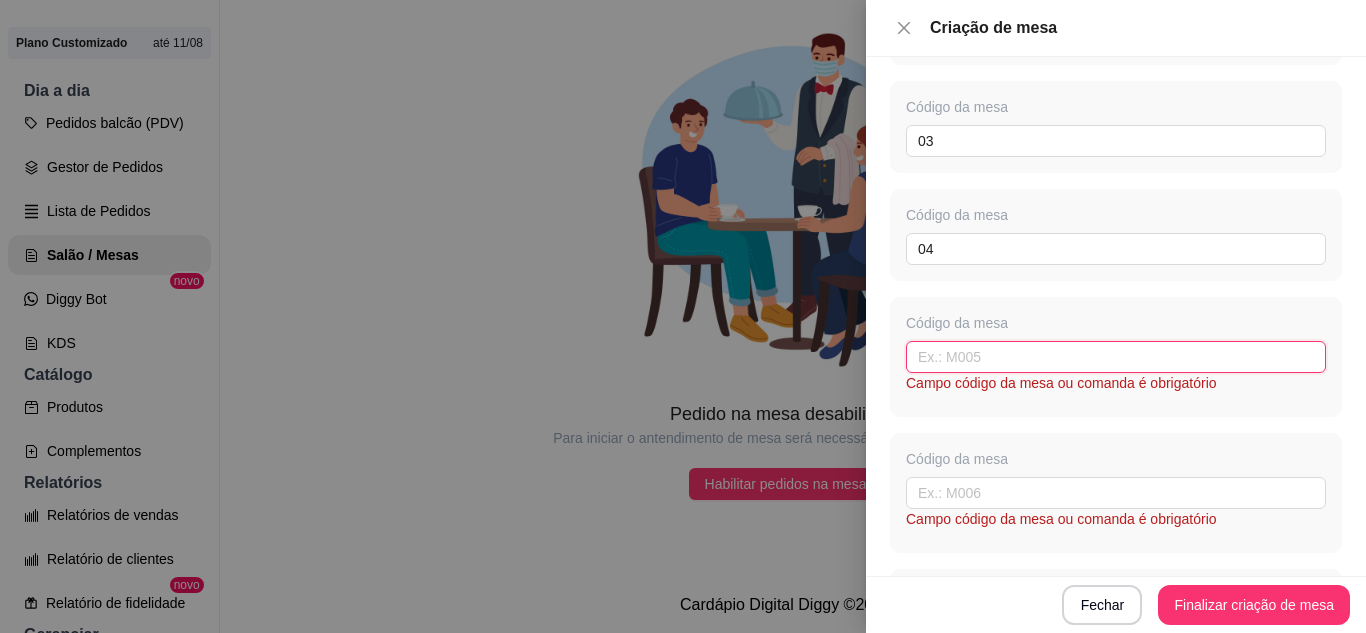 click at bounding box center (1116, 357) 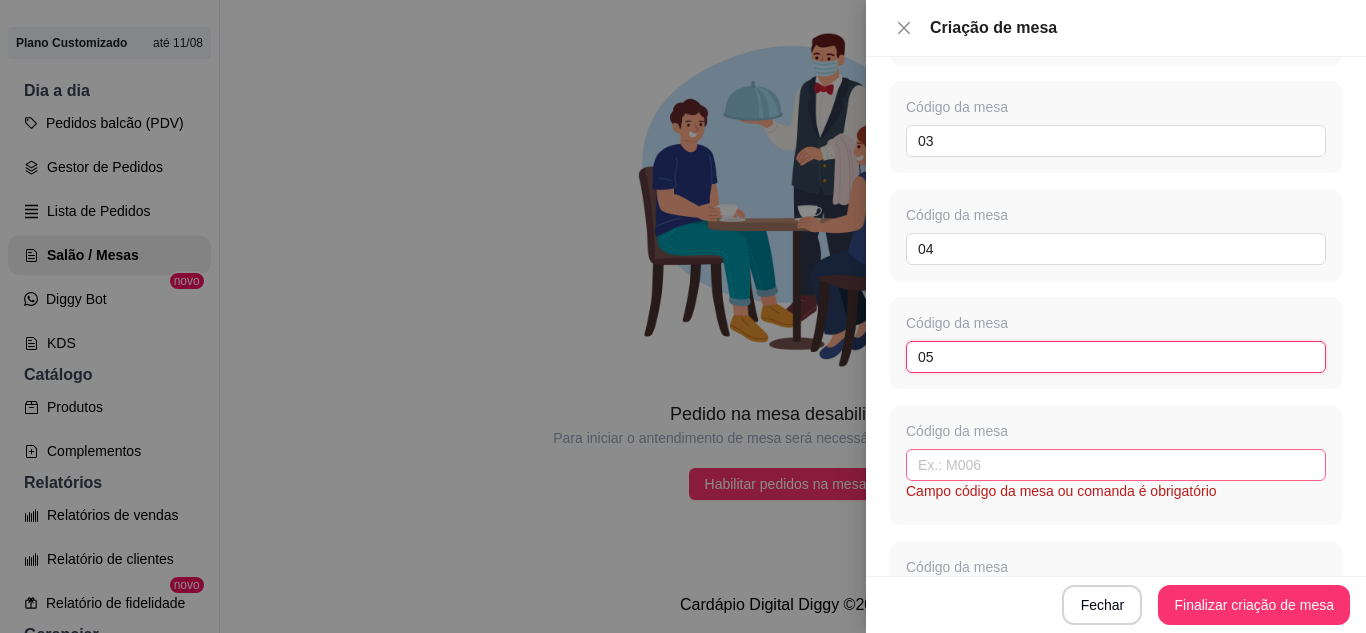 type on "05" 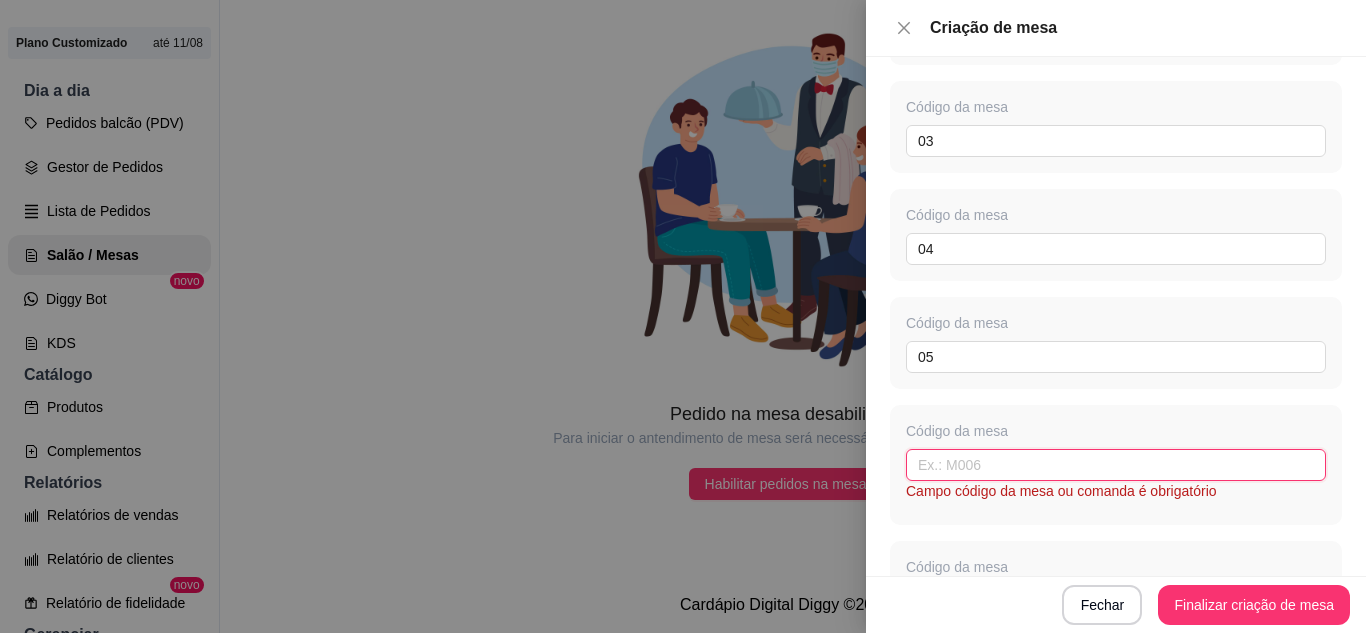 click at bounding box center (1116, 465) 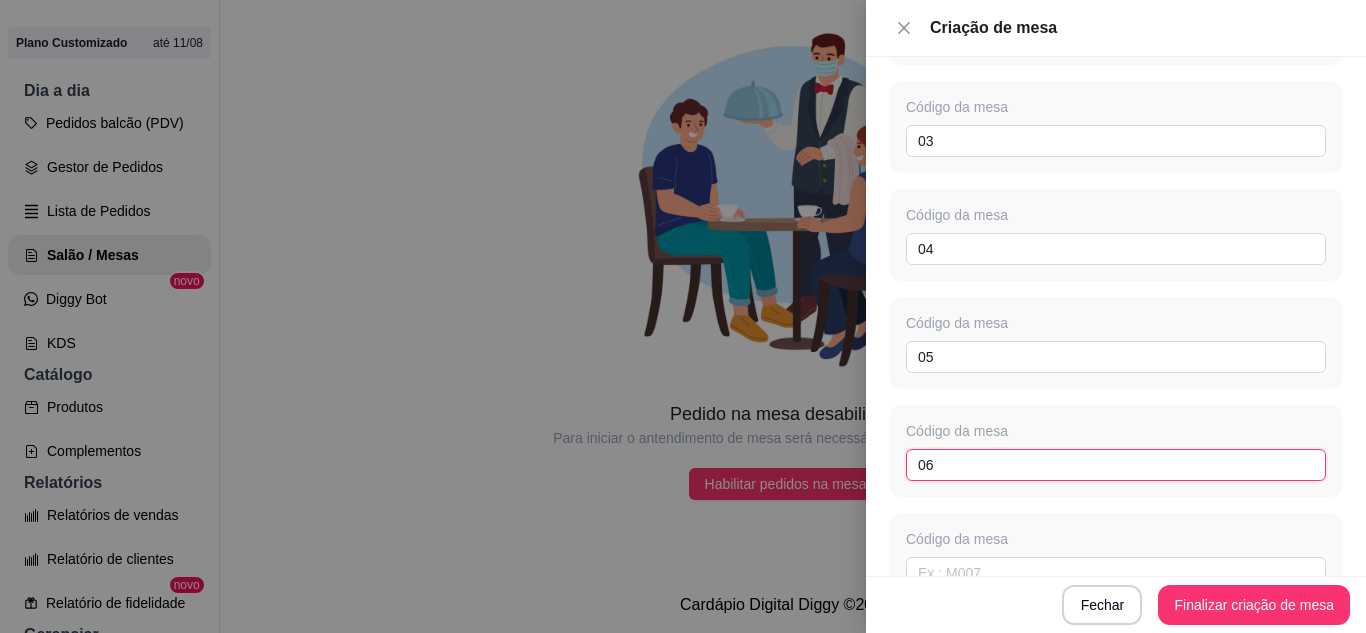 type on "06" 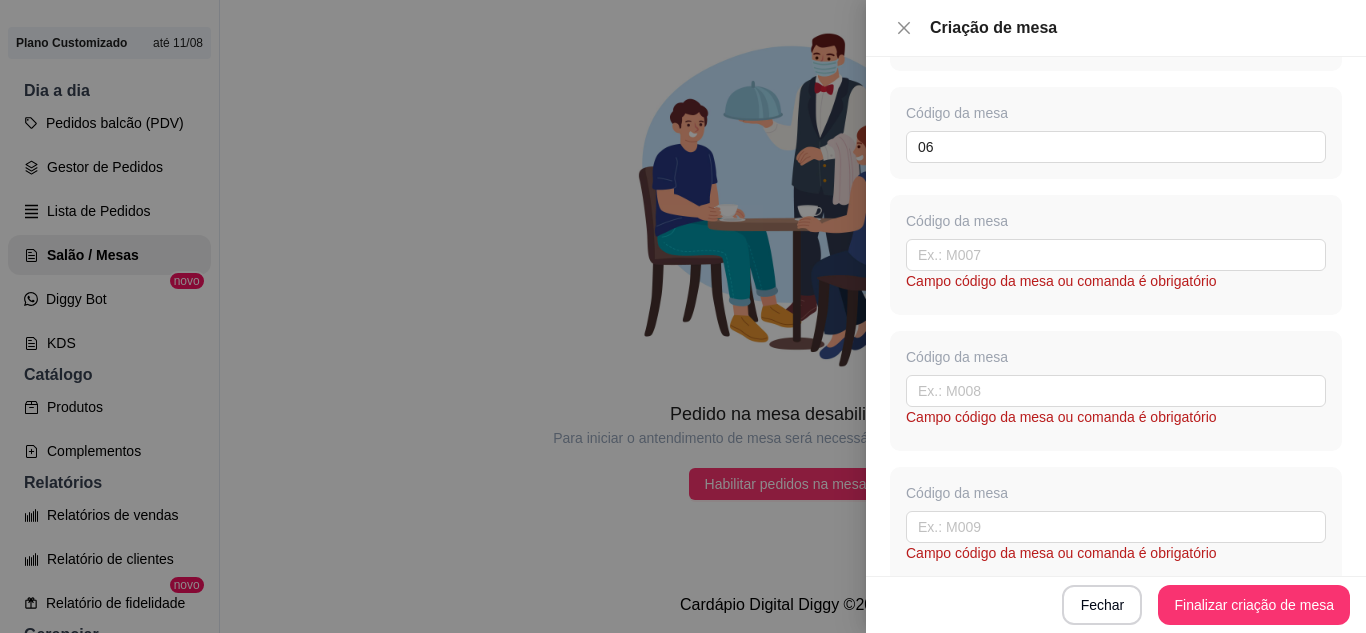 scroll, scrollTop: 962, scrollLeft: 0, axis: vertical 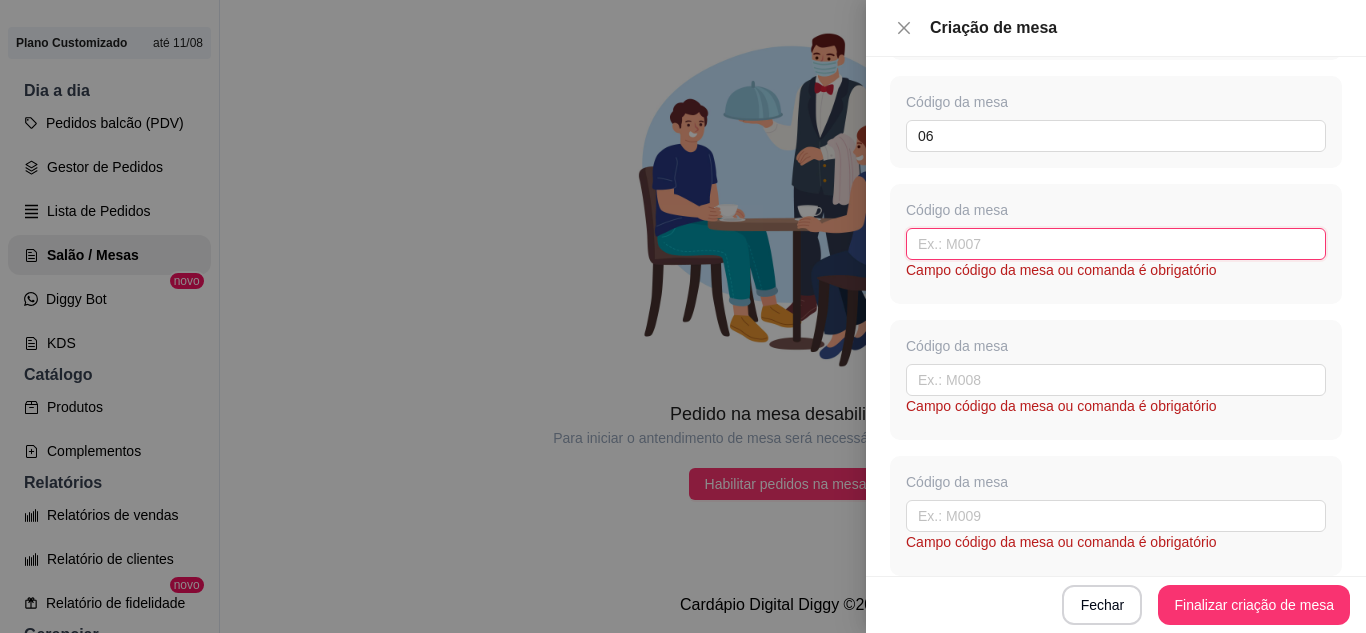 click at bounding box center [1116, 244] 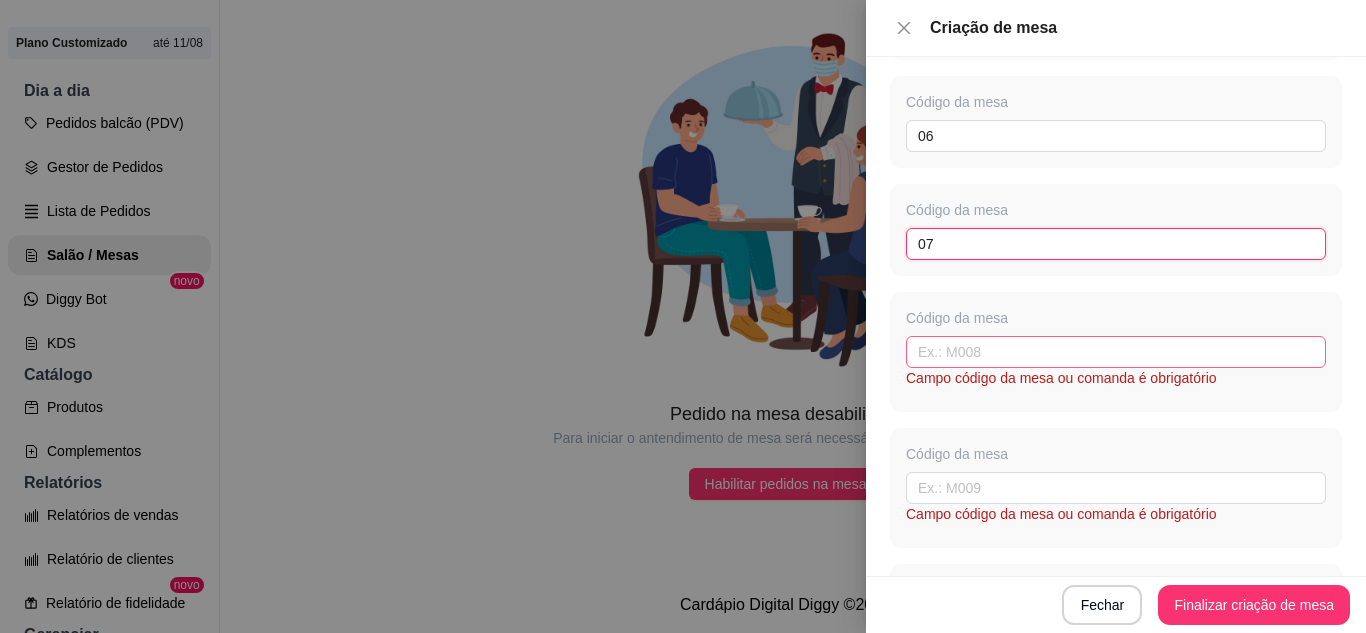 type on "07" 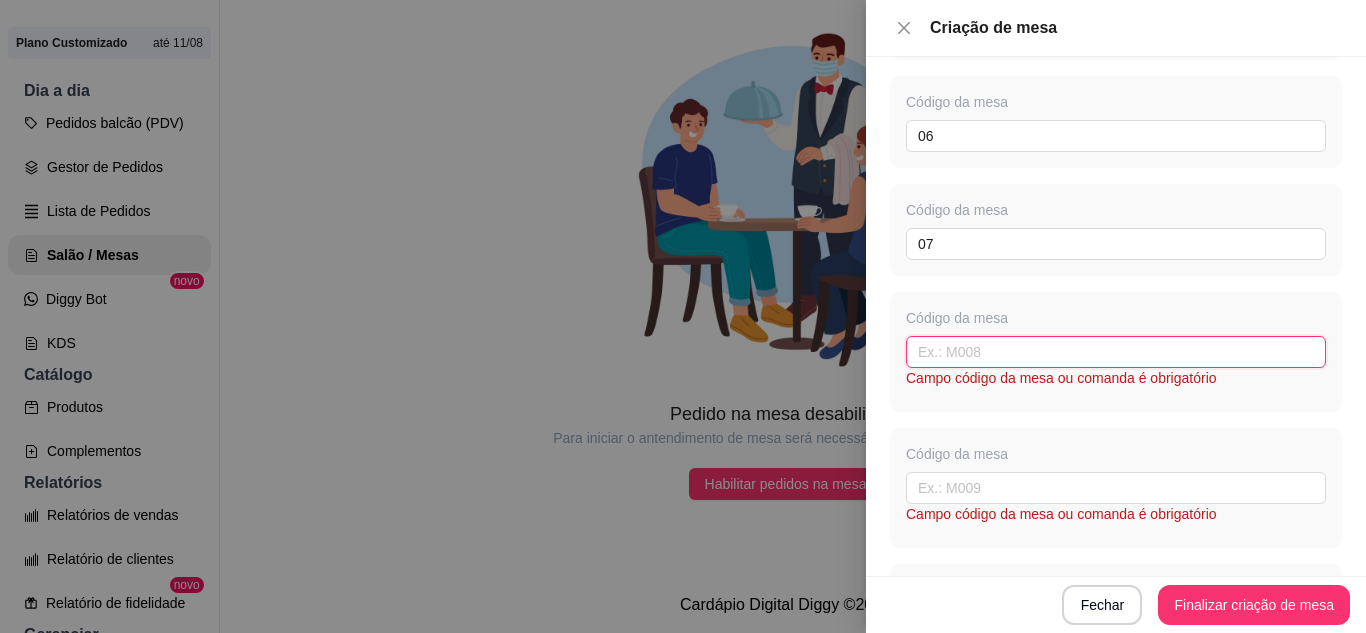 click at bounding box center [1116, 352] 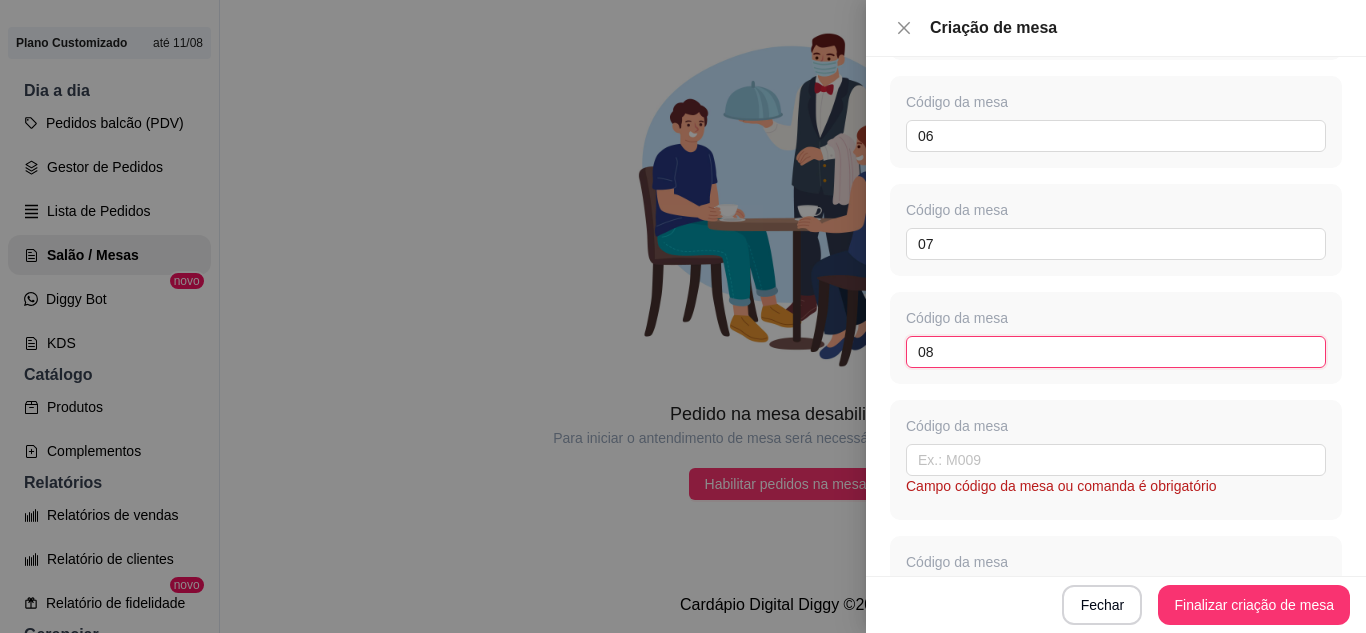 type on "08" 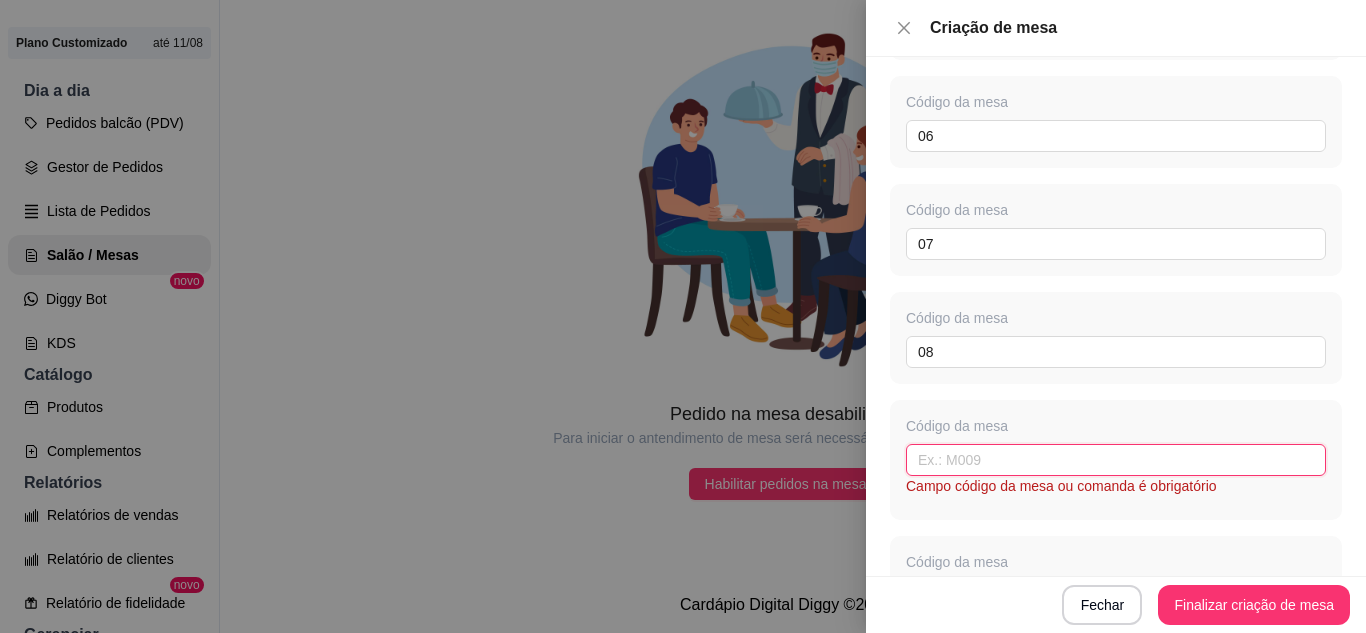 click at bounding box center [1116, 460] 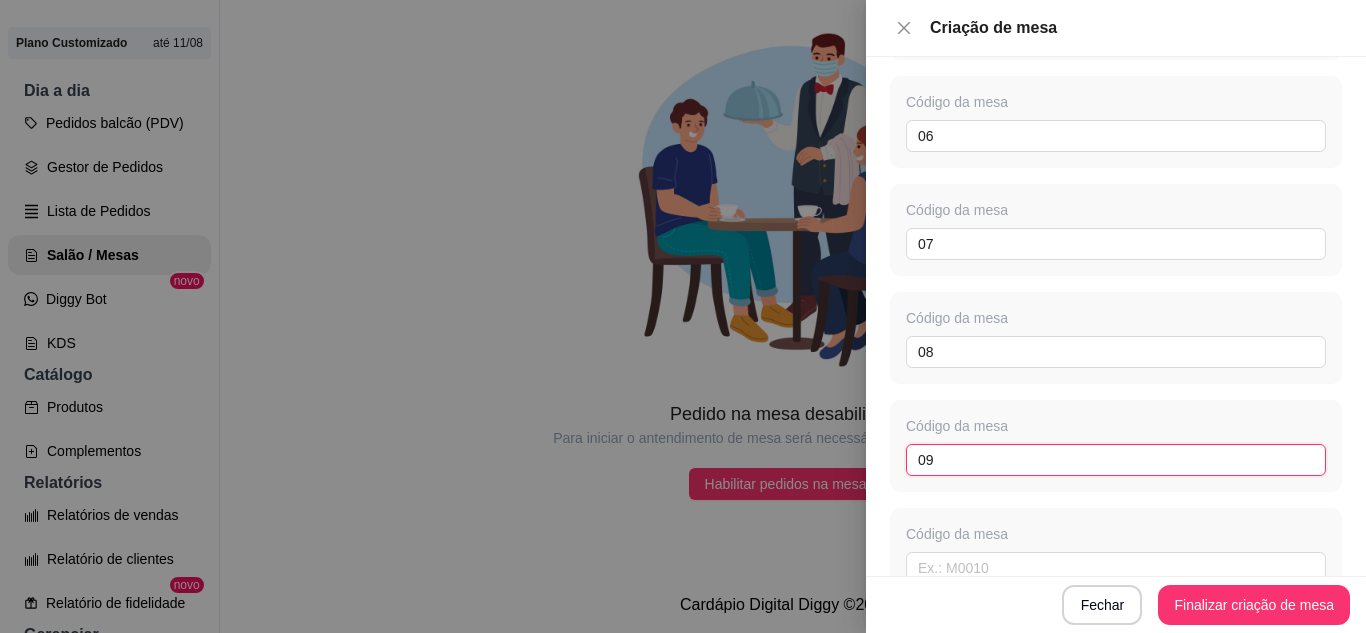 type on "09" 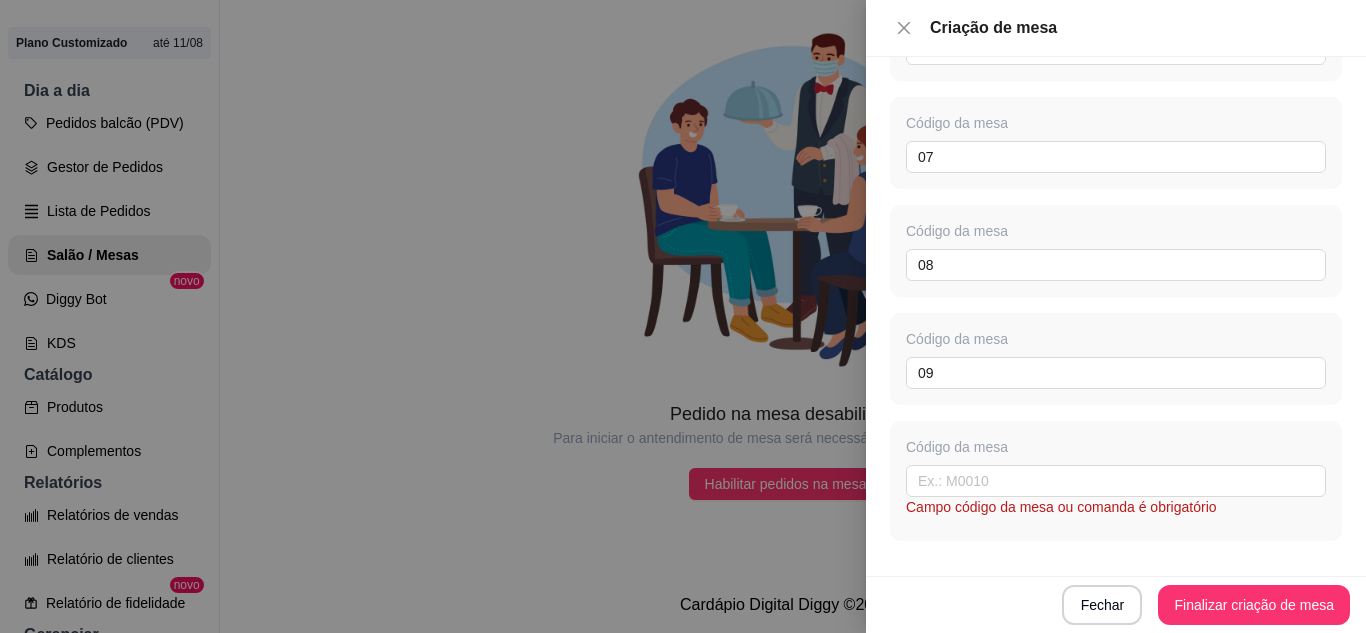scroll, scrollTop: 1054, scrollLeft: 0, axis: vertical 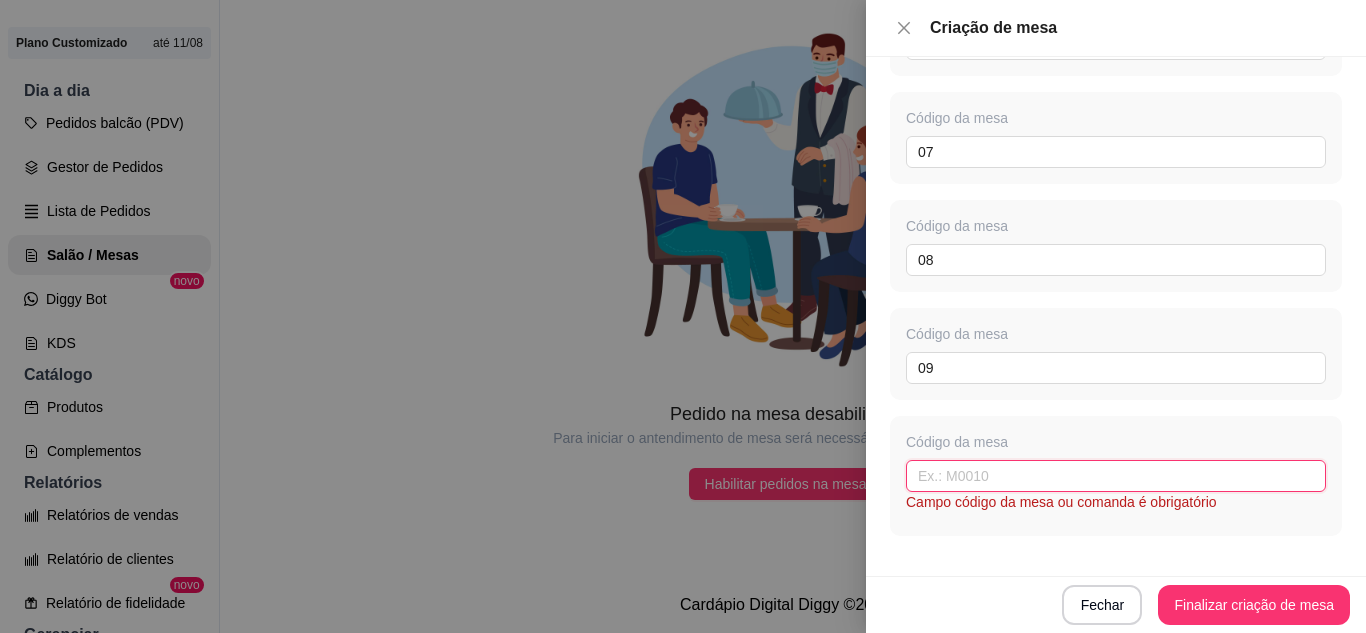 click at bounding box center [1116, 476] 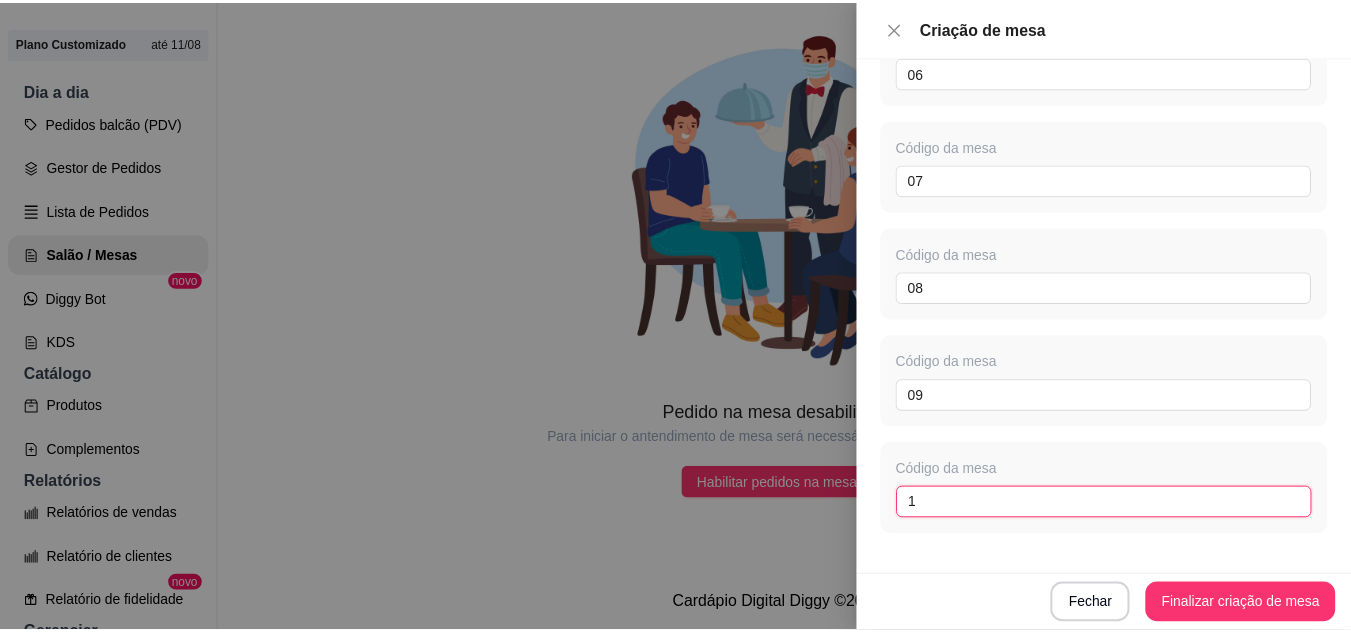 scroll, scrollTop: 1026, scrollLeft: 0, axis: vertical 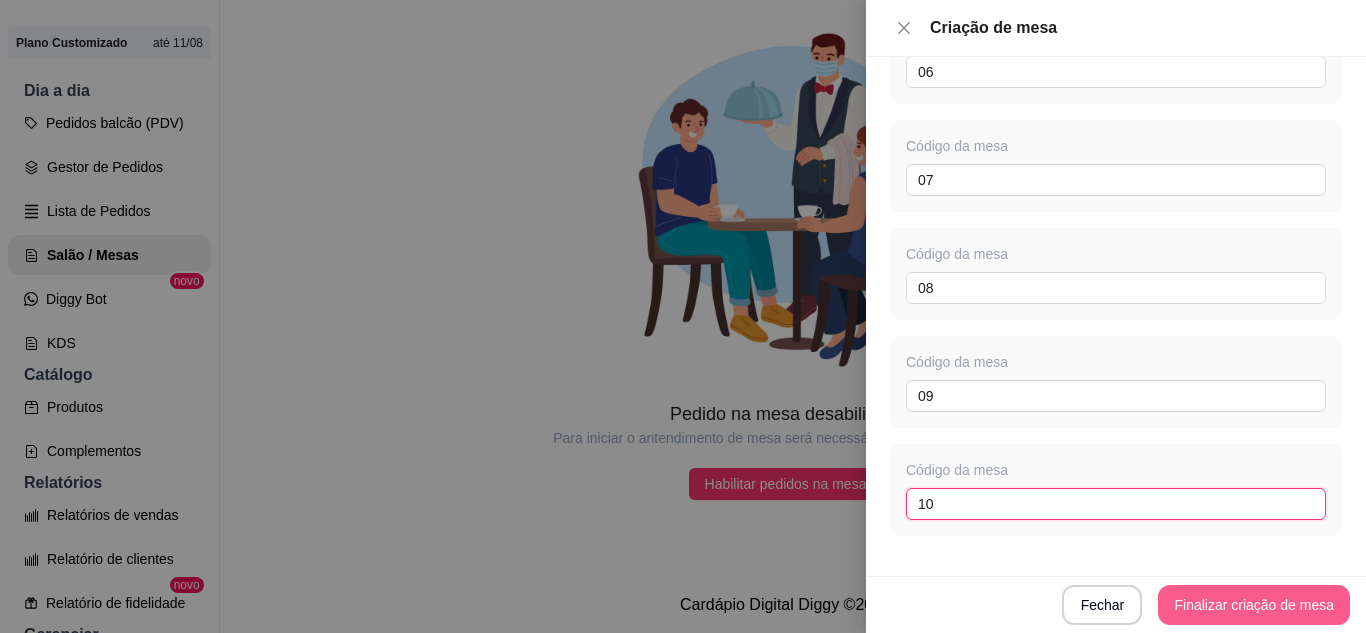 type on "10" 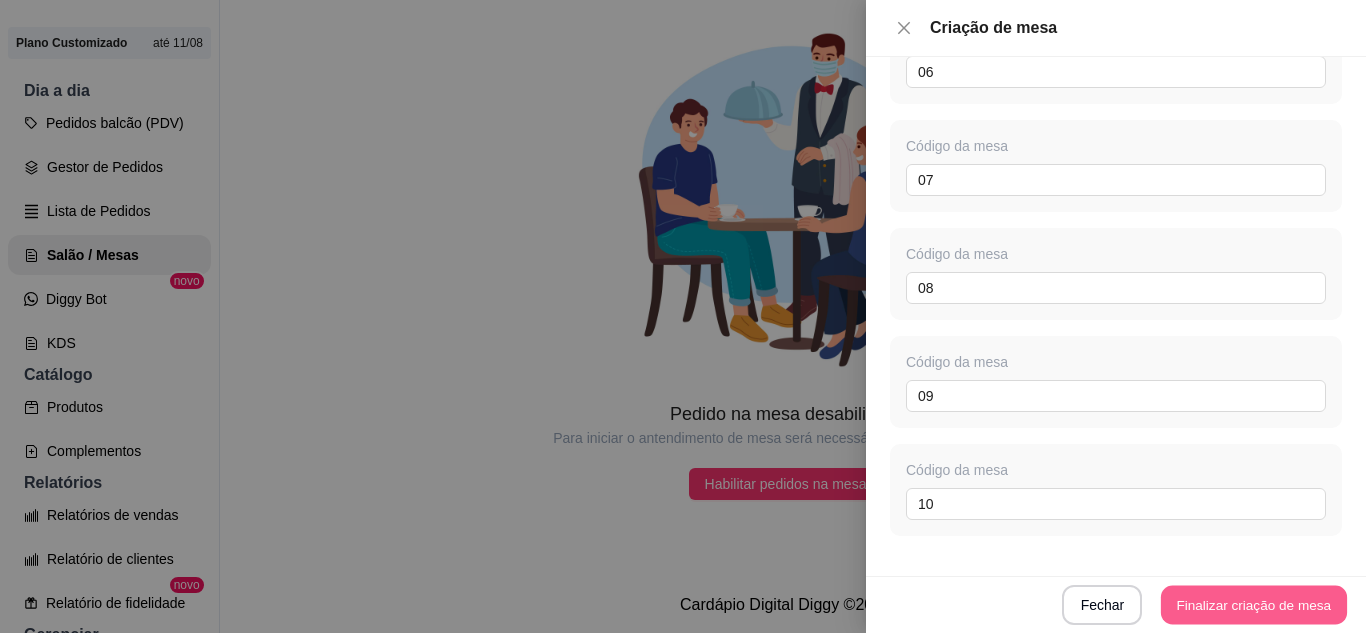 click on "Finalizar criação de mesa" at bounding box center (1254, 605) 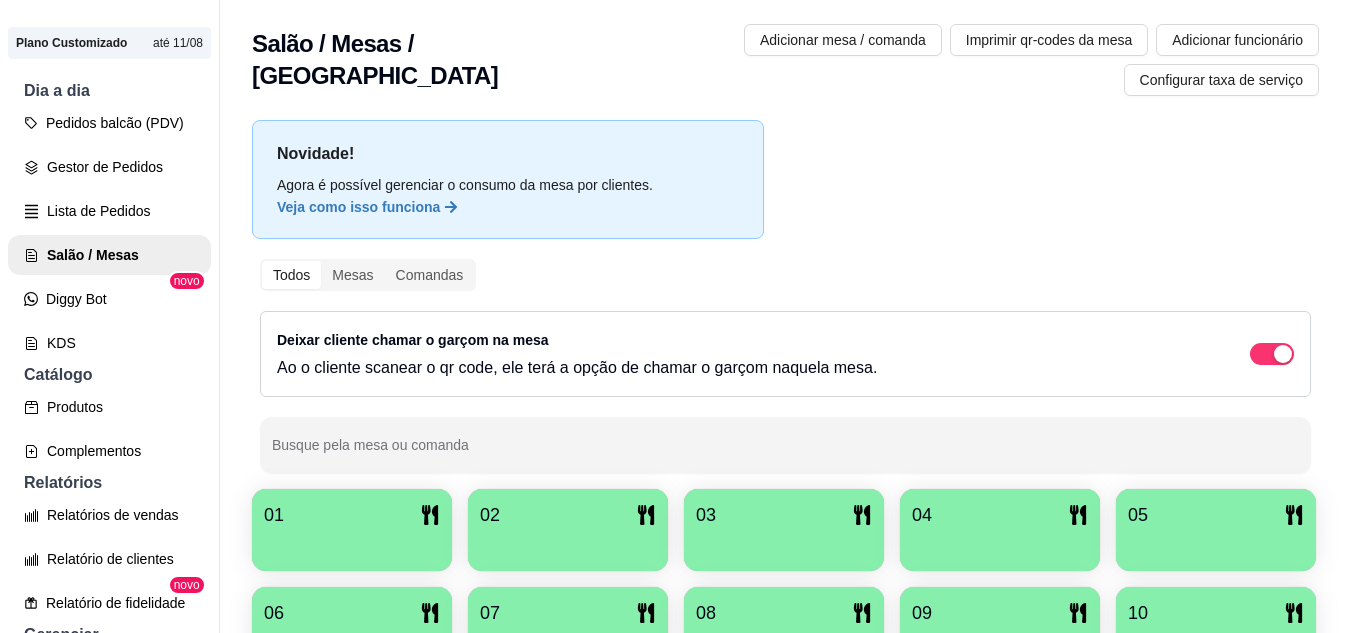 scroll, scrollTop: 23, scrollLeft: 0, axis: vertical 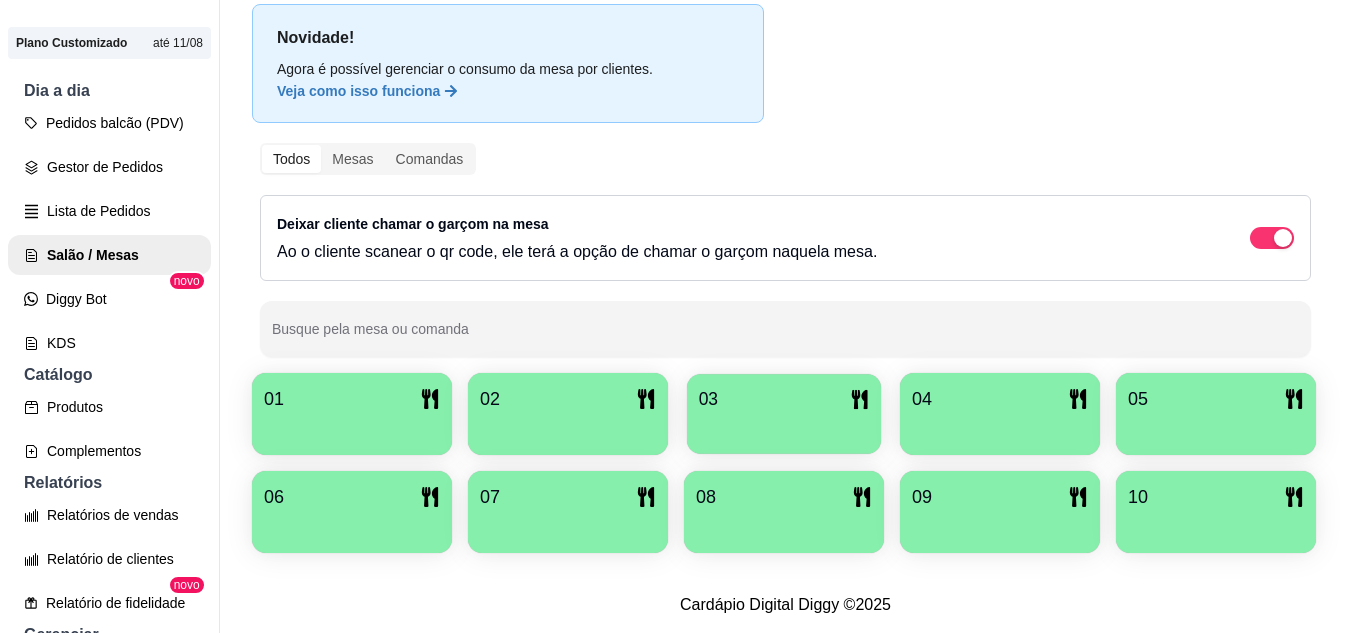click on "03" at bounding box center [784, 399] 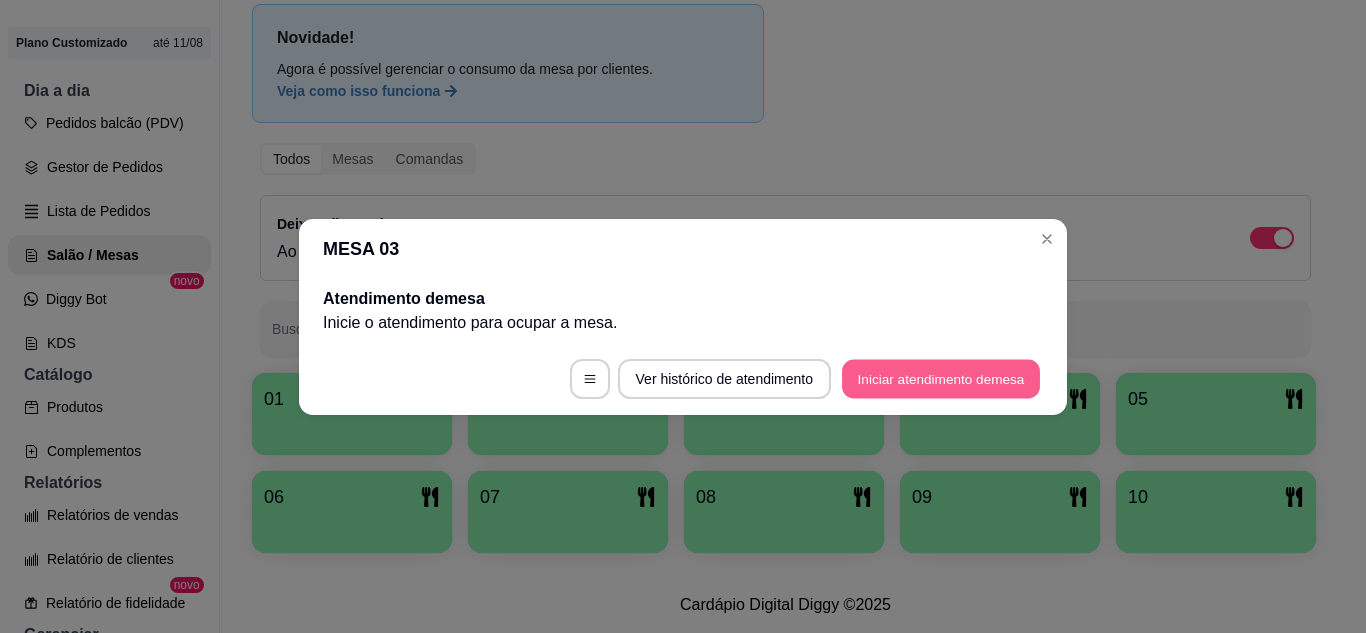 click on "Iniciar atendimento de  mesa" at bounding box center [941, 378] 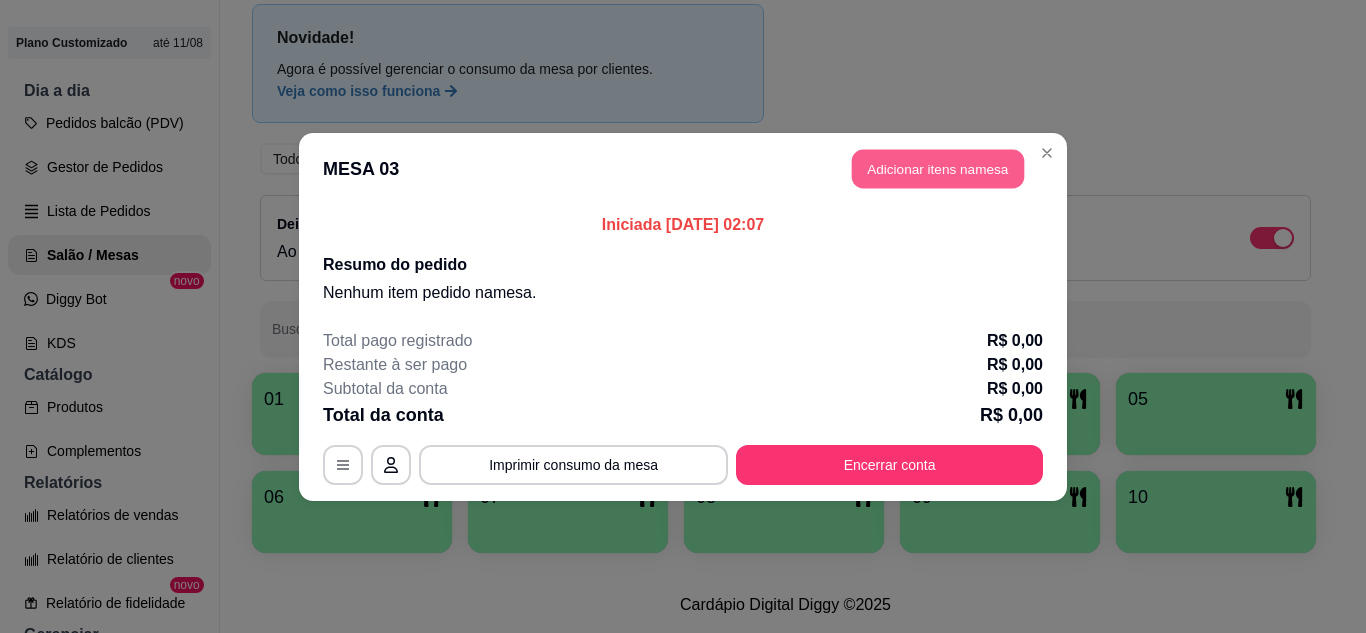 click on "Adicionar itens na  mesa" at bounding box center [938, 168] 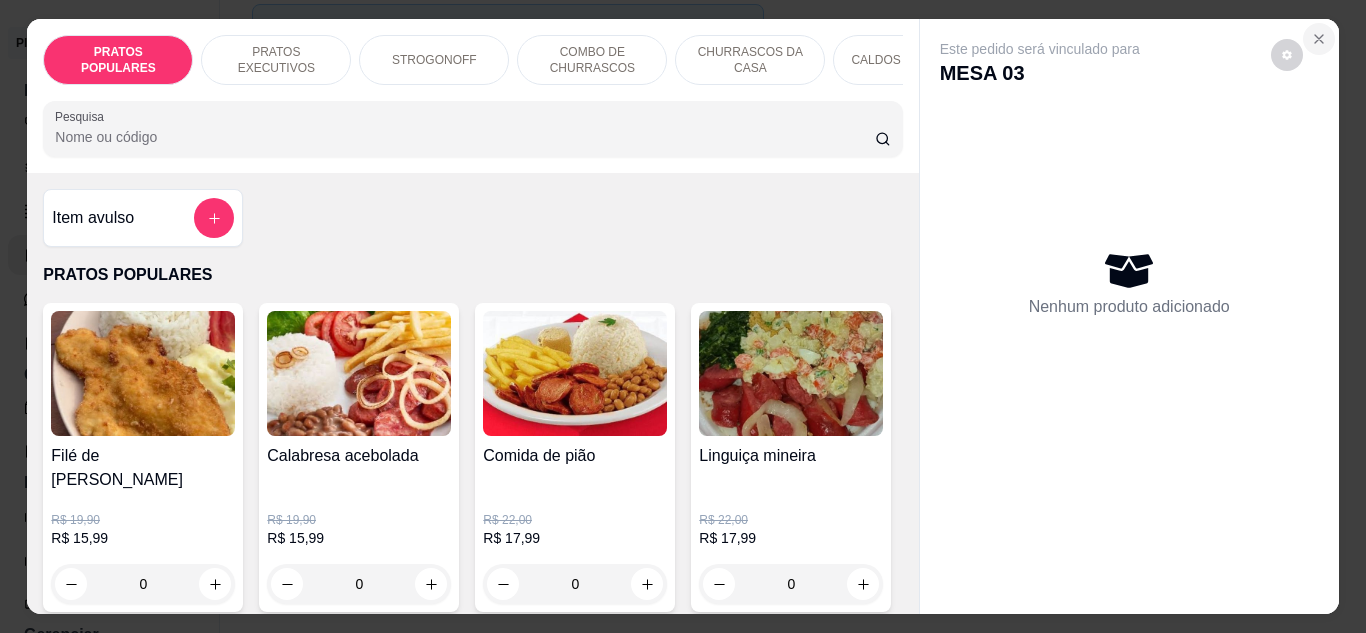 click 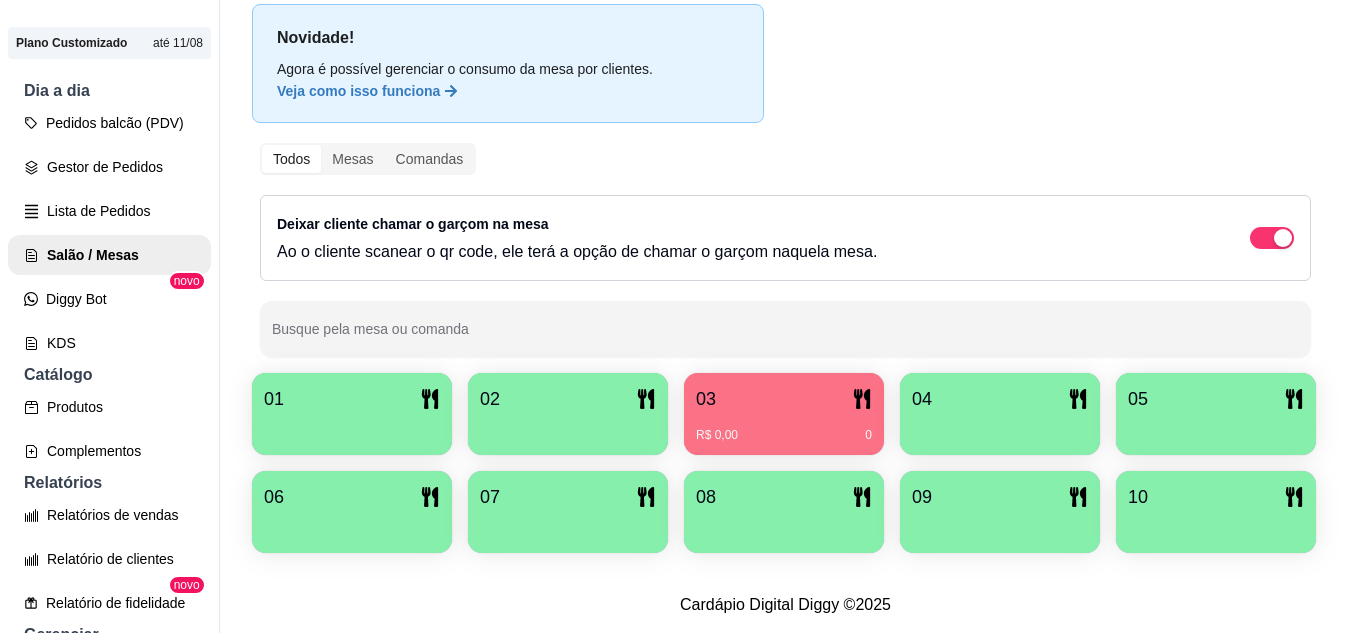 click on "01 02 03 R$ 0,00 0 04 05 06 07 08 09 10" at bounding box center [785, 463] 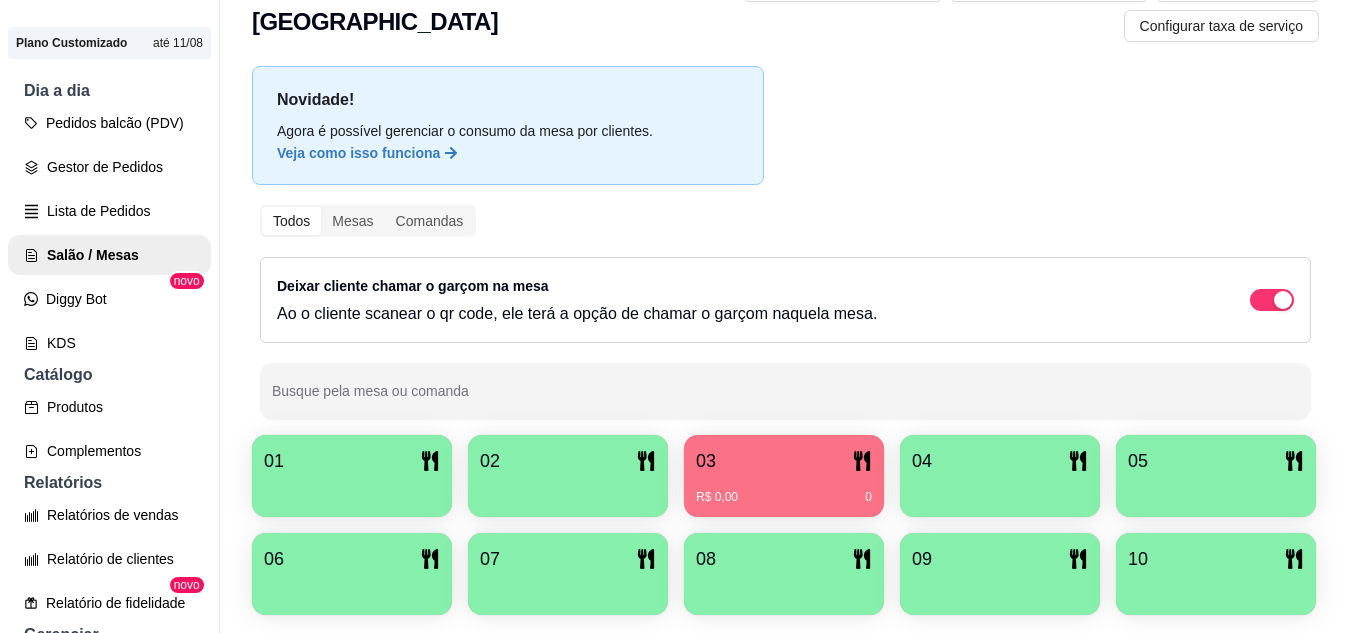 scroll, scrollTop: 0, scrollLeft: 0, axis: both 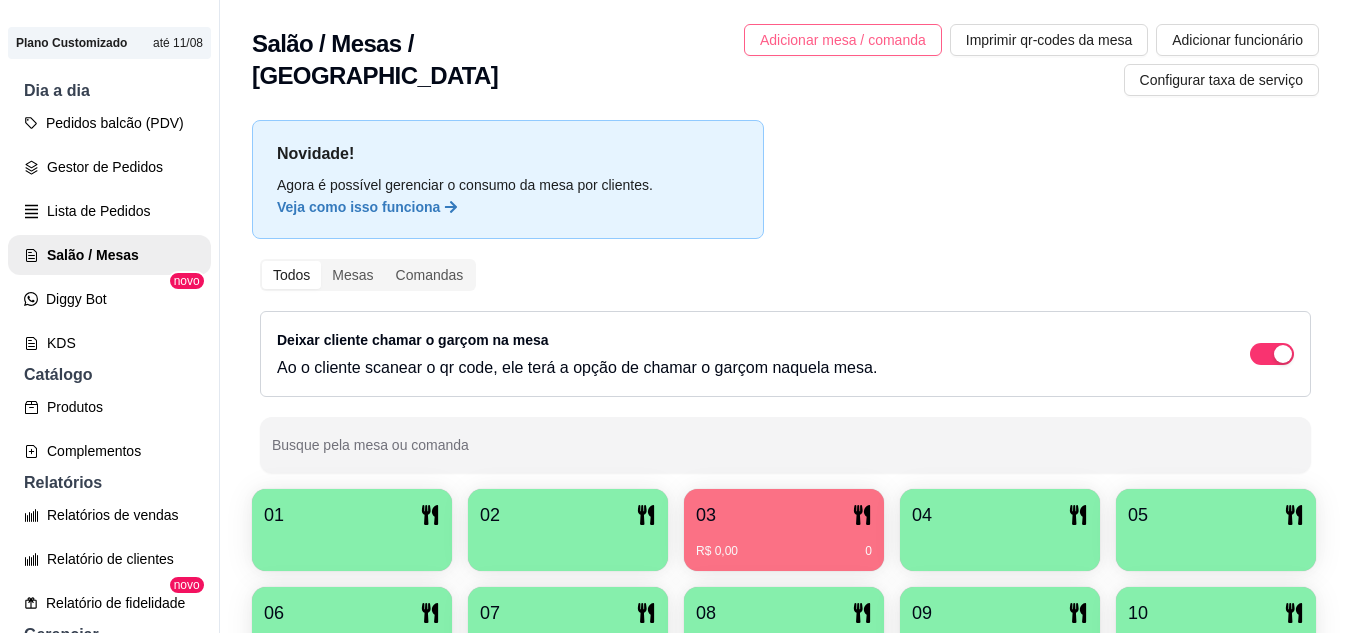 click on "Adicionar mesa / comanda" at bounding box center (843, 40) 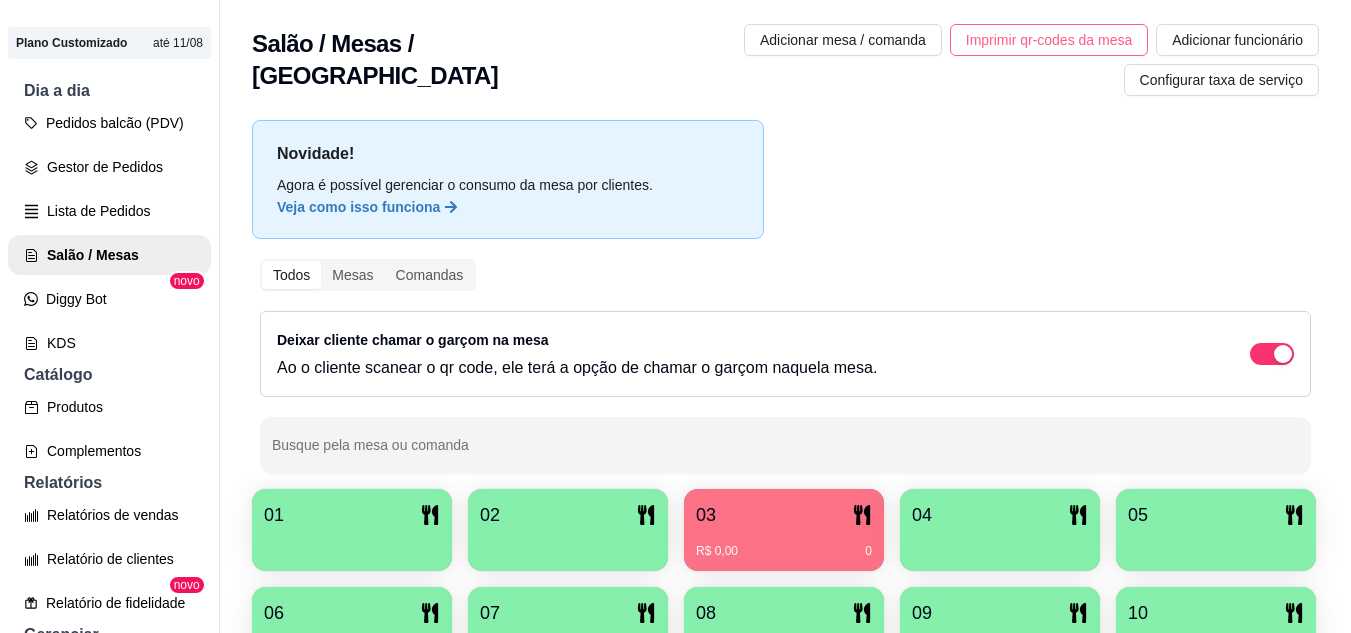 click on "Imprimir qr-codes da mesa" at bounding box center (1049, 40) 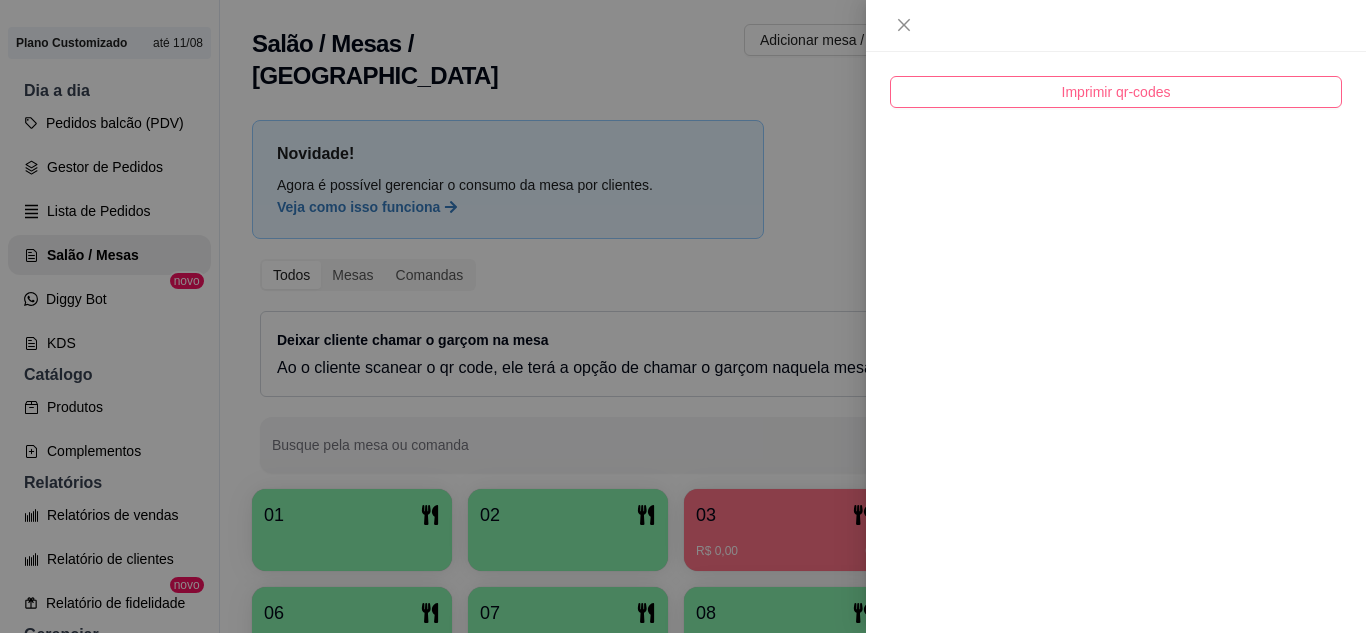 click on "Imprimir qr-codes" at bounding box center [1116, 92] 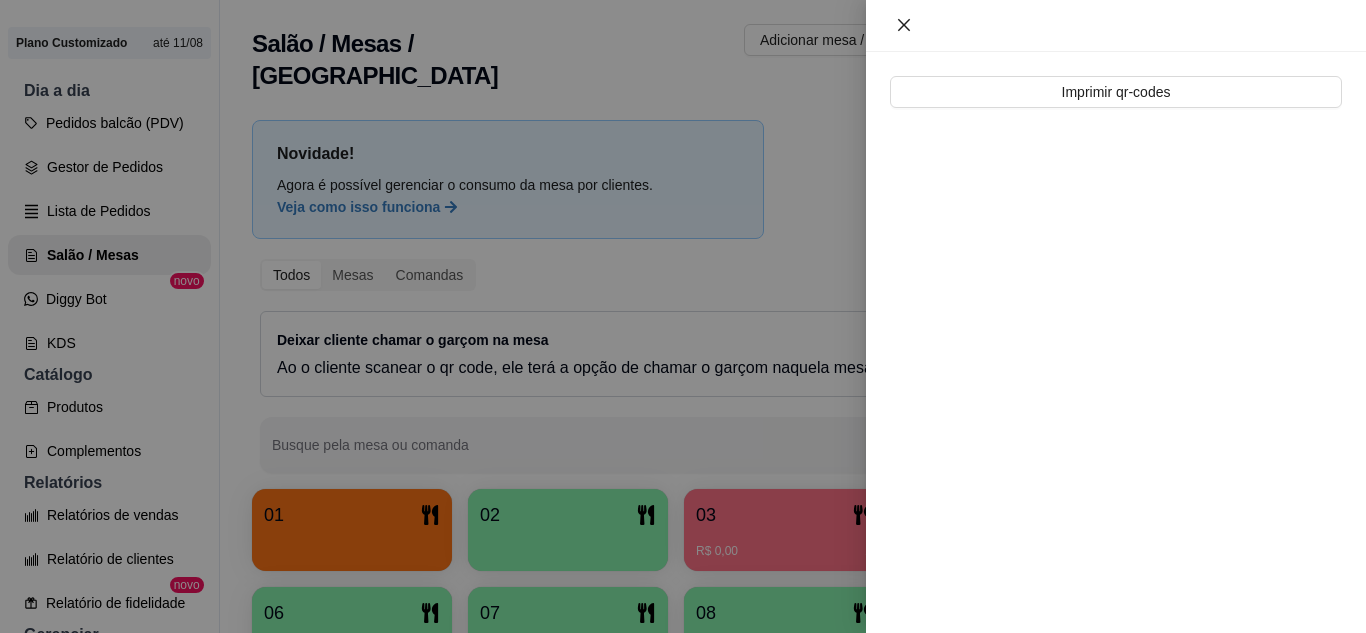 click at bounding box center [1116, 26] 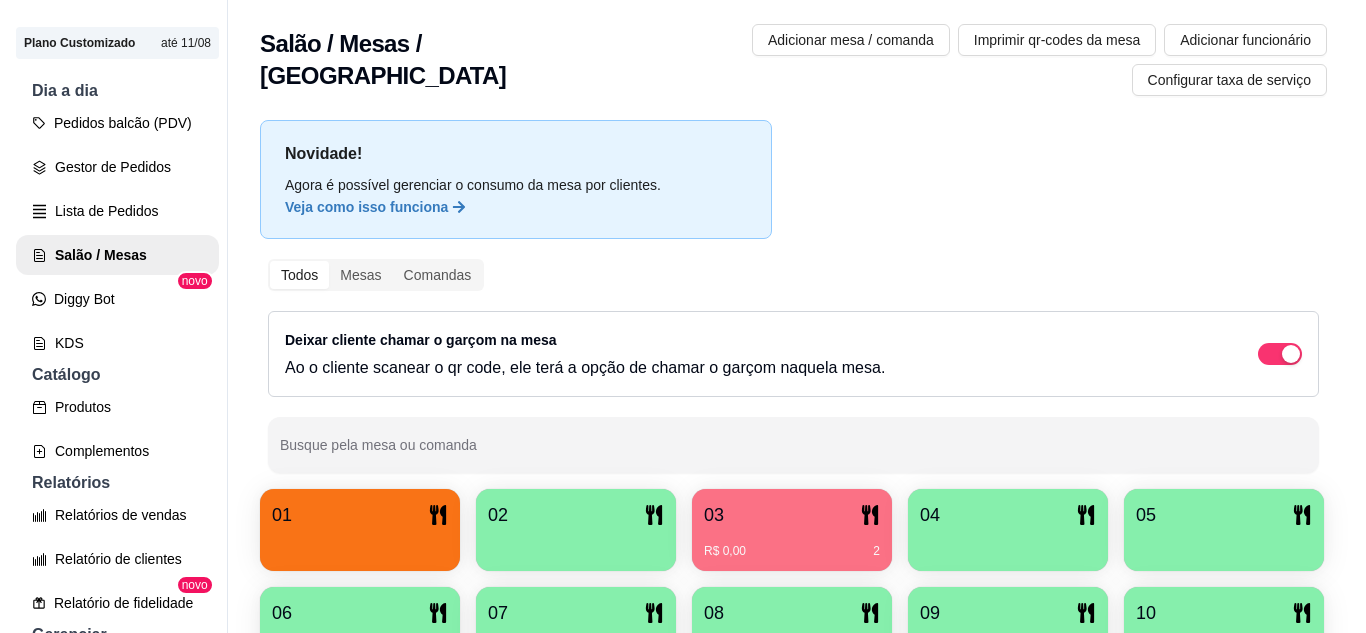 scroll, scrollTop: 19, scrollLeft: 0, axis: vertical 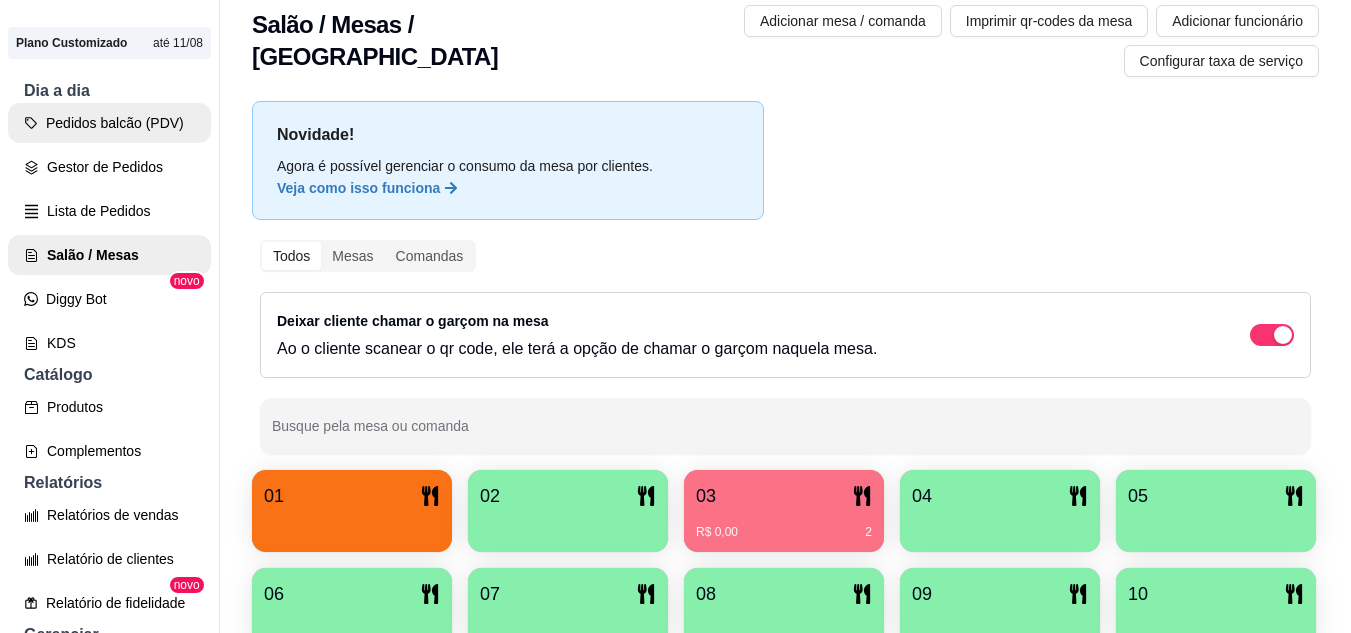click on "Pedidos balcão (PDV)" at bounding box center [109, 123] 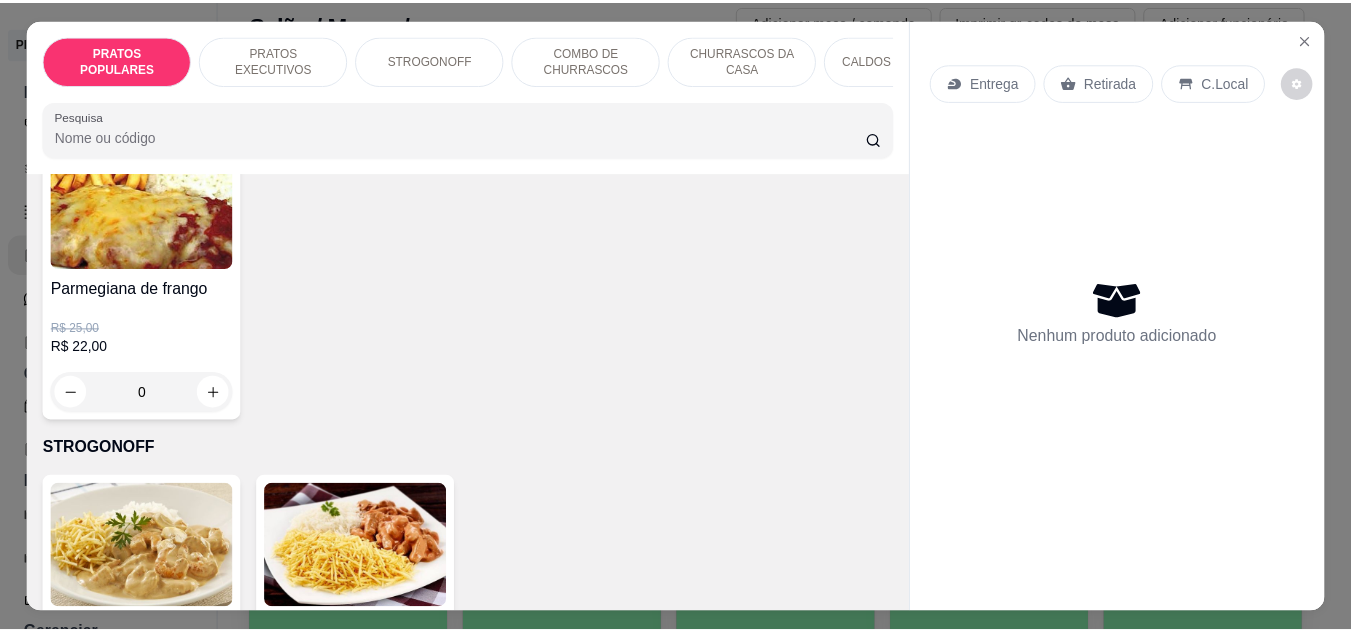 scroll, scrollTop: 861, scrollLeft: 0, axis: vertical 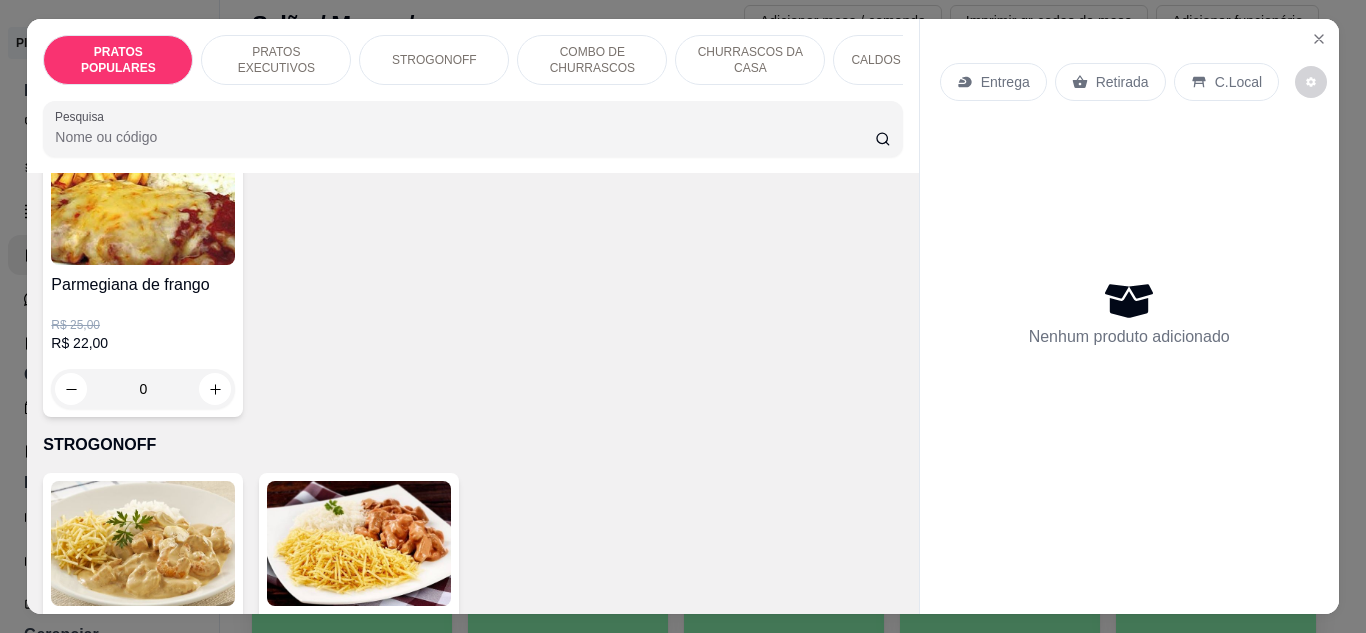 click on "Costela c/ batata" at bounding box center [575, -28] 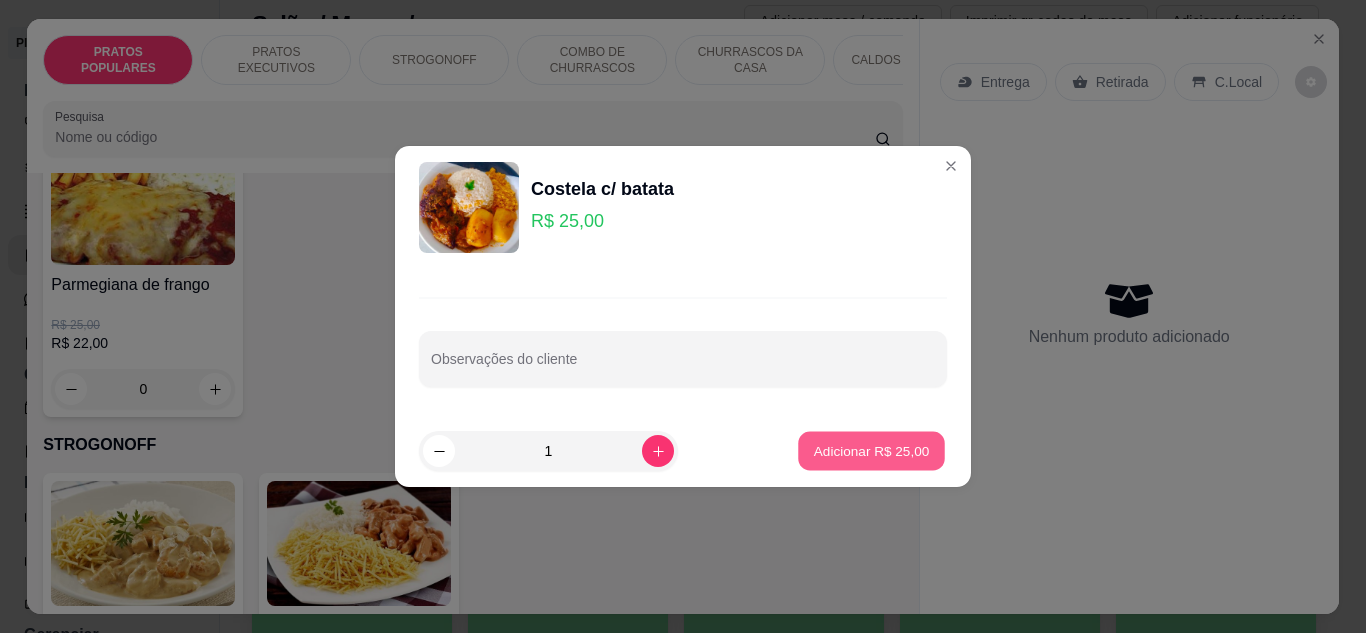 click on "Adicionar   R$ 25,00" at bounding box center [872, 451] 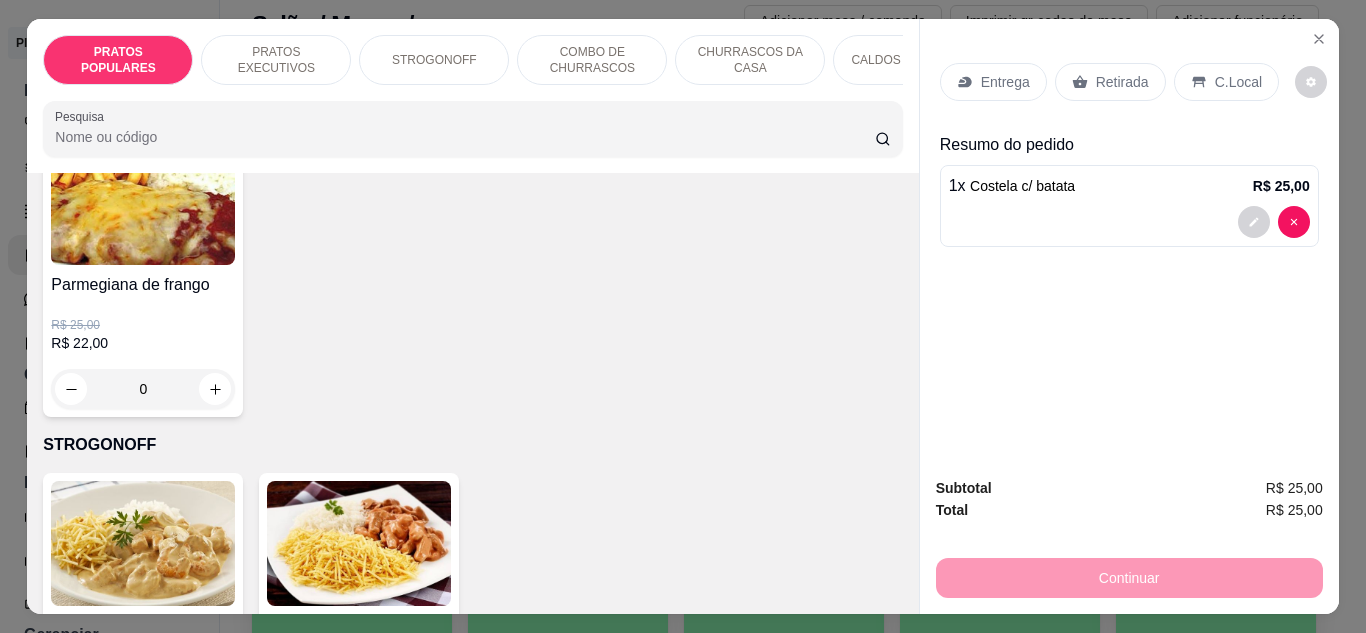 click on "Retirada" at bounding box center [1110, 82] 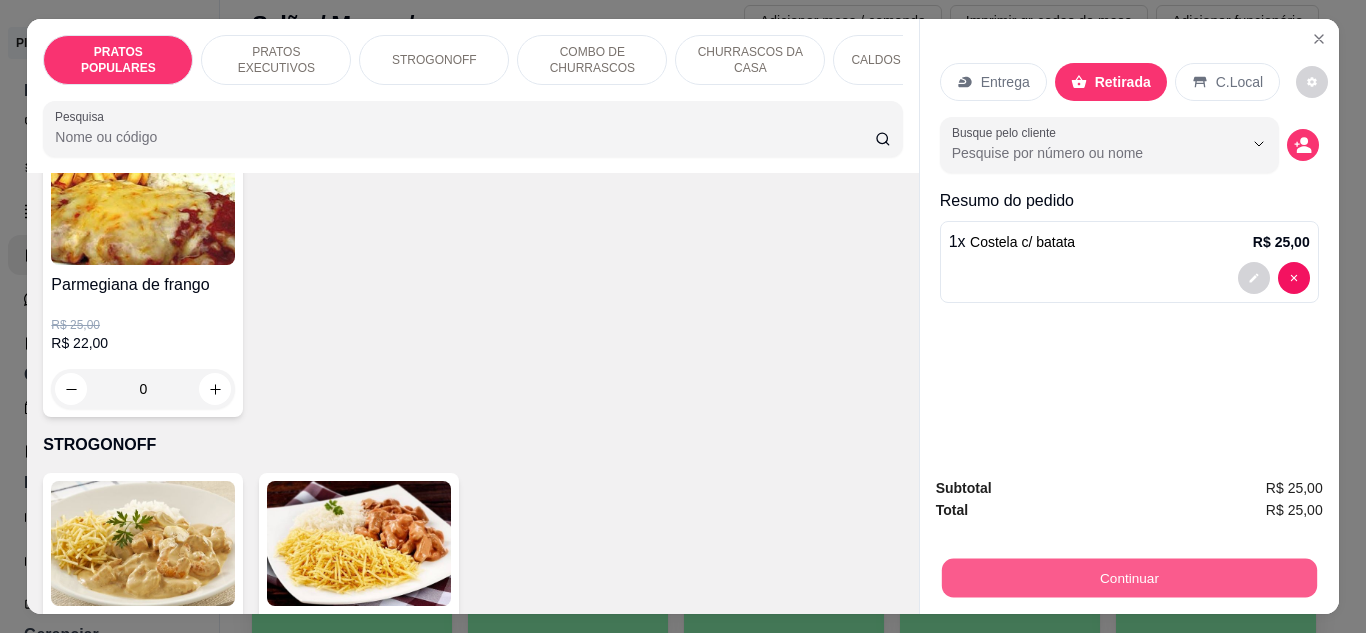 click on "Continuar" at bounding box center (1128, 578) 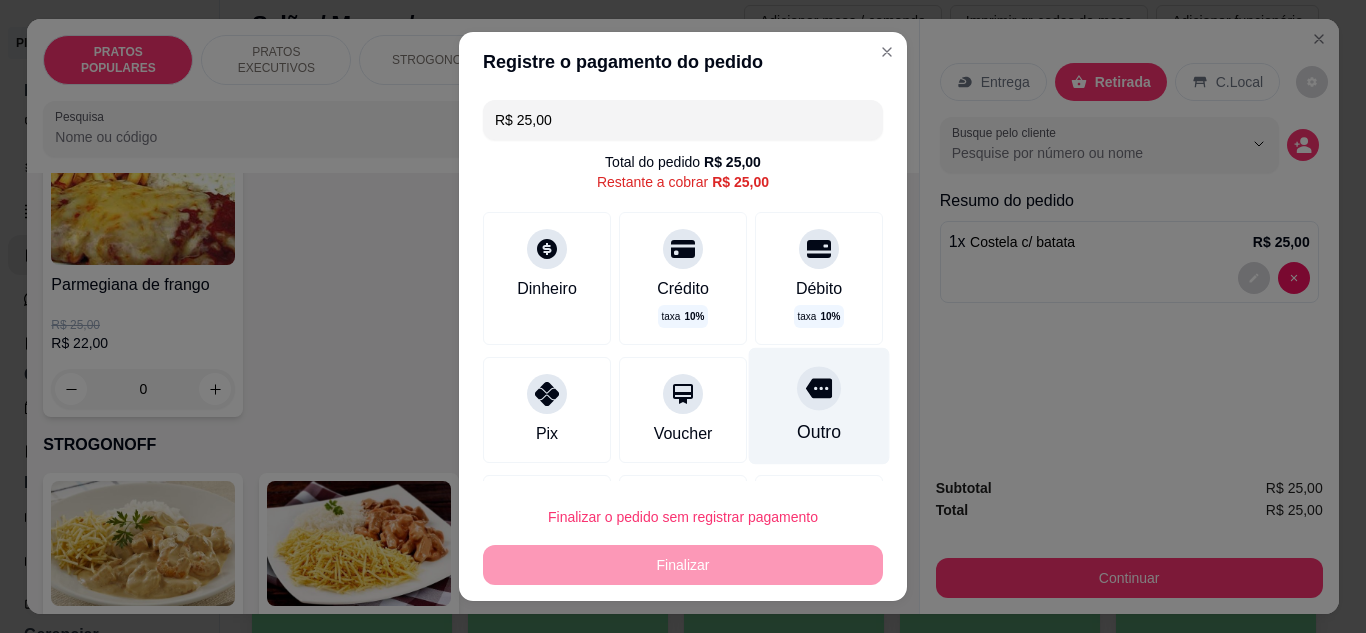 click on "Outro" at bounding box center (819, 432) 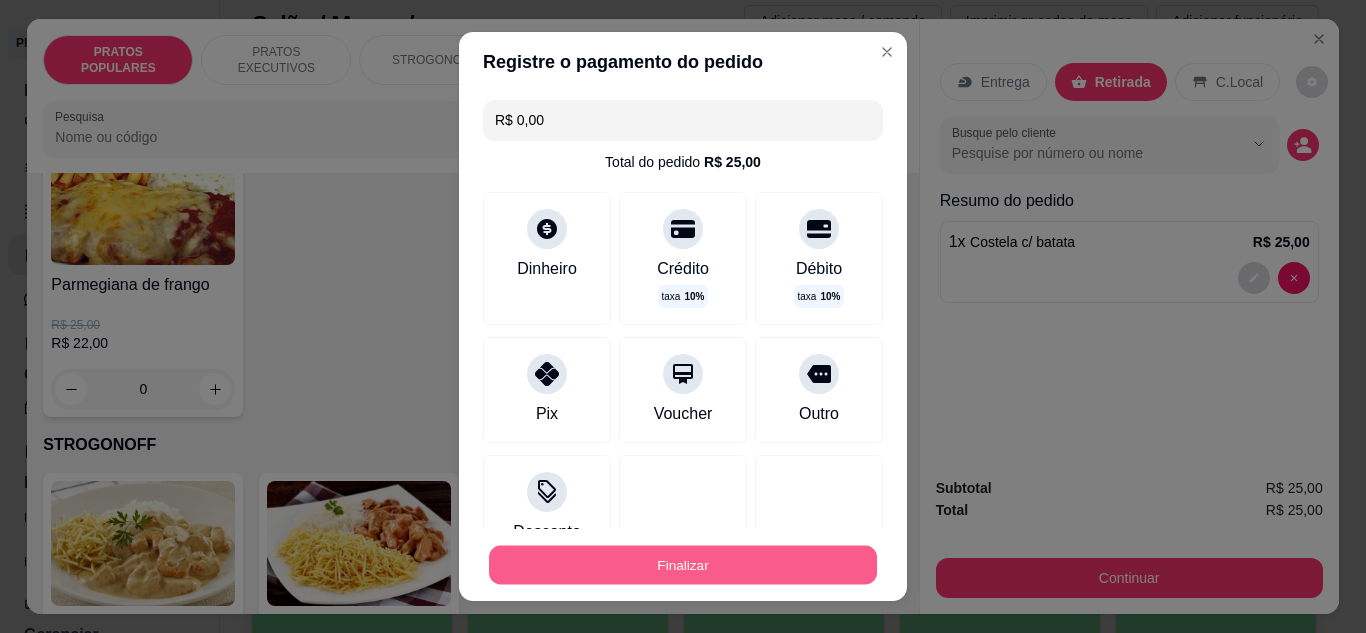 click on "Finalizar" at bounding box center [683, 565] 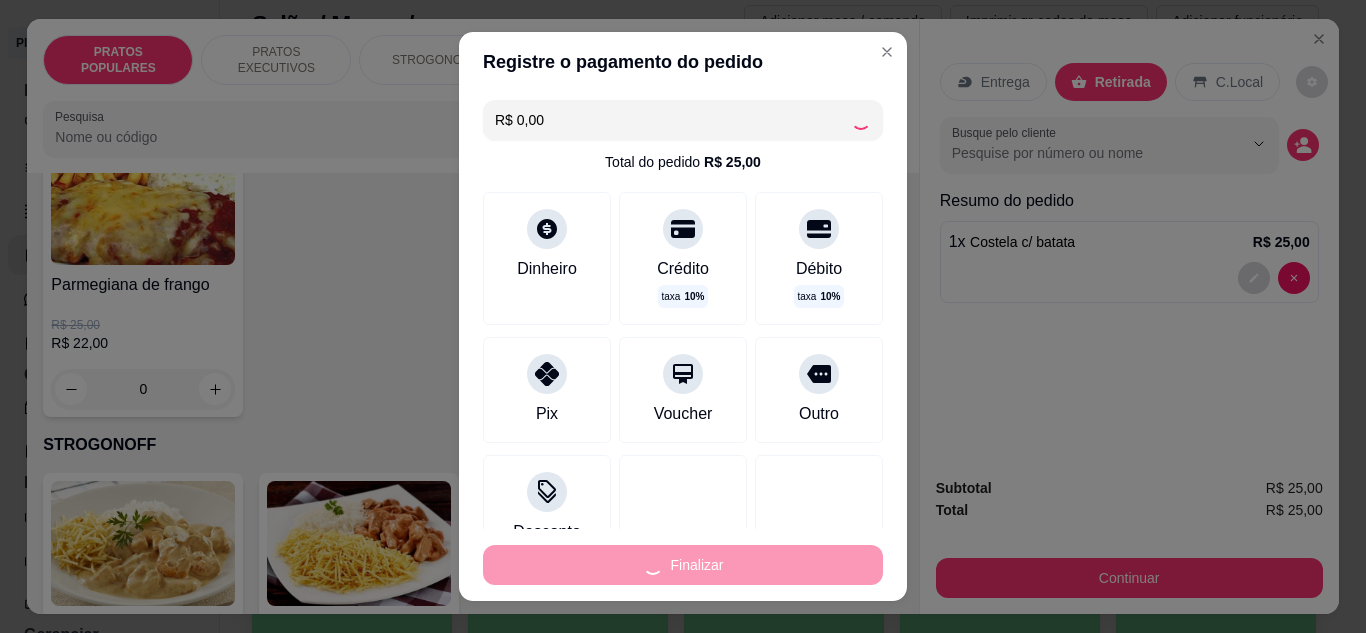 type on "0" 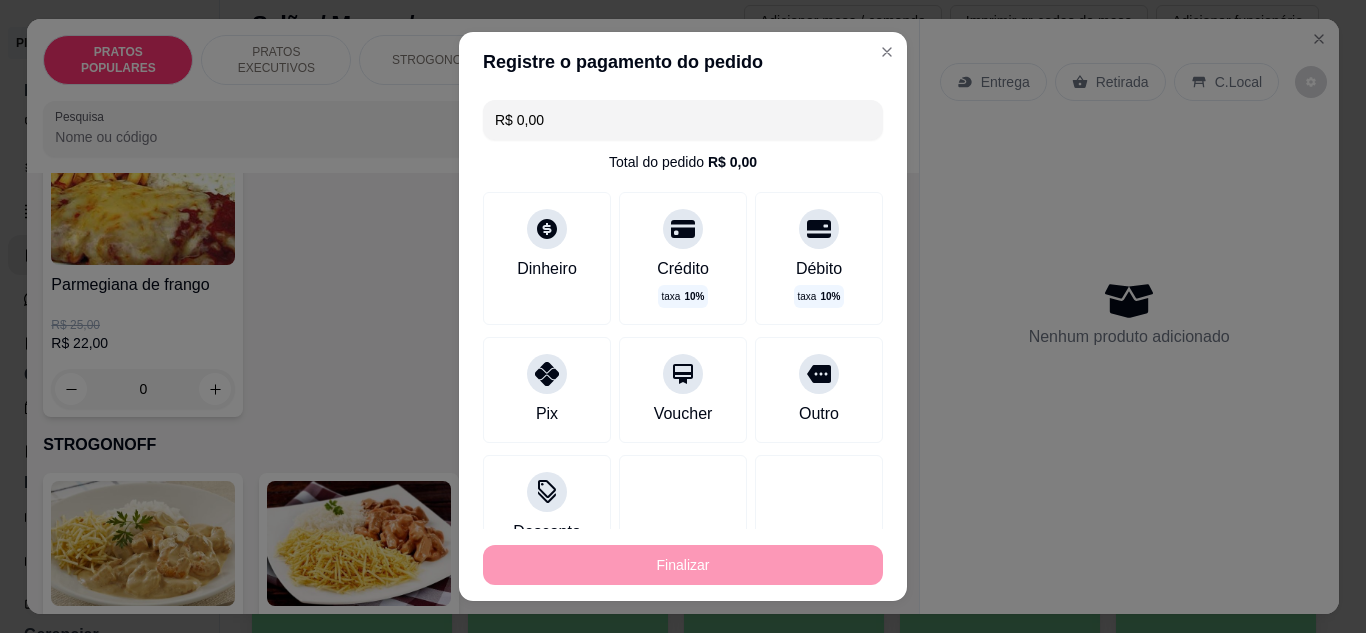 type on "-R$ 25,00" 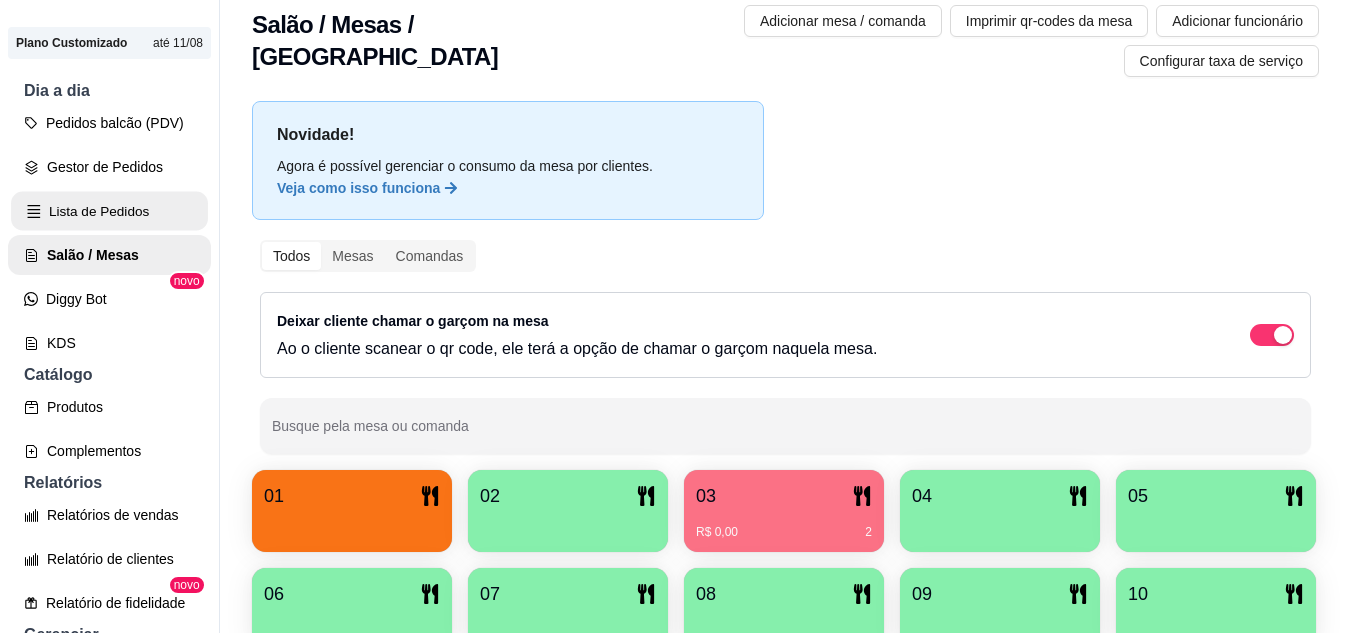 click on "Lista de Pedidos" at bounding box center (109, 211) 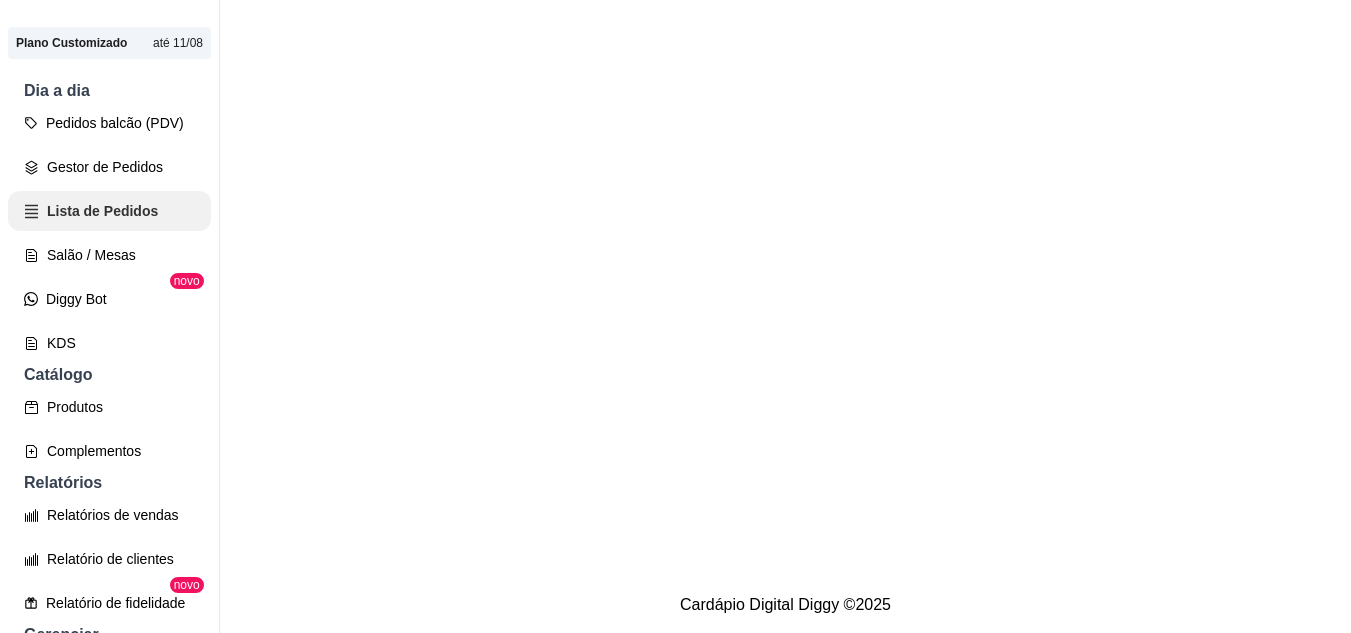 scroll, scrollTop: 0, scrollLeft: 0, axis: both 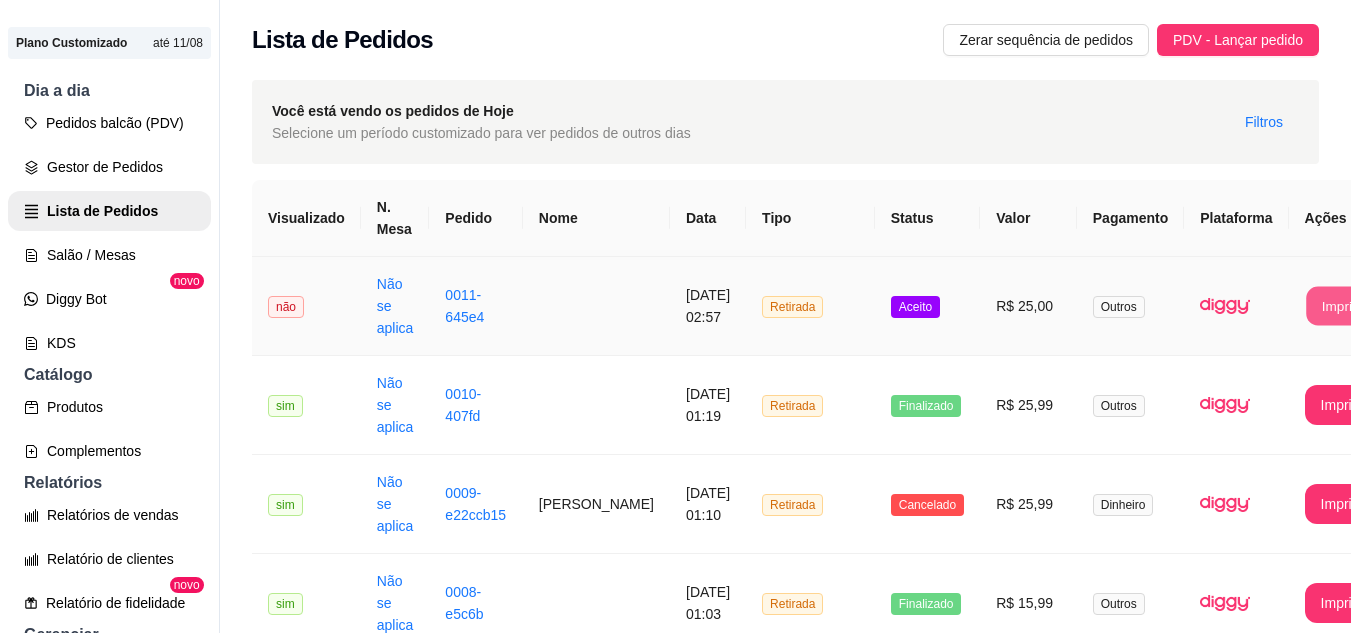 click on "Imprimir" at bounding box center [1346, 306] 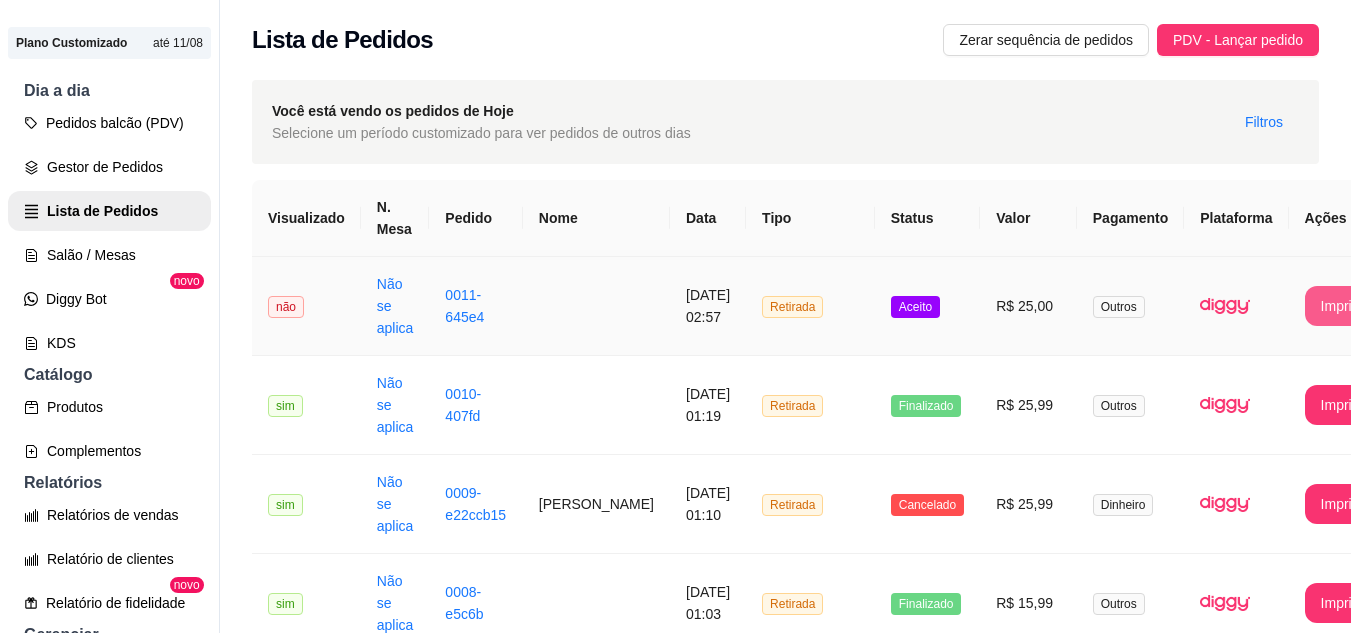 scroll, scrollTop: 0, scrollLeft: 0, axis: both 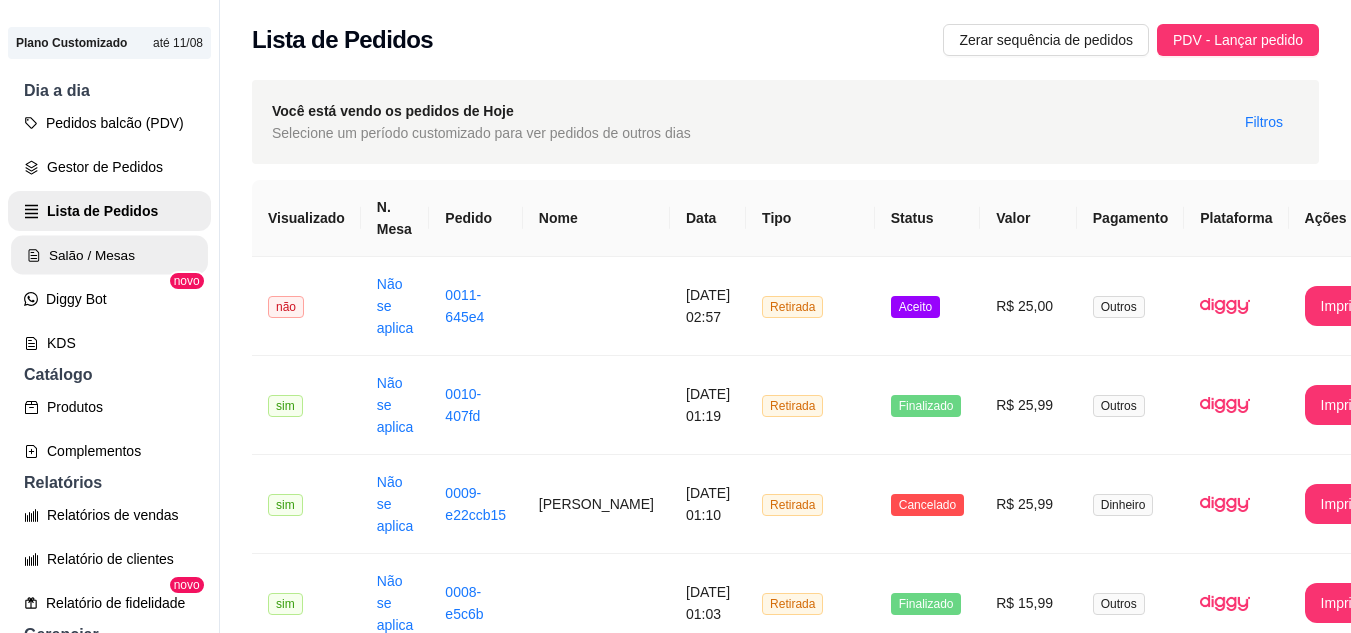 click on "Salão / Mesas" at bounding box center (109, 255) 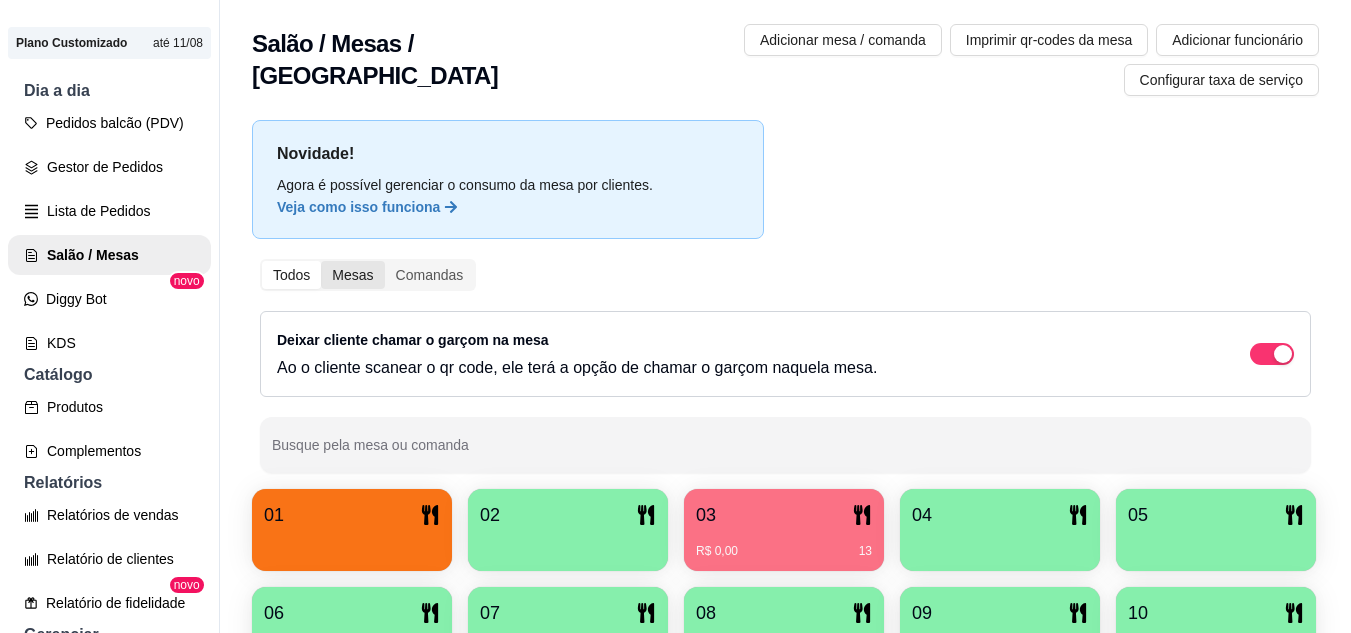 click on "Mesas" at bounding box center [352, 275] 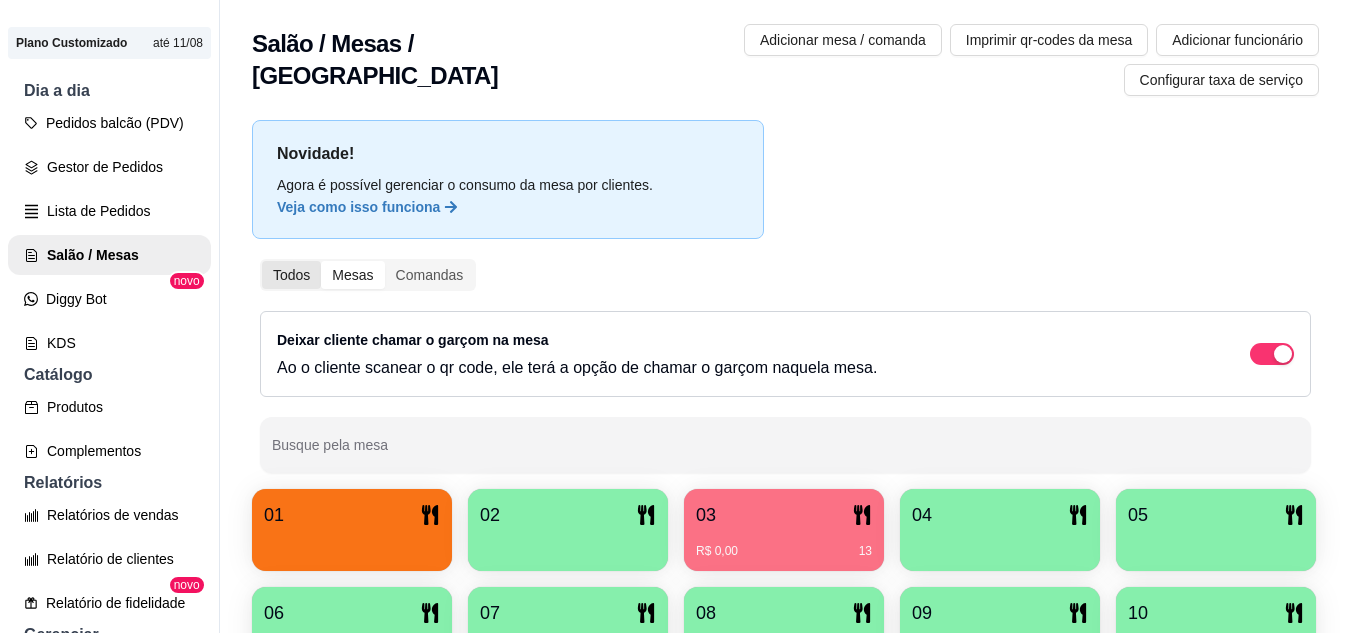 click on "Todos" at bounding box center (291, 275) 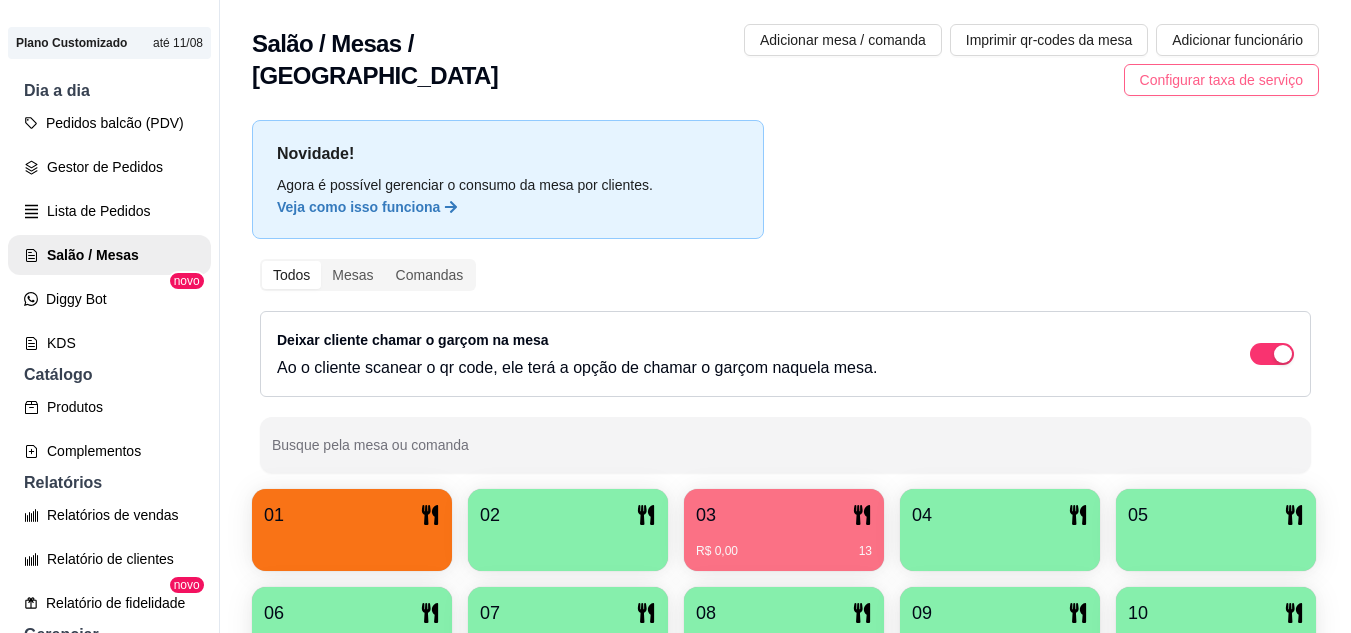 click on "Configurar taxa de serviço" at bounding box center (1221, 80) 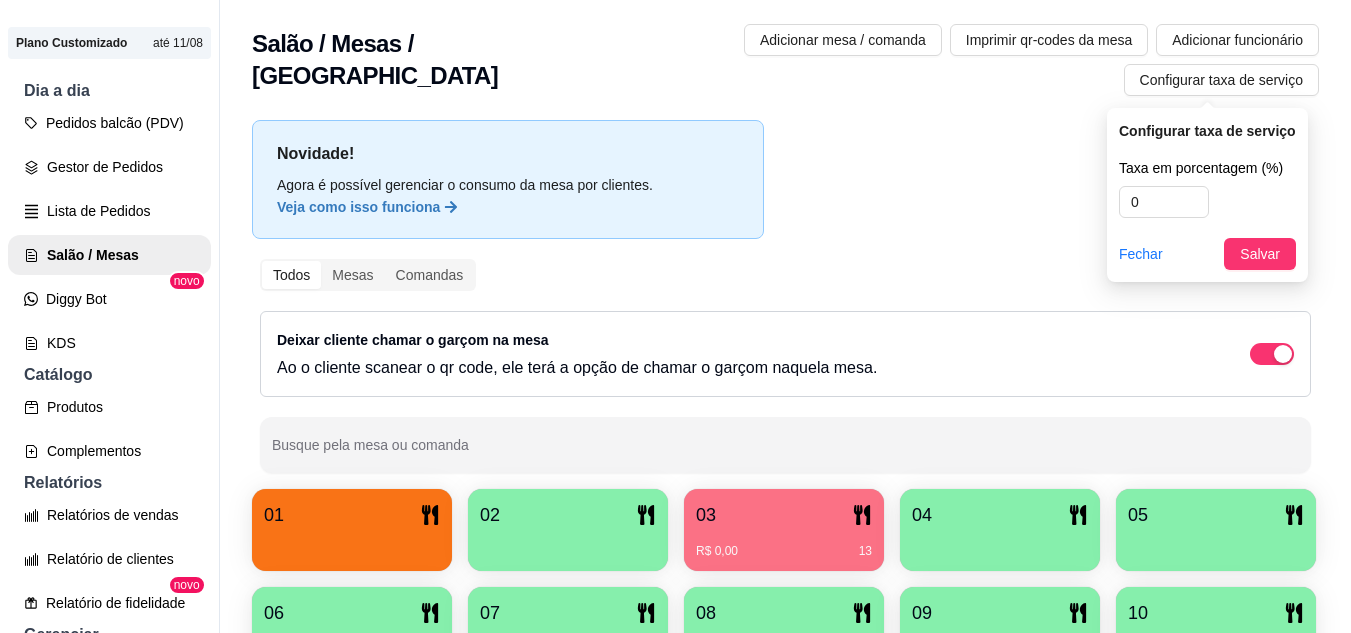 click on "Novidade! Agora é possível gerenciar o consumo da mesa por clientes.   Veja como isso funciona Todos Mesas Comandas Deixar cliente chamar o garçom na mesa Ao o cliente scanear o qr code, ele terá a opção de chamar o garçom naquela mesa. Busque pela mesa ou comanda
01 02 03 R$ 0,00 13 04 05 06 07 08 09 10" at bounding box center [785, 400] 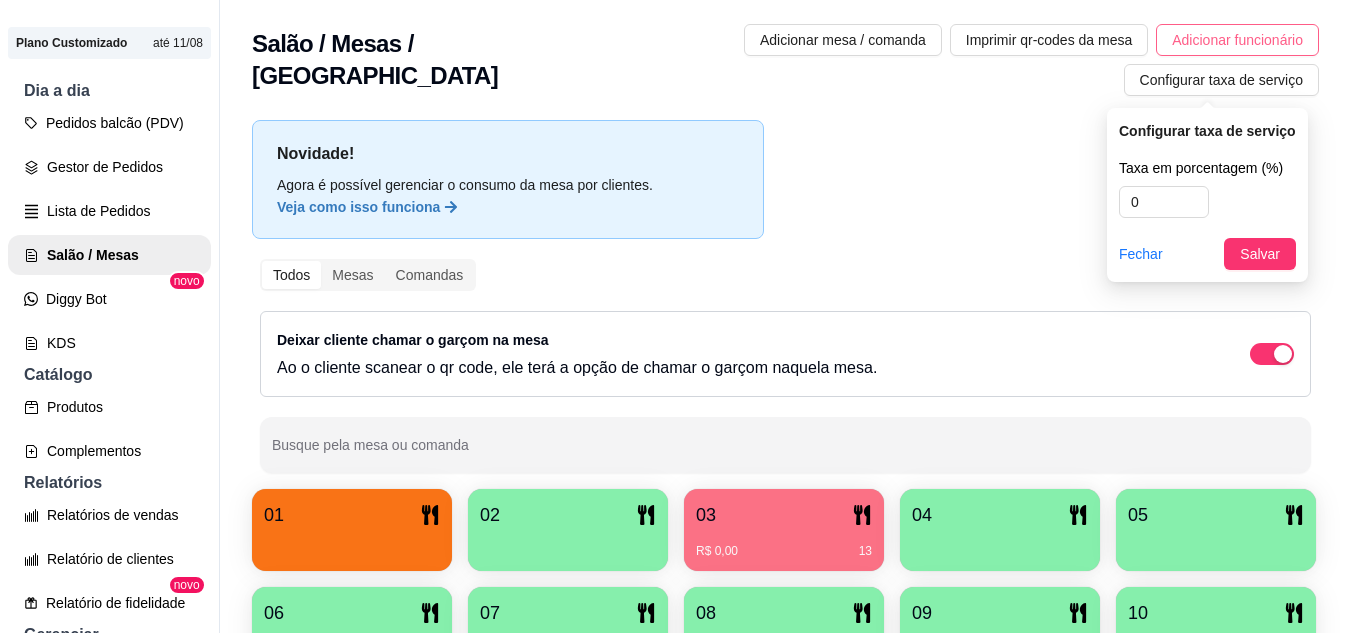 click on "Adicionar funcionário" at bounding box center [1237, 40] 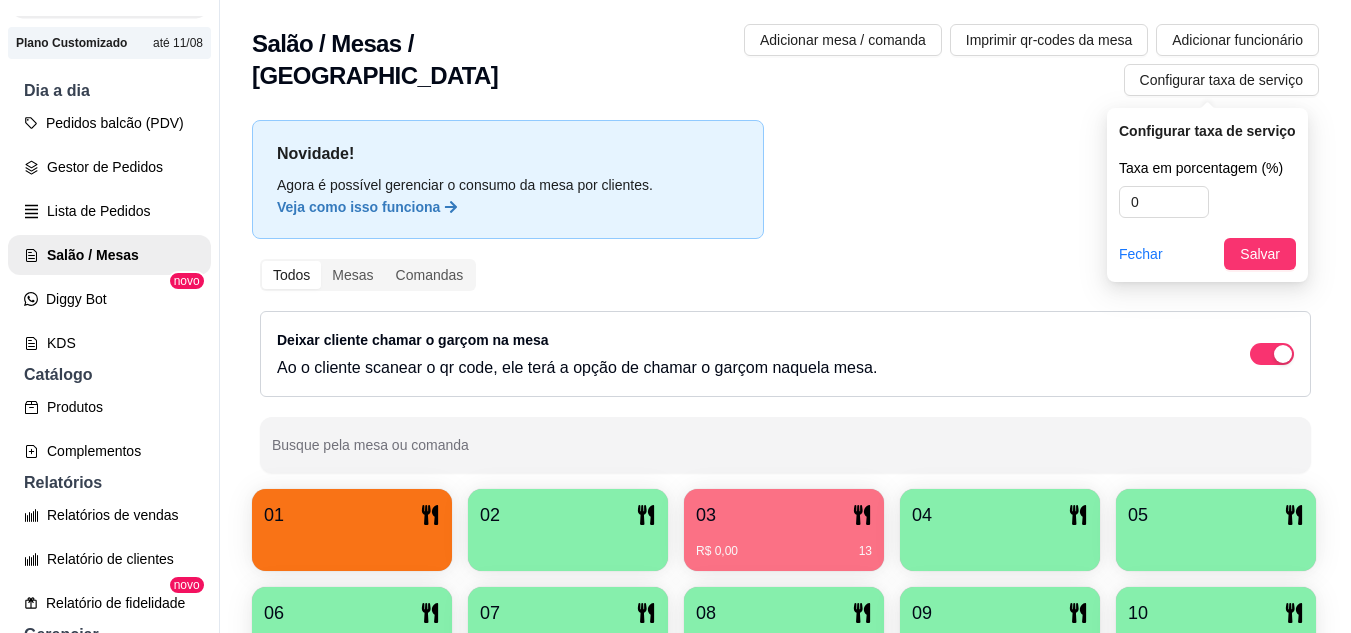 click on "Loja" at bounding box center [109, -1] 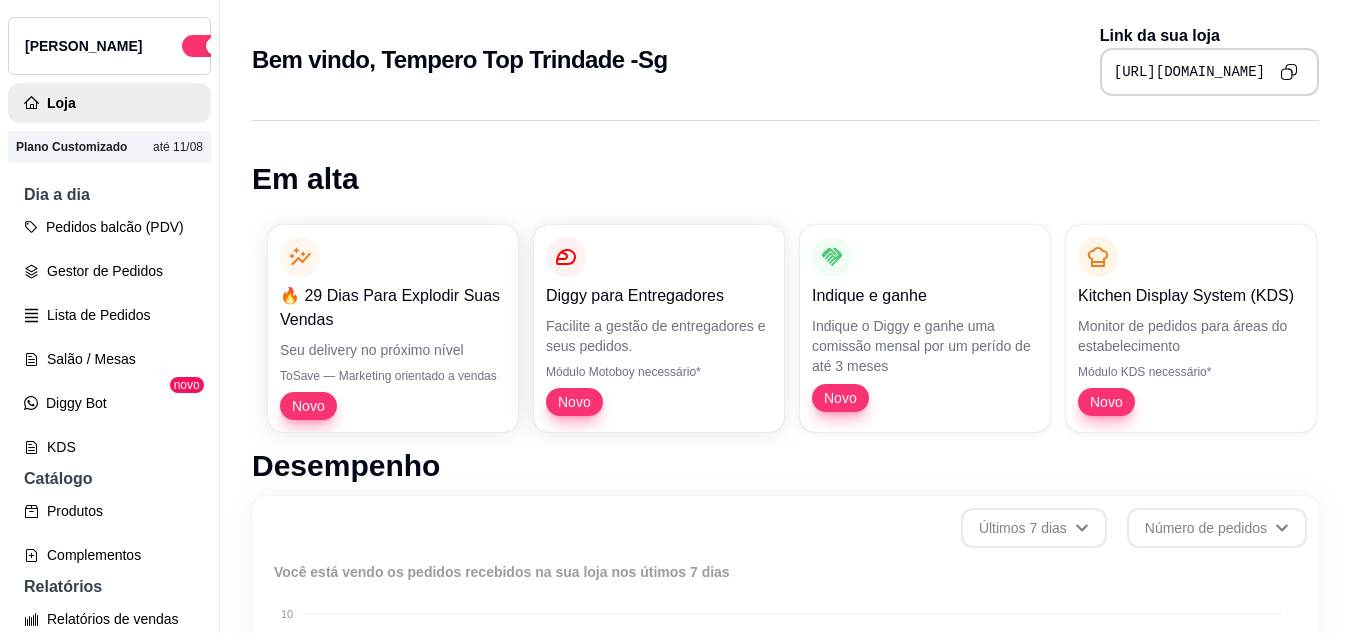 scroll, scrollTop: 0, scrollLeft: 0, axis: both 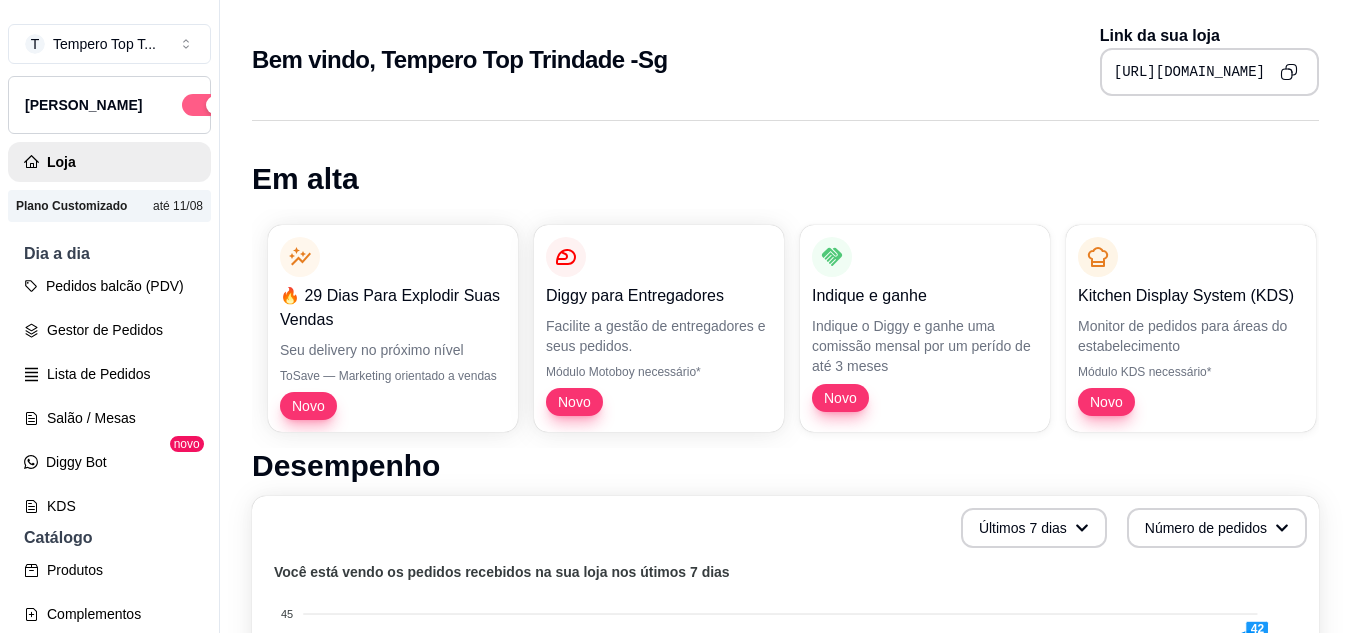 click at bounding box center (204, 105) 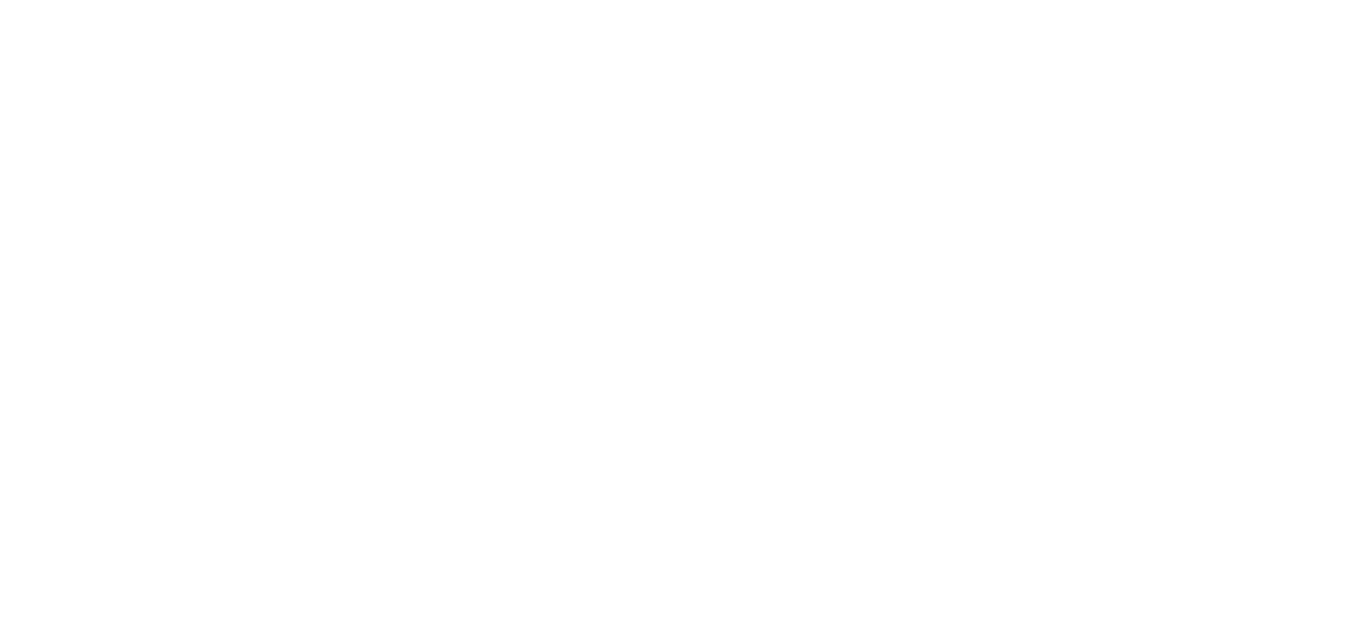 scroll, scrollTop: 0, scrollLeft: 0, axis: both 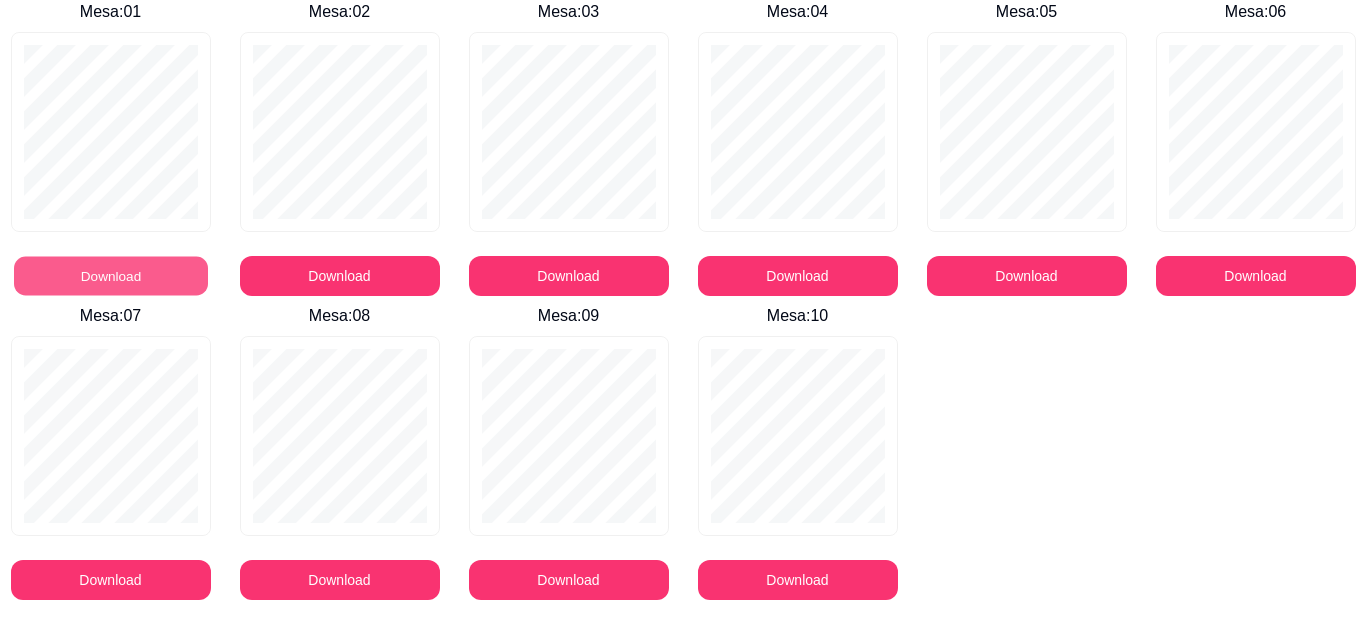 click on "Download" at bounding box center (111, 276) 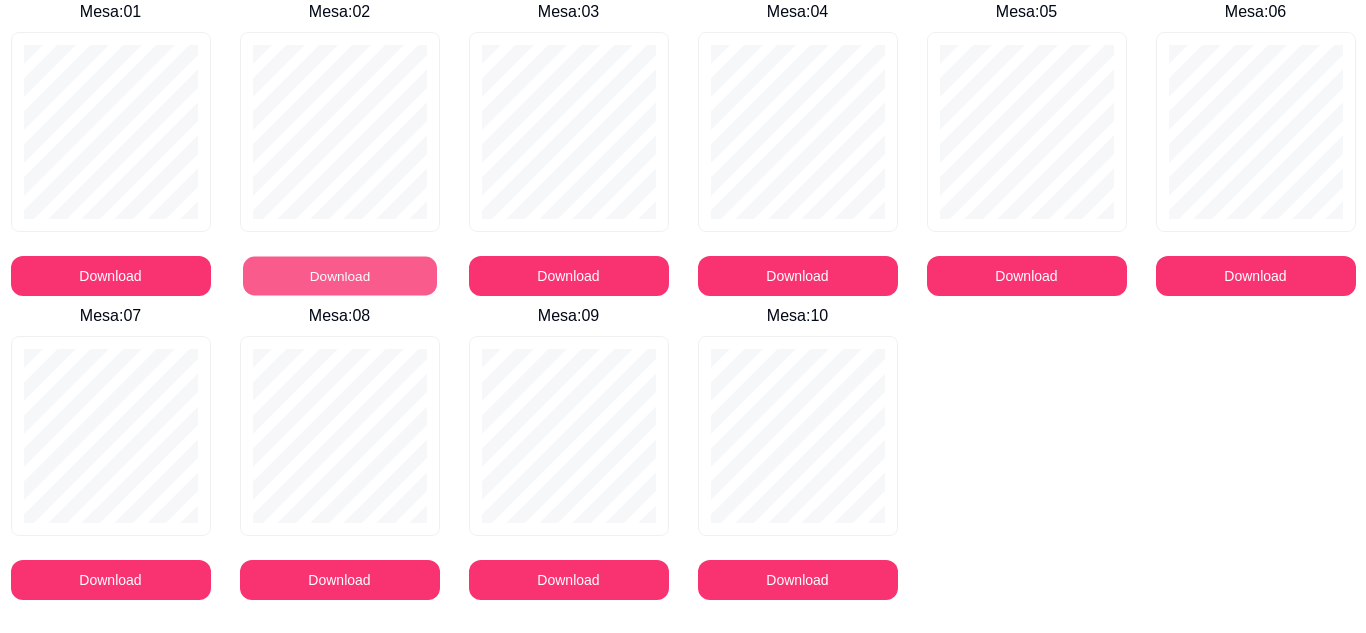 click on "Download" at bounding box center [340, 276] 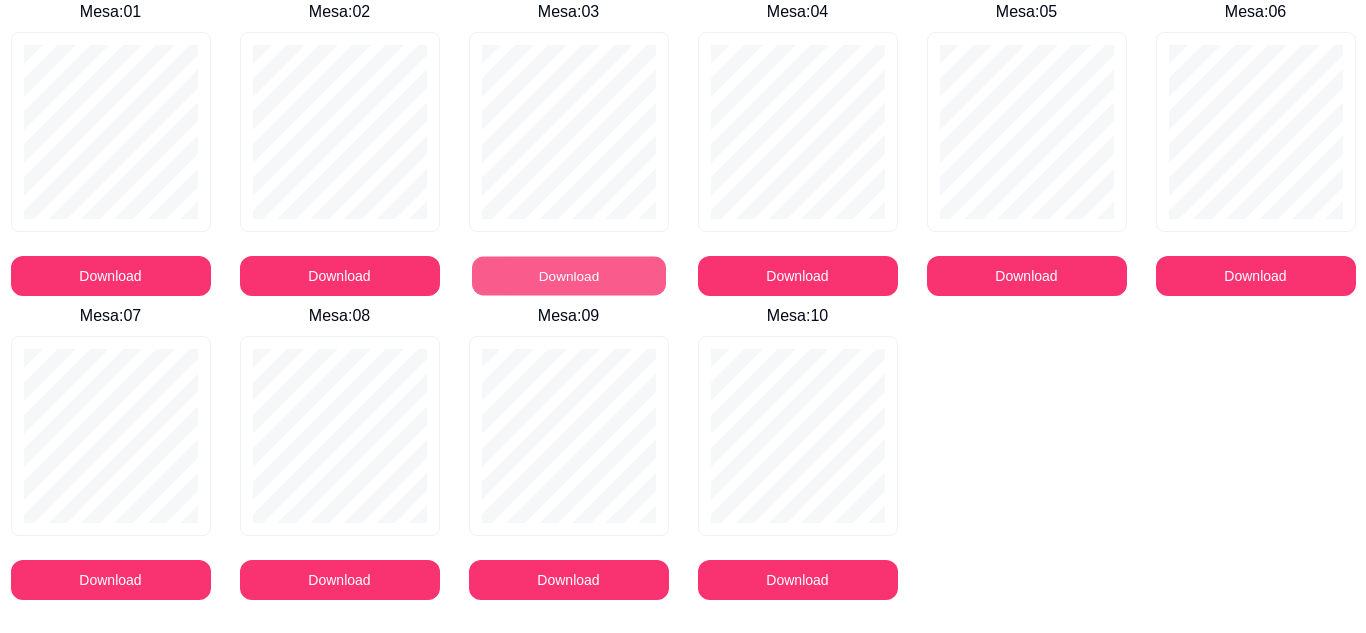 click on "Download" at bounding box center [569, 276] 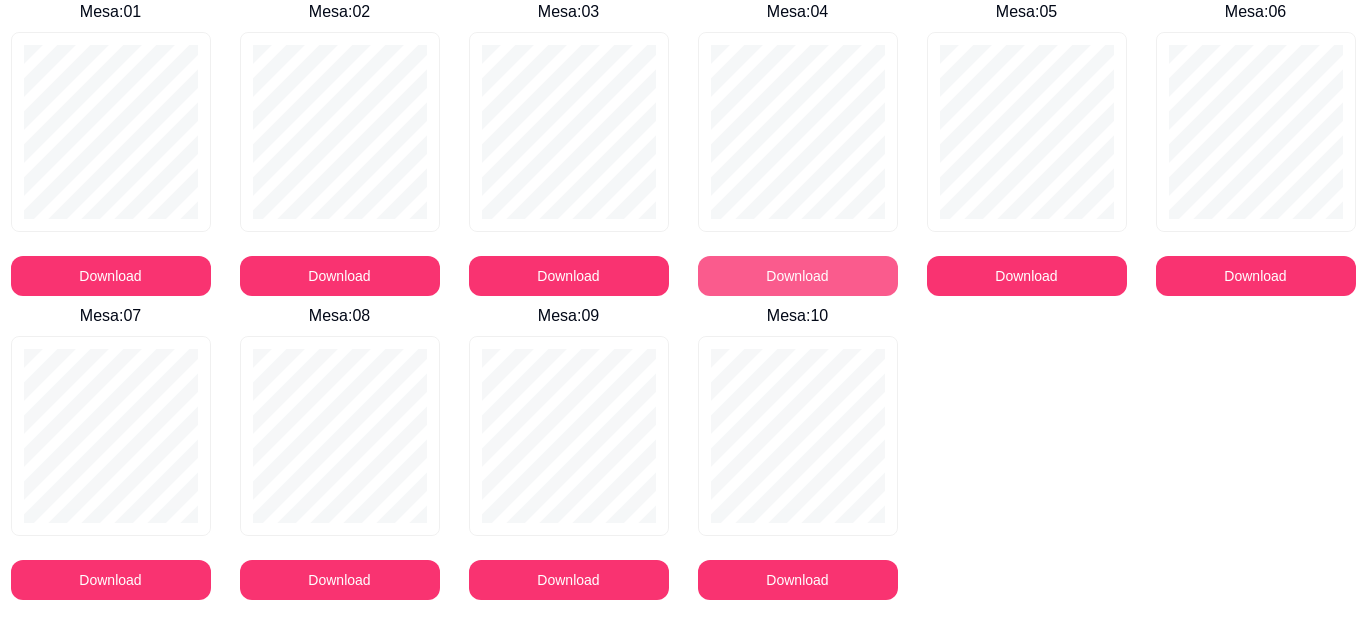 click on "Download" at bounding box center [798, 276] 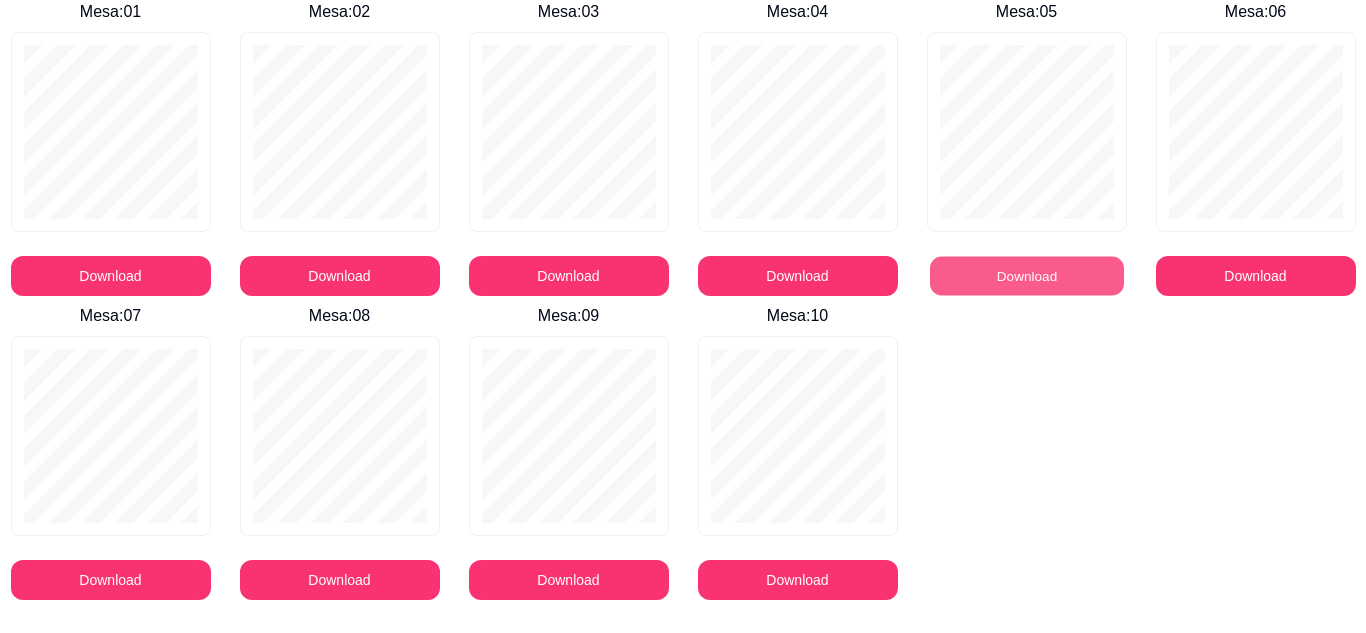 click on "Download" at bounding box center [1027, 276] 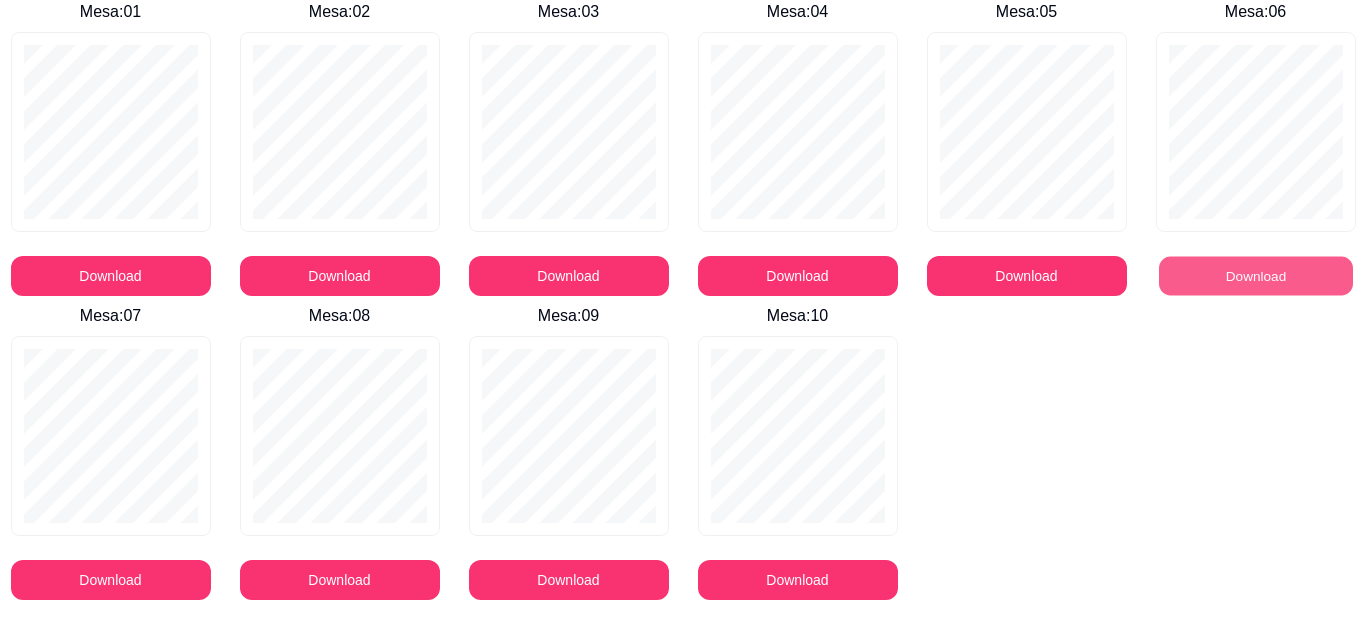 click on "Download" at bounding box center (1256, 276) 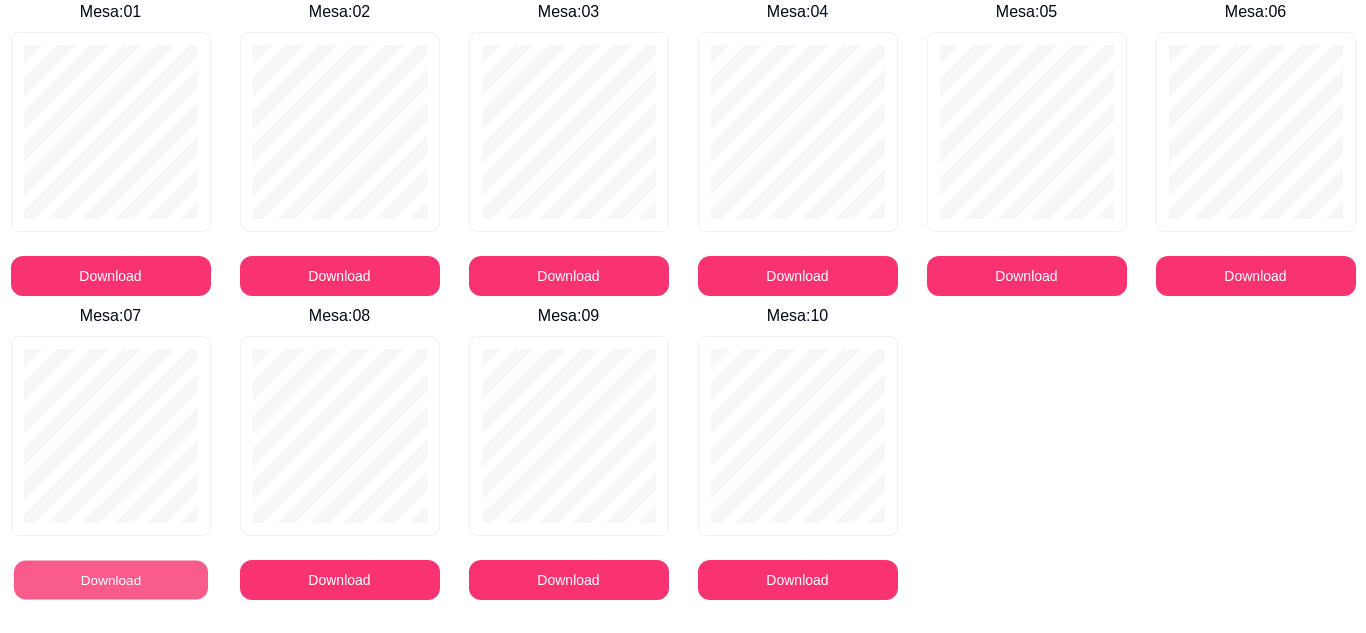 click on "Download" at bounding box center (111, 580) 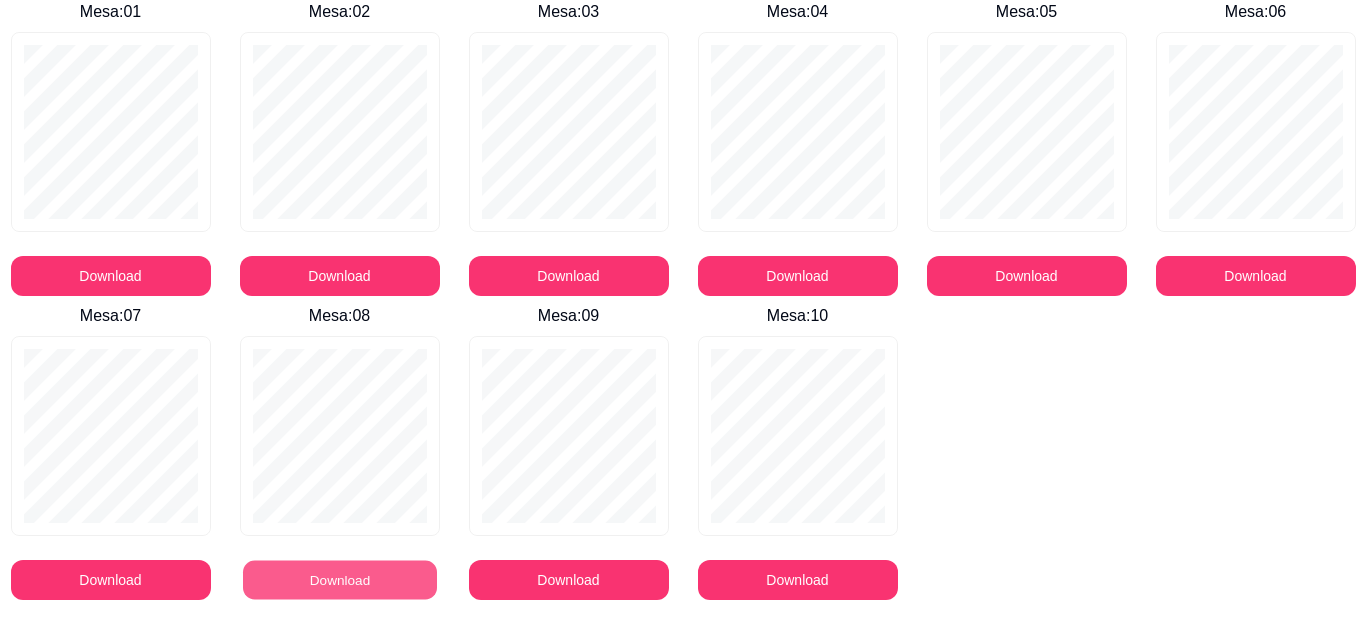 click on "Download" at bounding box center (340, 580) 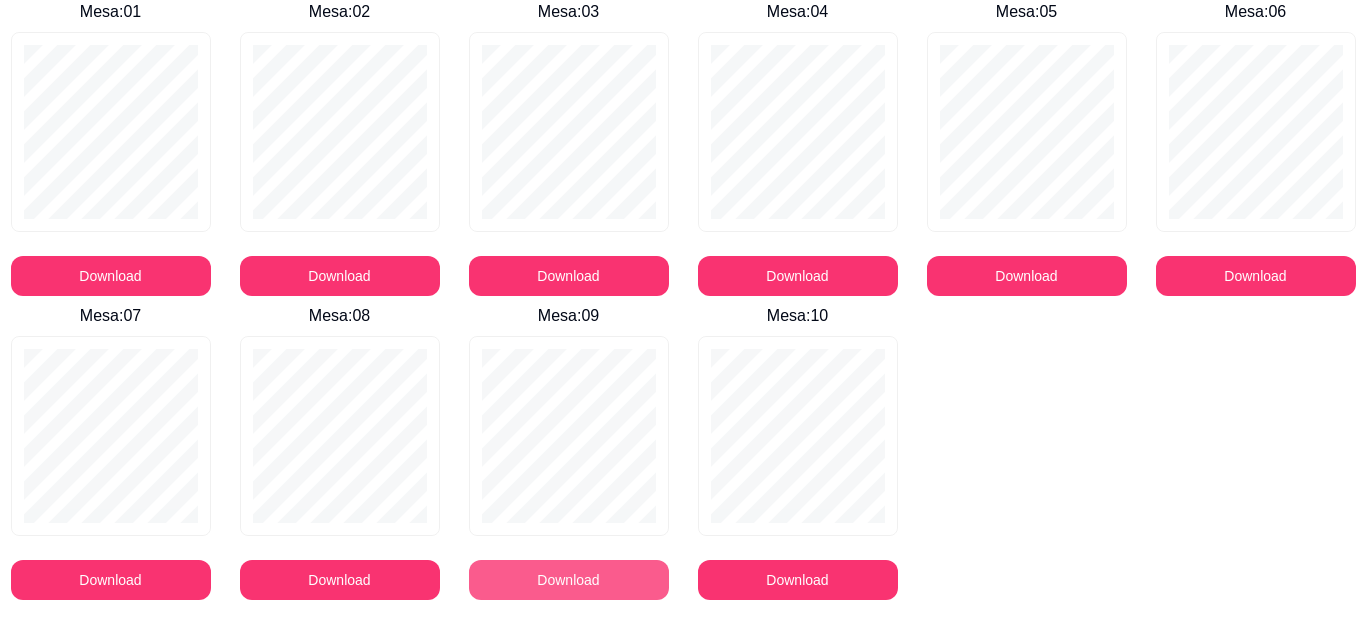 click on "Download" at bounding box center (569, 580) 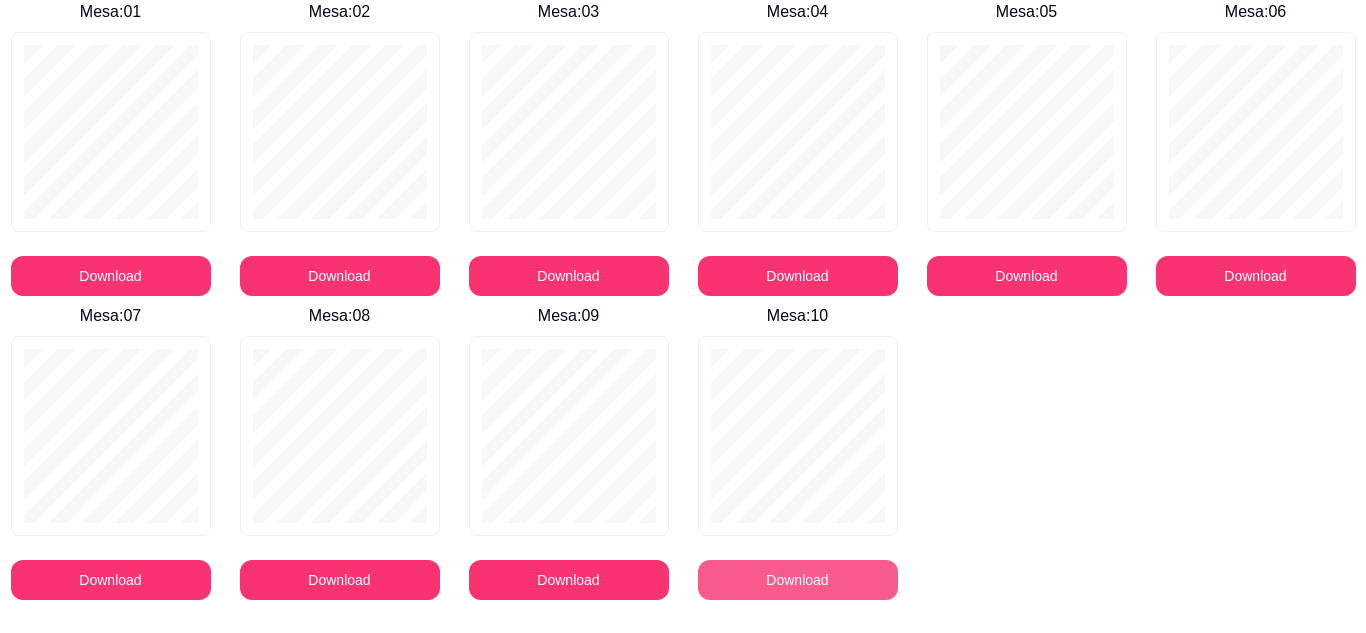 drag, startPoint x: 961, startPoint y: 565, endPoint x: 793, endPoint y: 588, distance: 169.5671 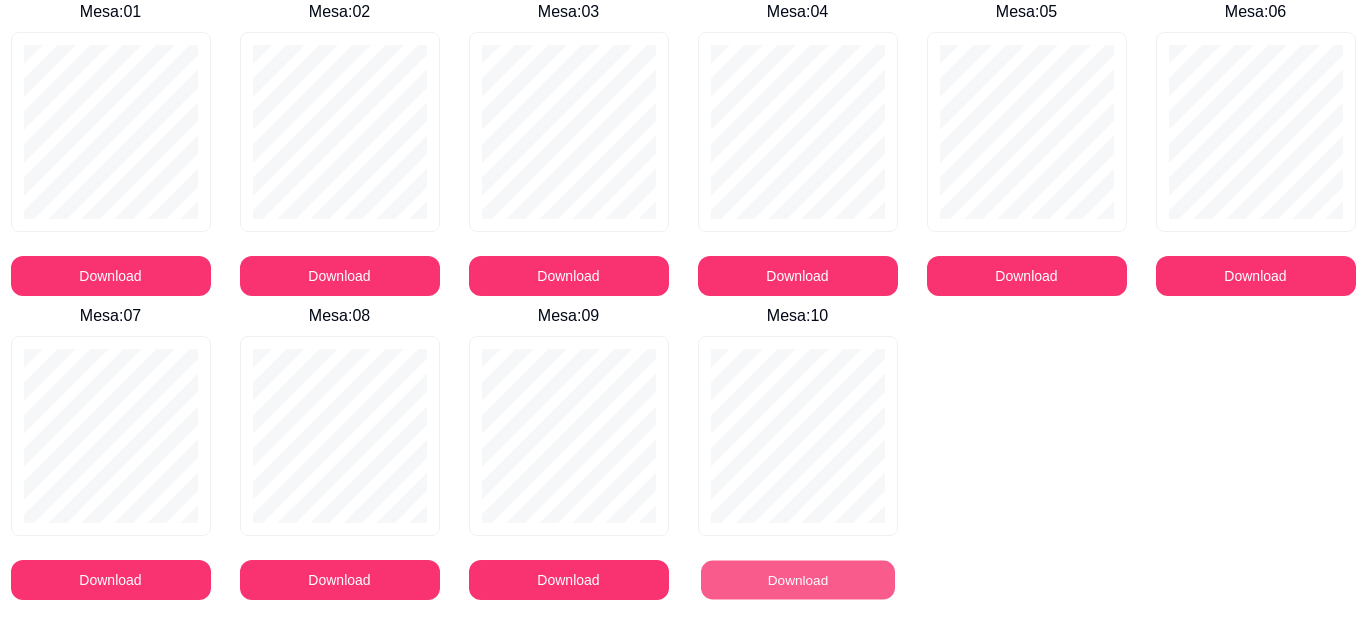 click on "Download" at bounding box center (798, 580) 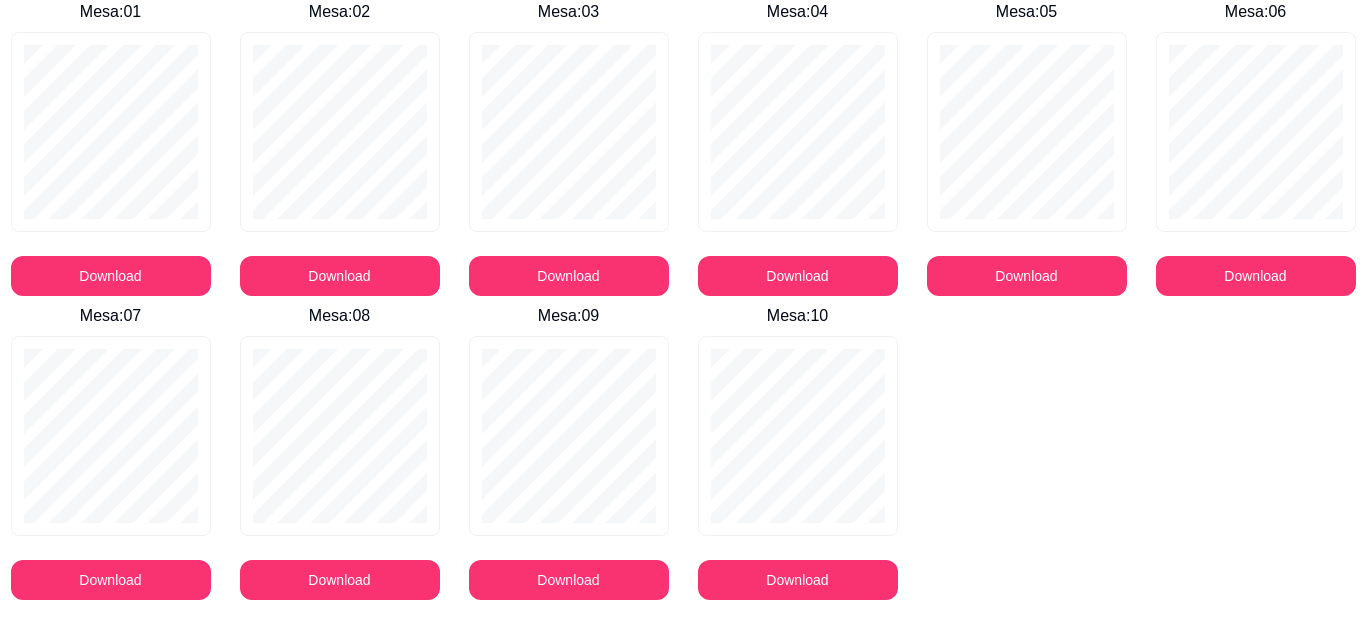 drag, startPoint x: 1365, startPoint y: 94, endPoint x: 1352, endPoint y: 1, distance: 93.904205 